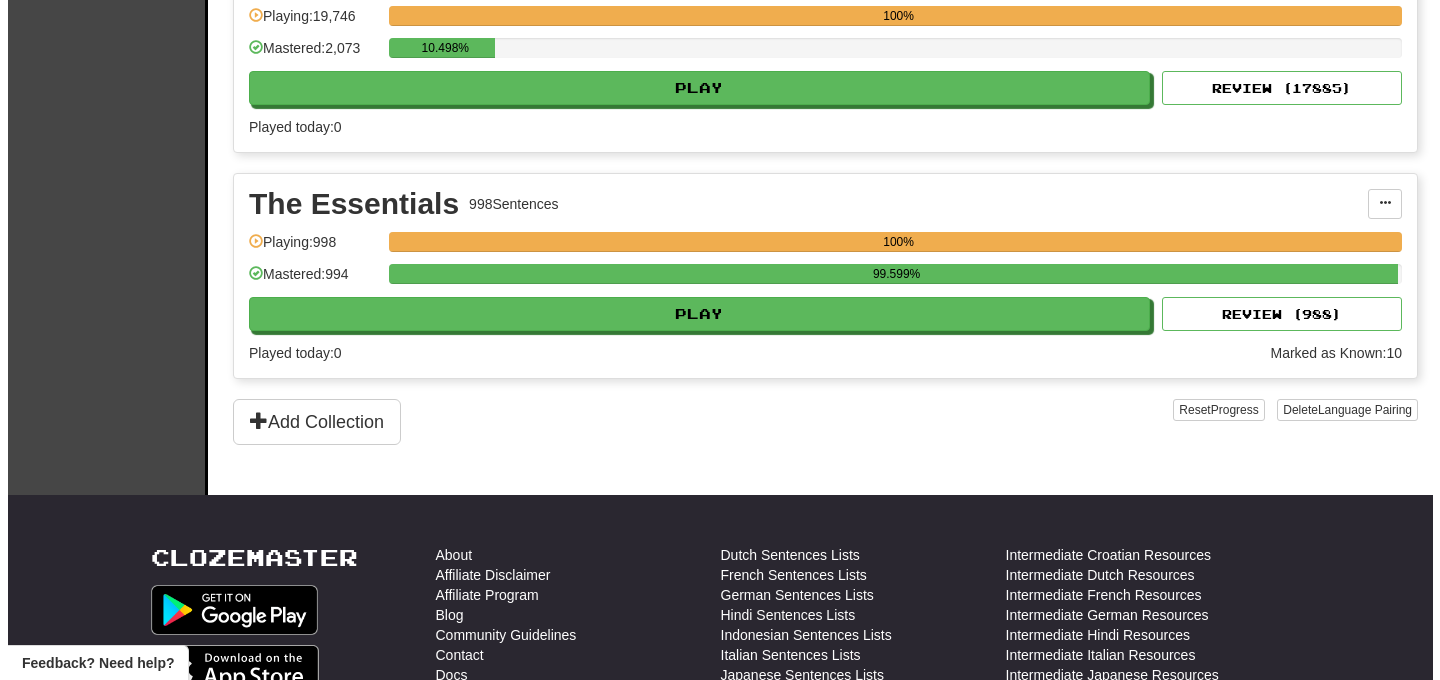 scroll, scrollTop: 1284, scrollLeft: 0, axis: vertical 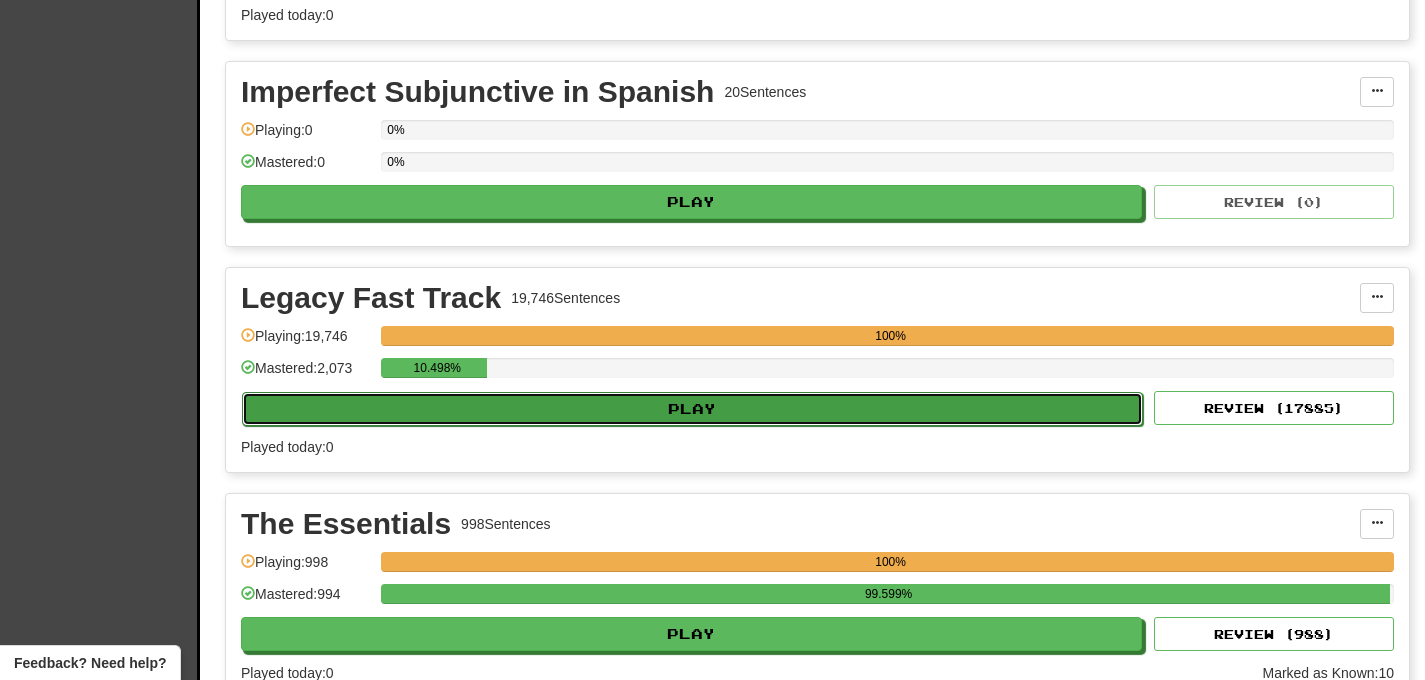 click on "Play" at bounding box center (692, 409) 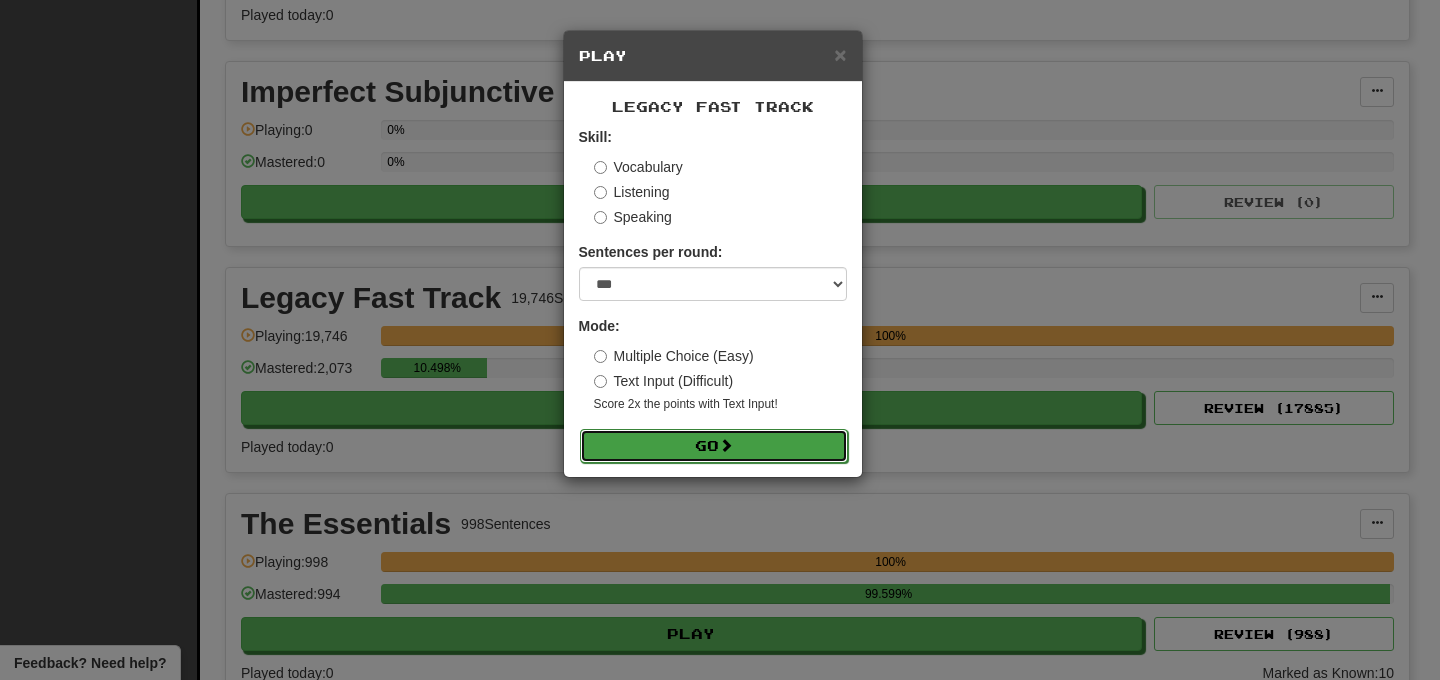 click on "Go" at bounding box center (714, 446) 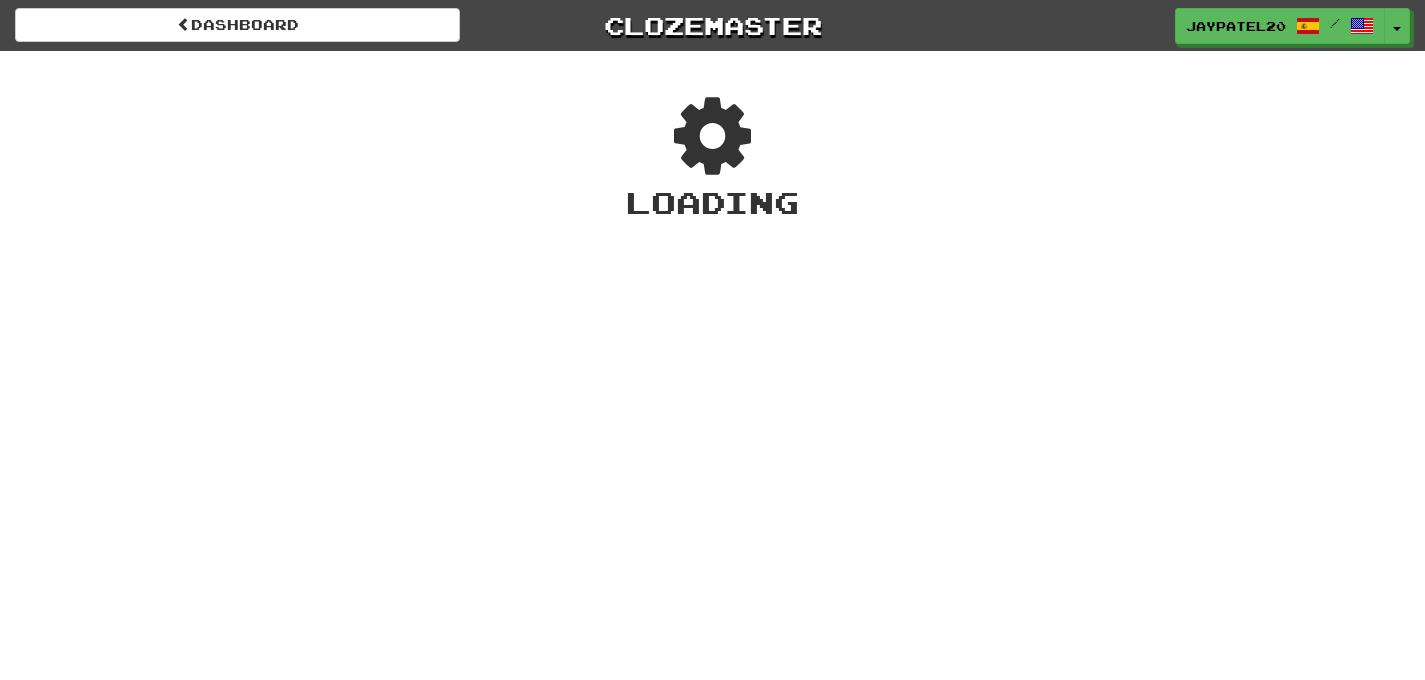 scroll, scrollTop: 0, scrollLeft: 0, axis: both 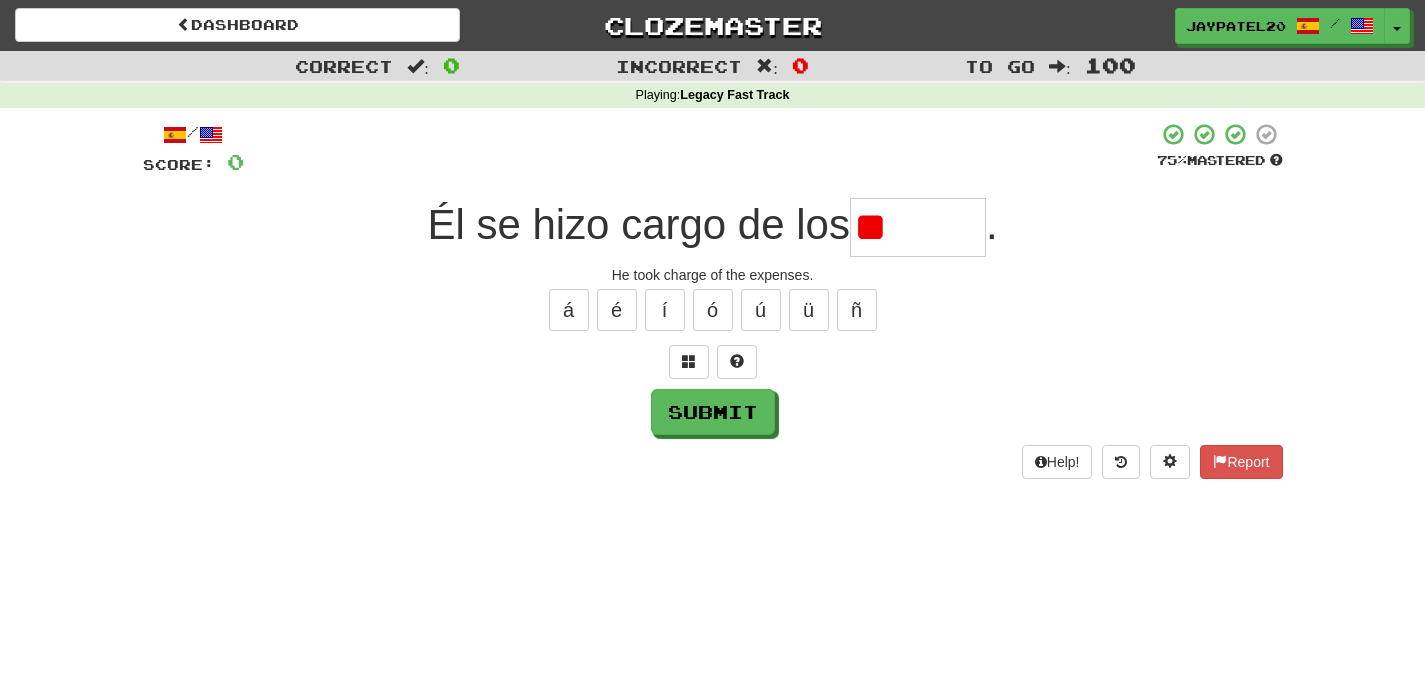 type on "*" 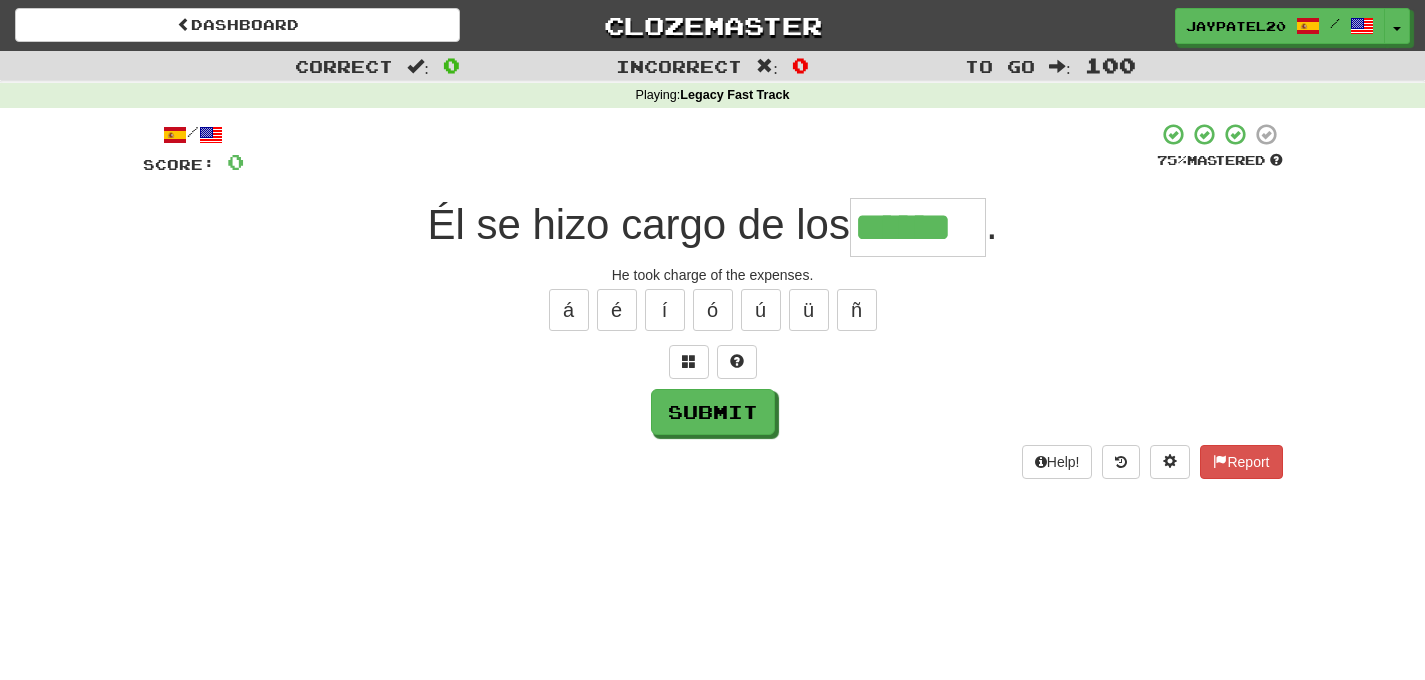 type on "******" 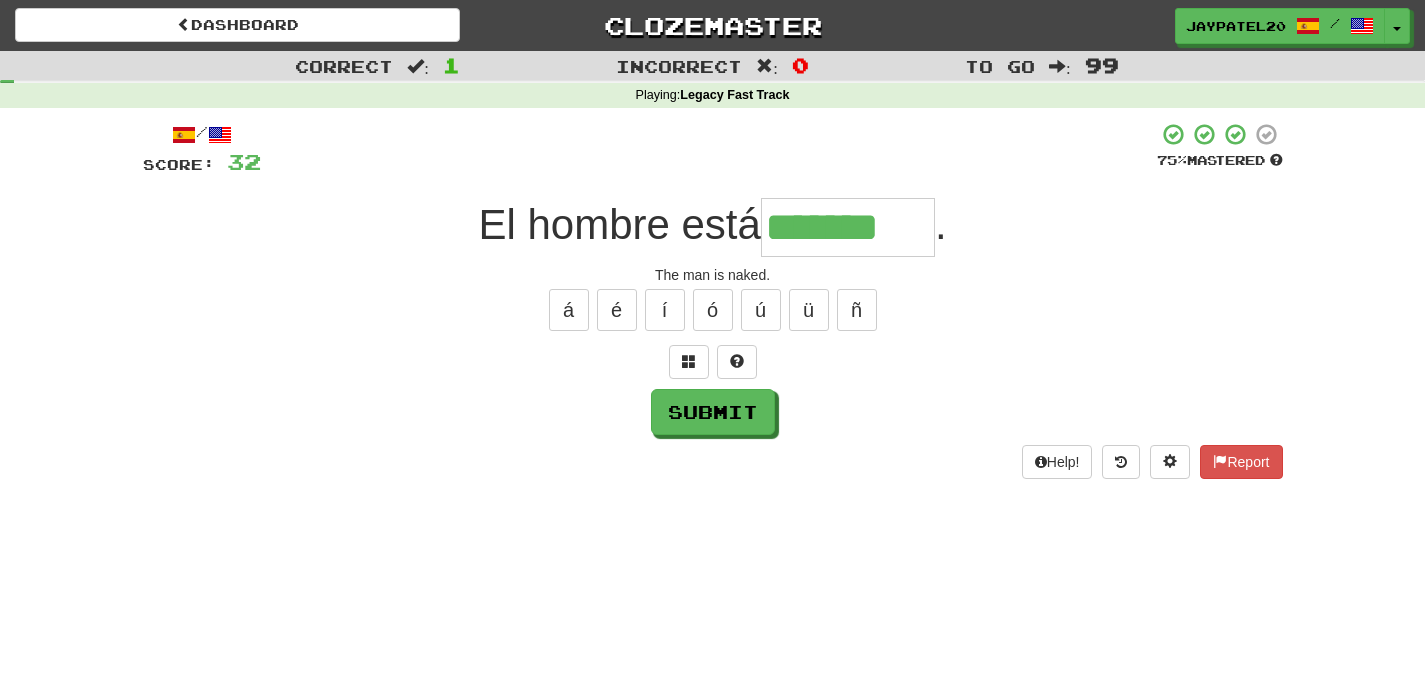 type on "*******" 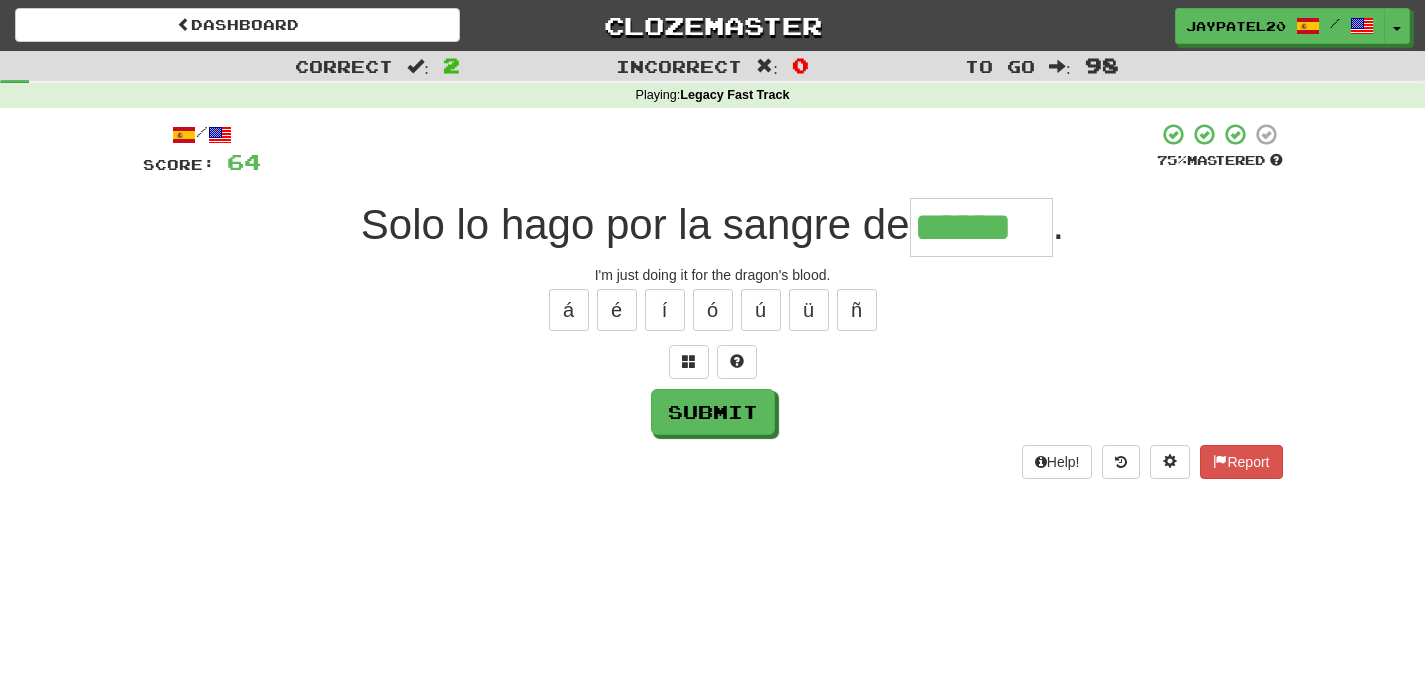 type on "******" 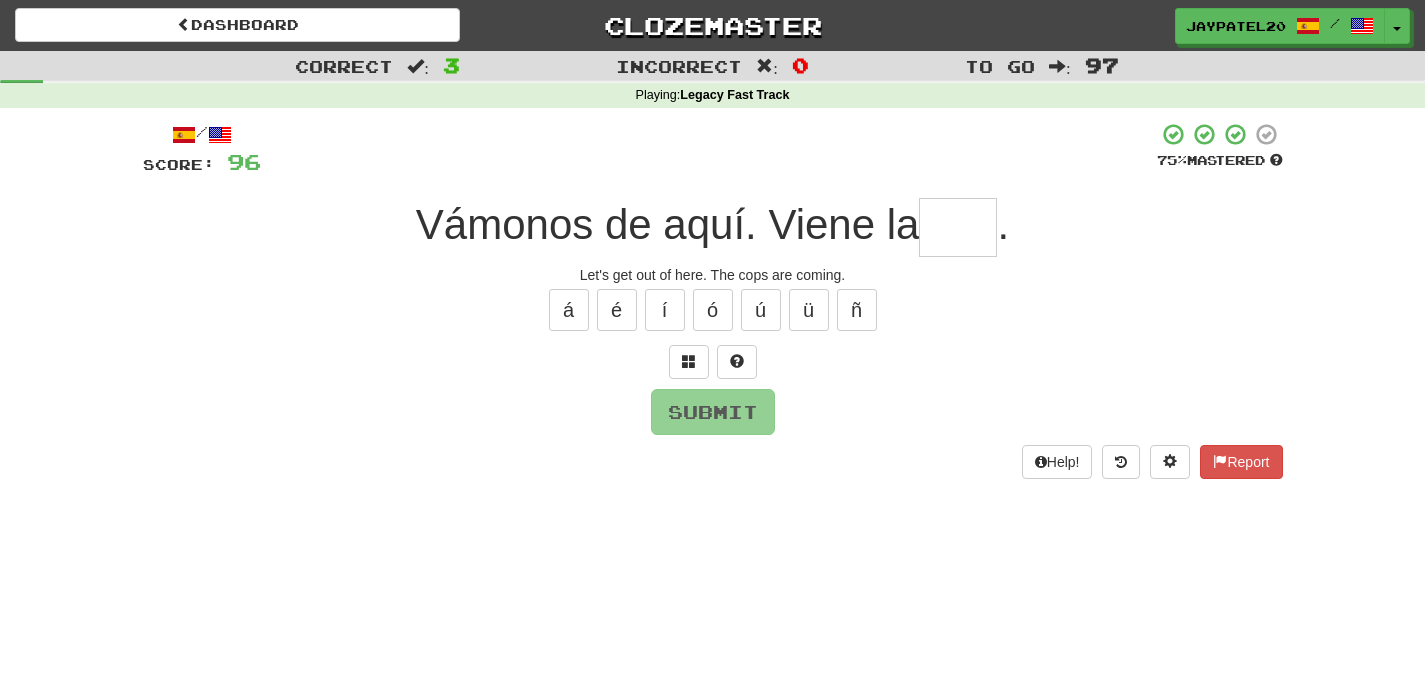 type on "*" 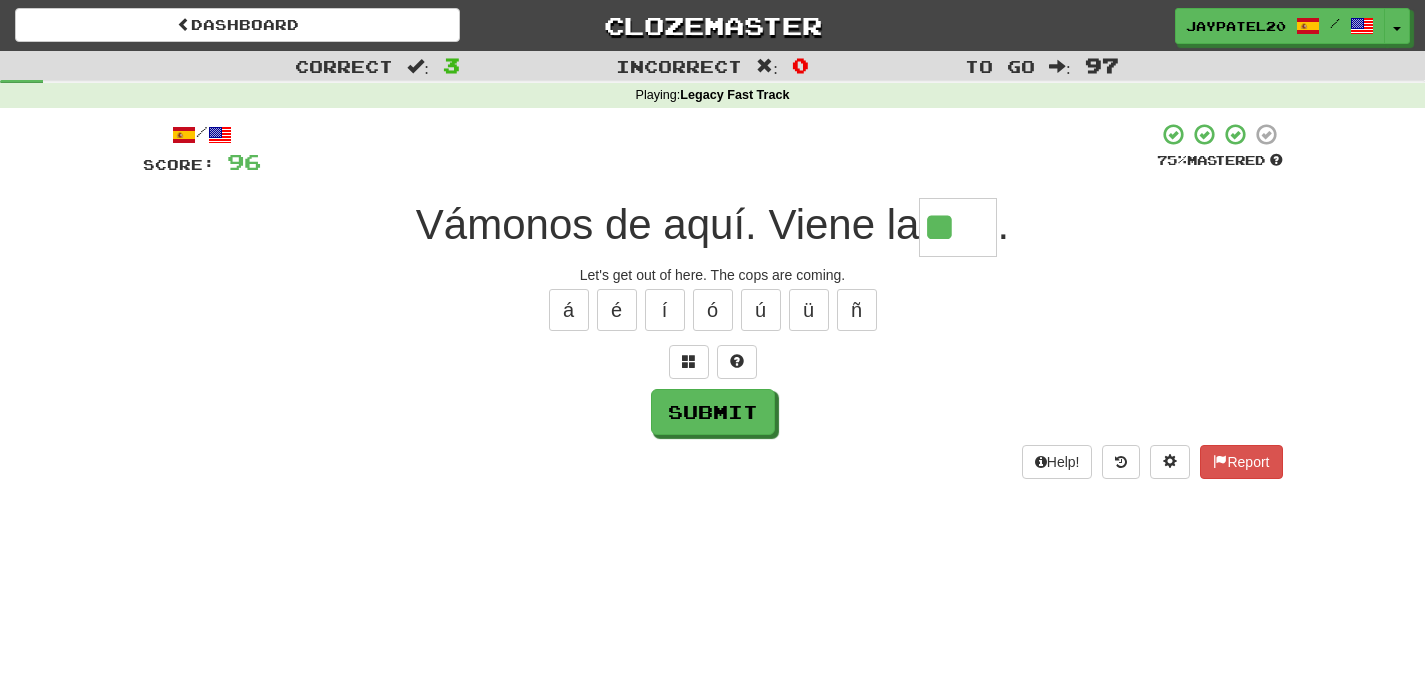 scroll, scrollTop: 0, scrollLeft: 0, axis: both 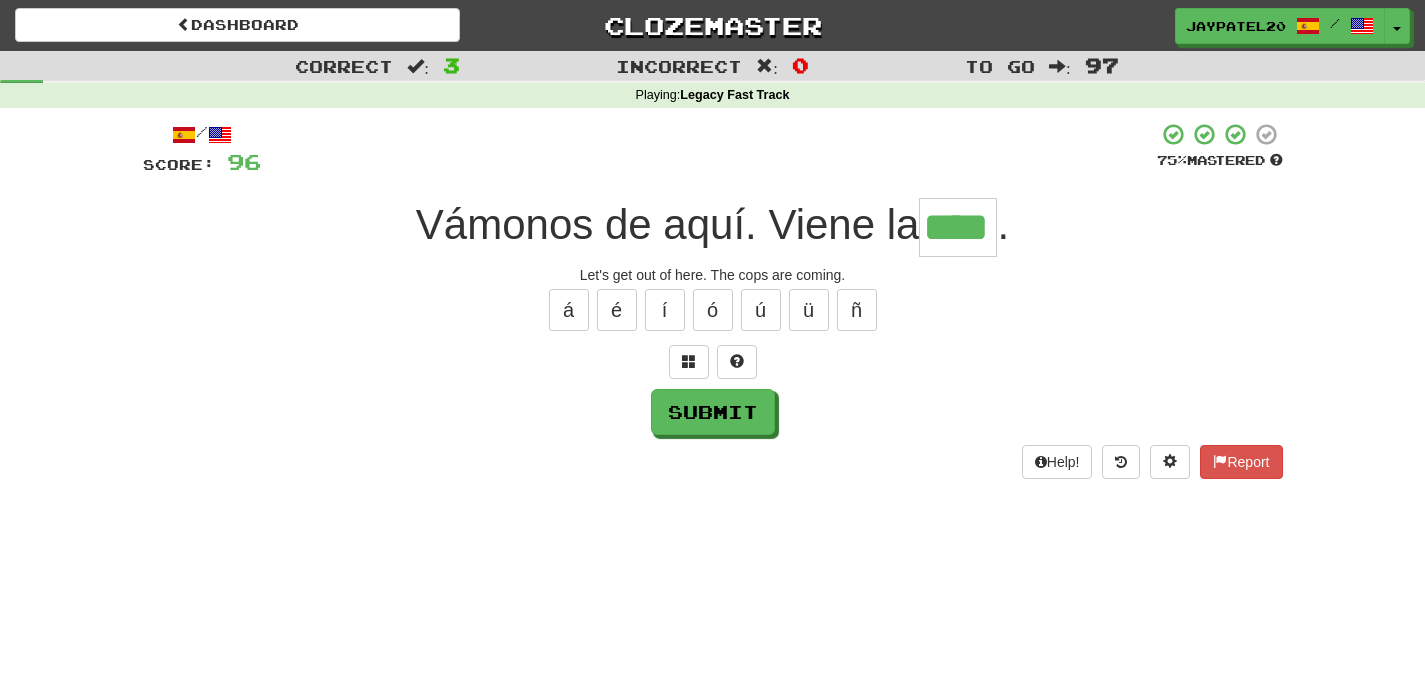 type on "****" 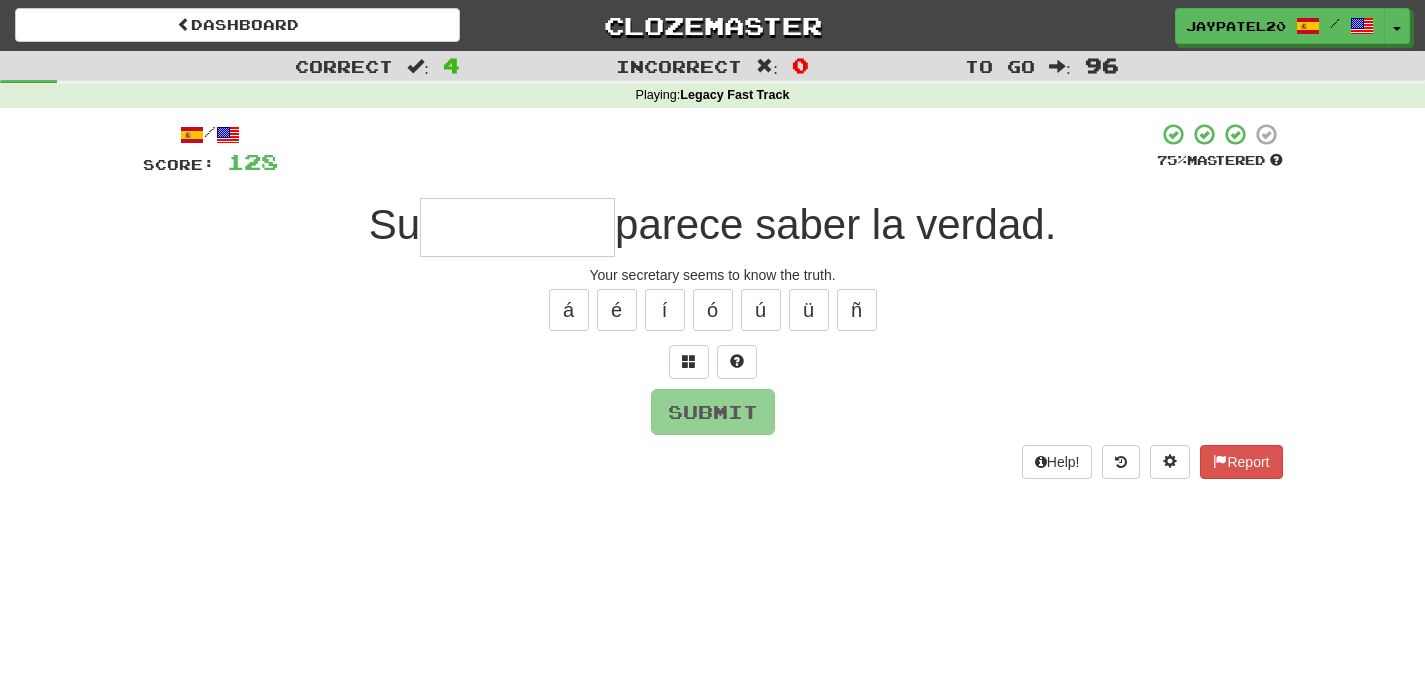 type on "*" 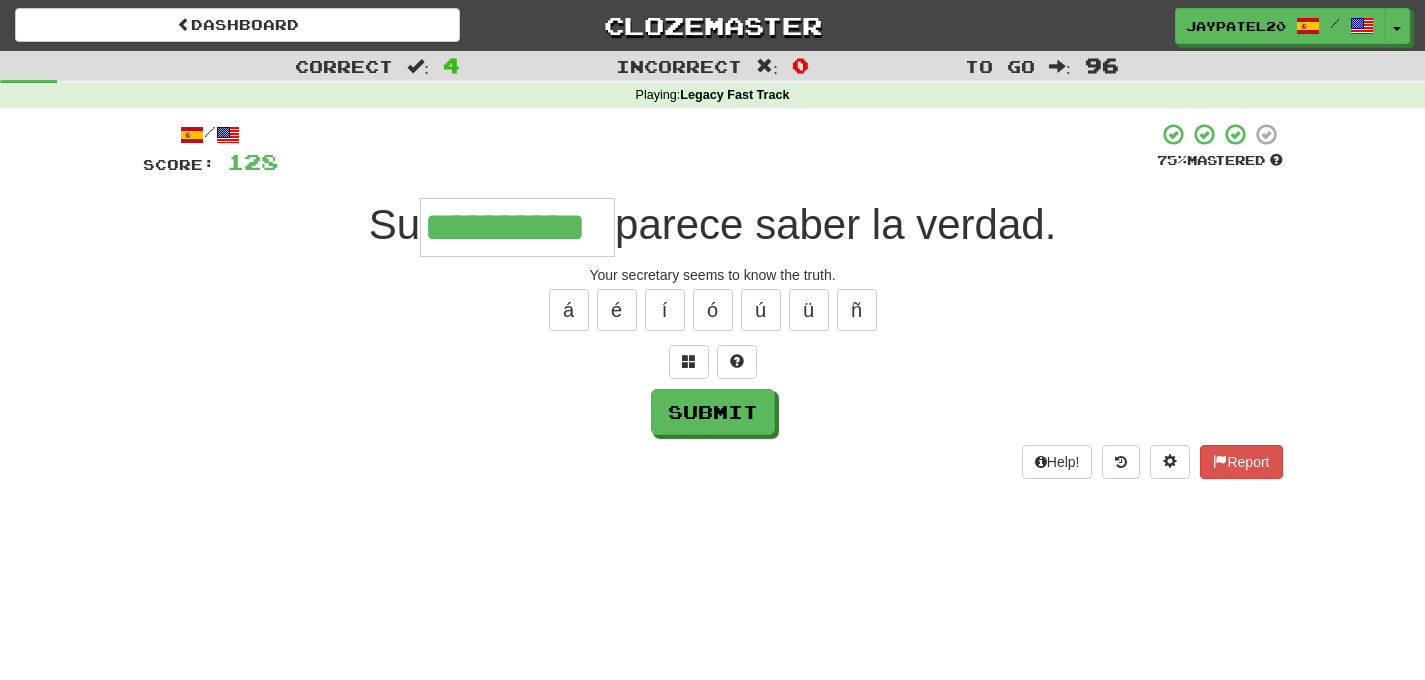 type on "**********" 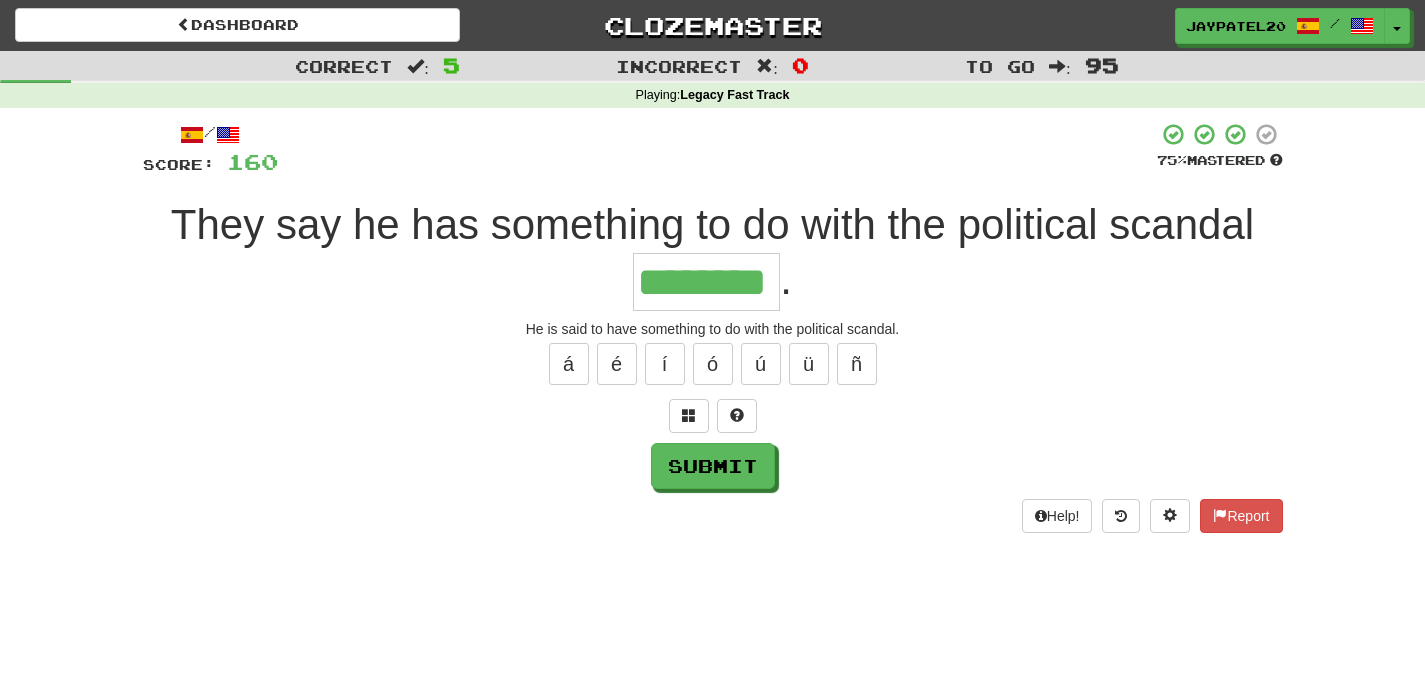 type on "********" 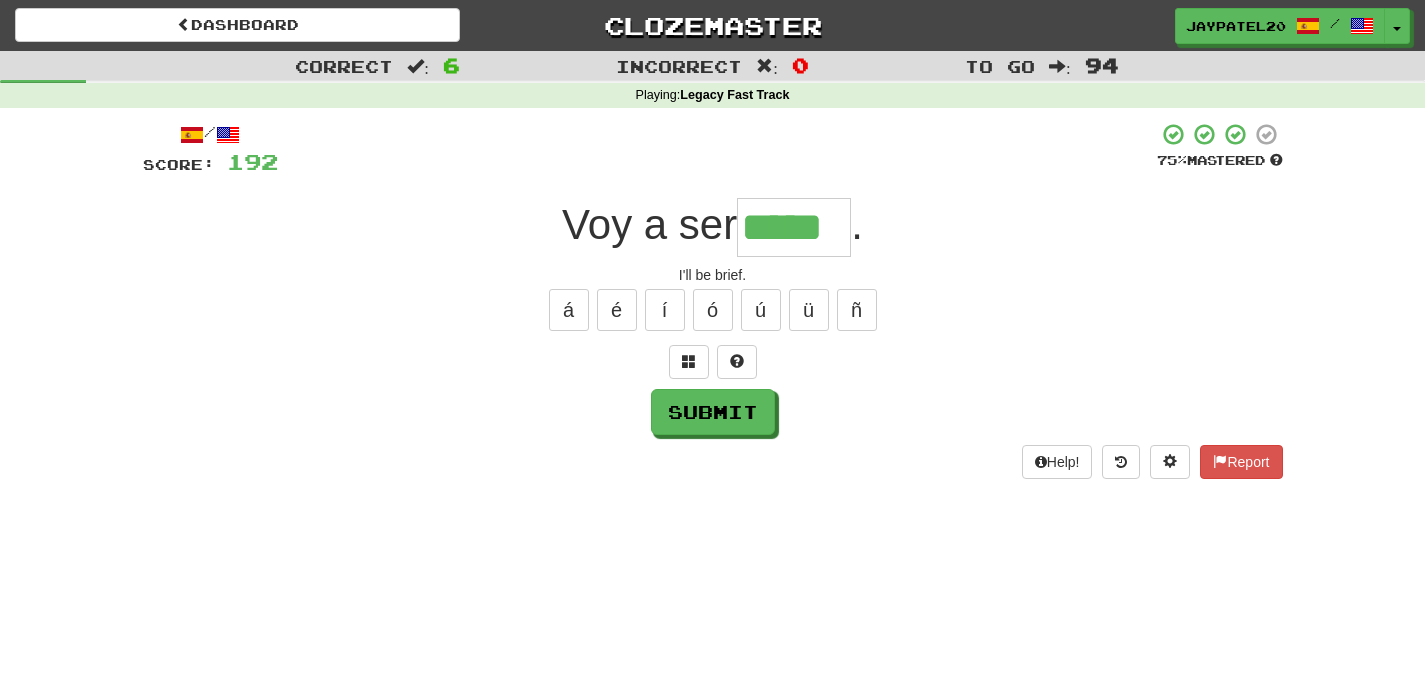 type on "*****" 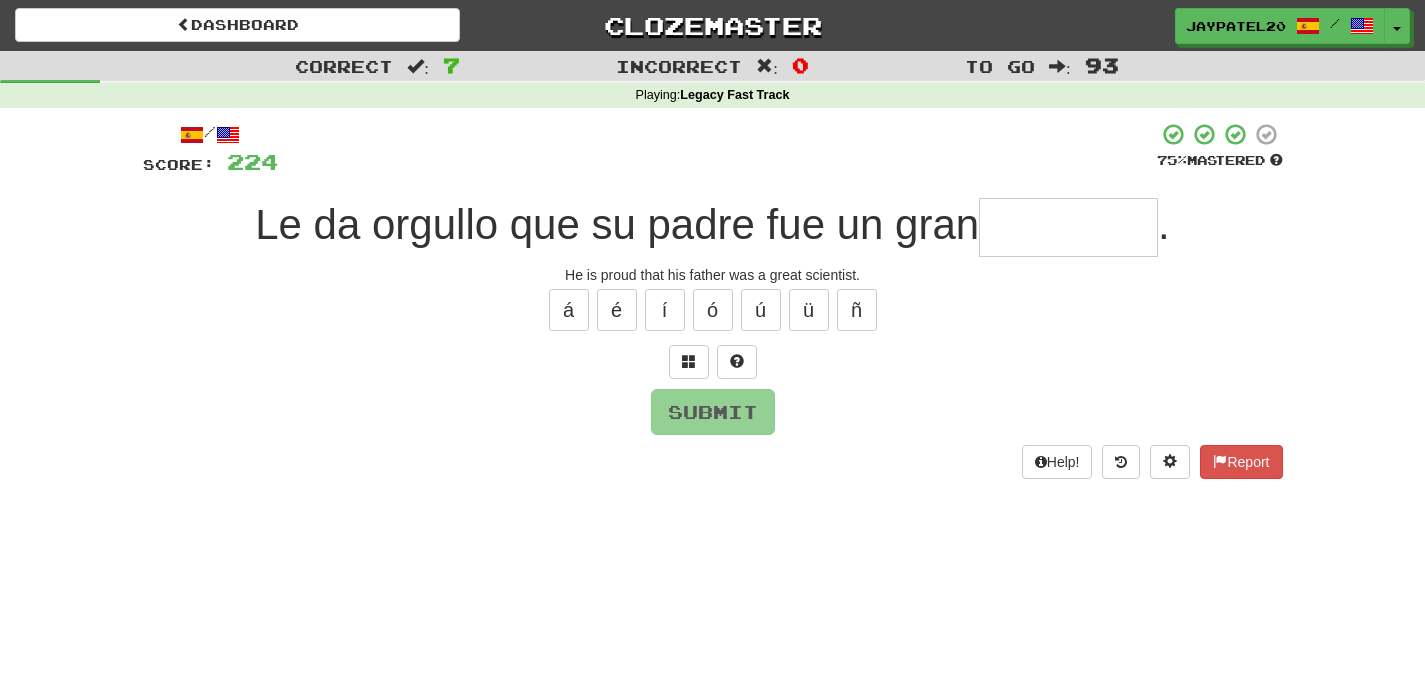 type on "*" 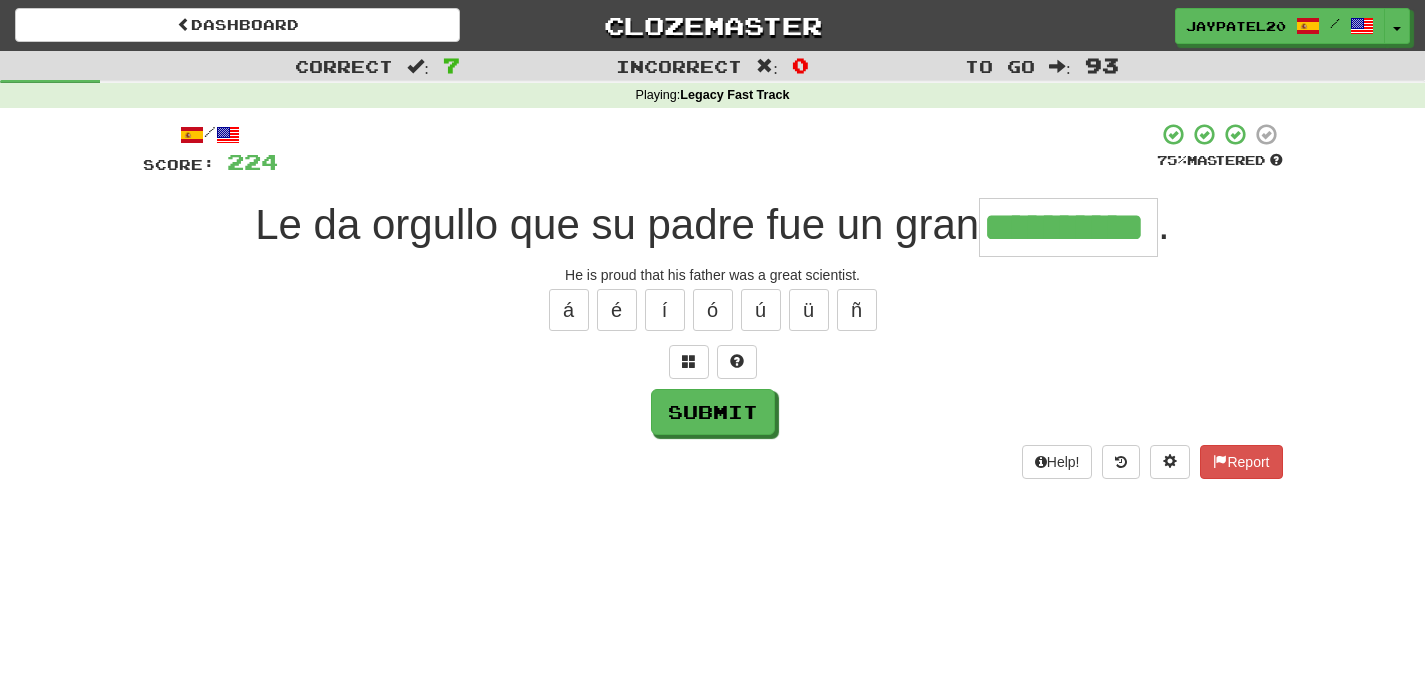type on "**********" 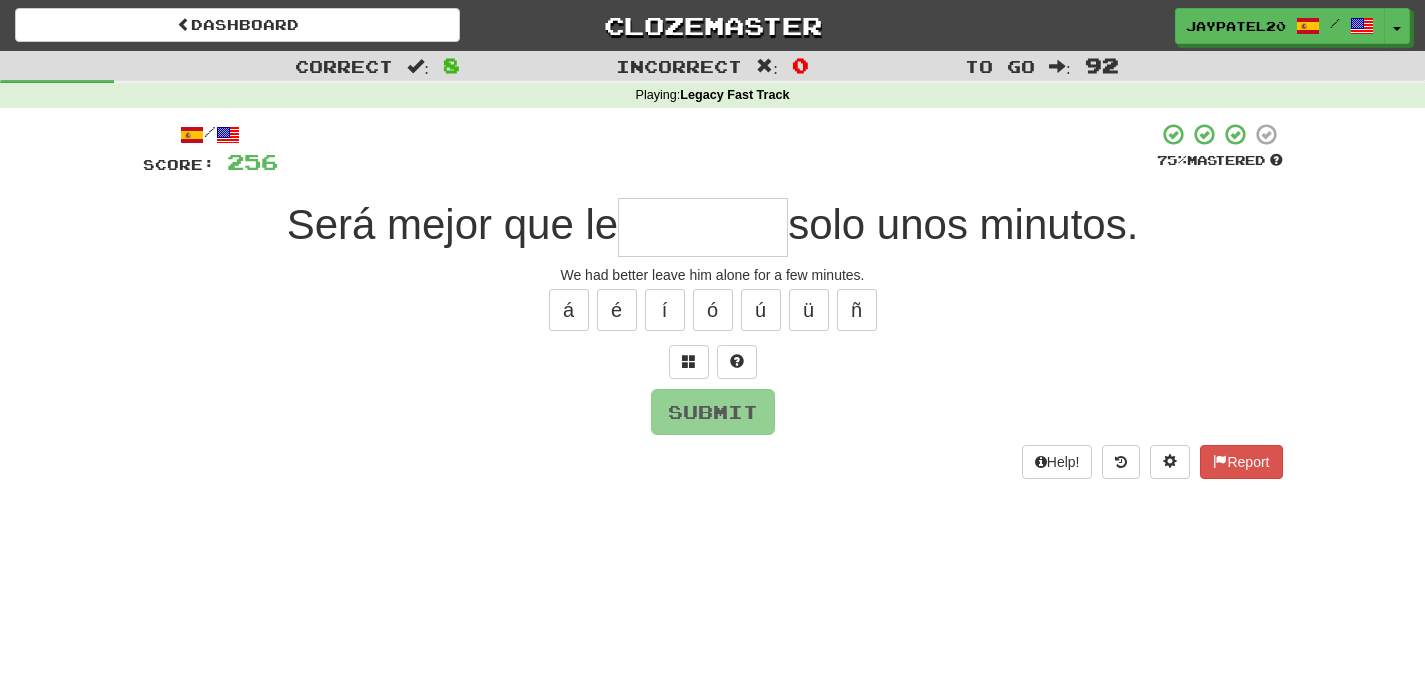 type on "*" 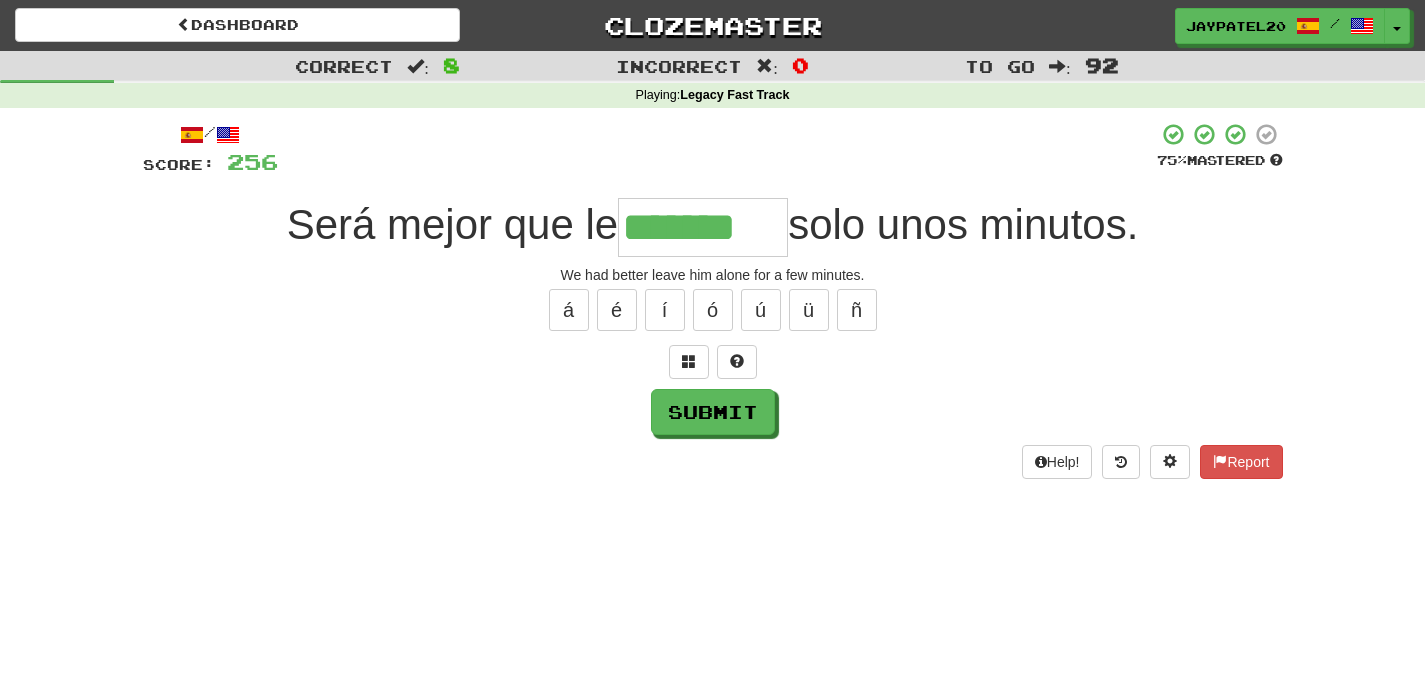 type on "*******" 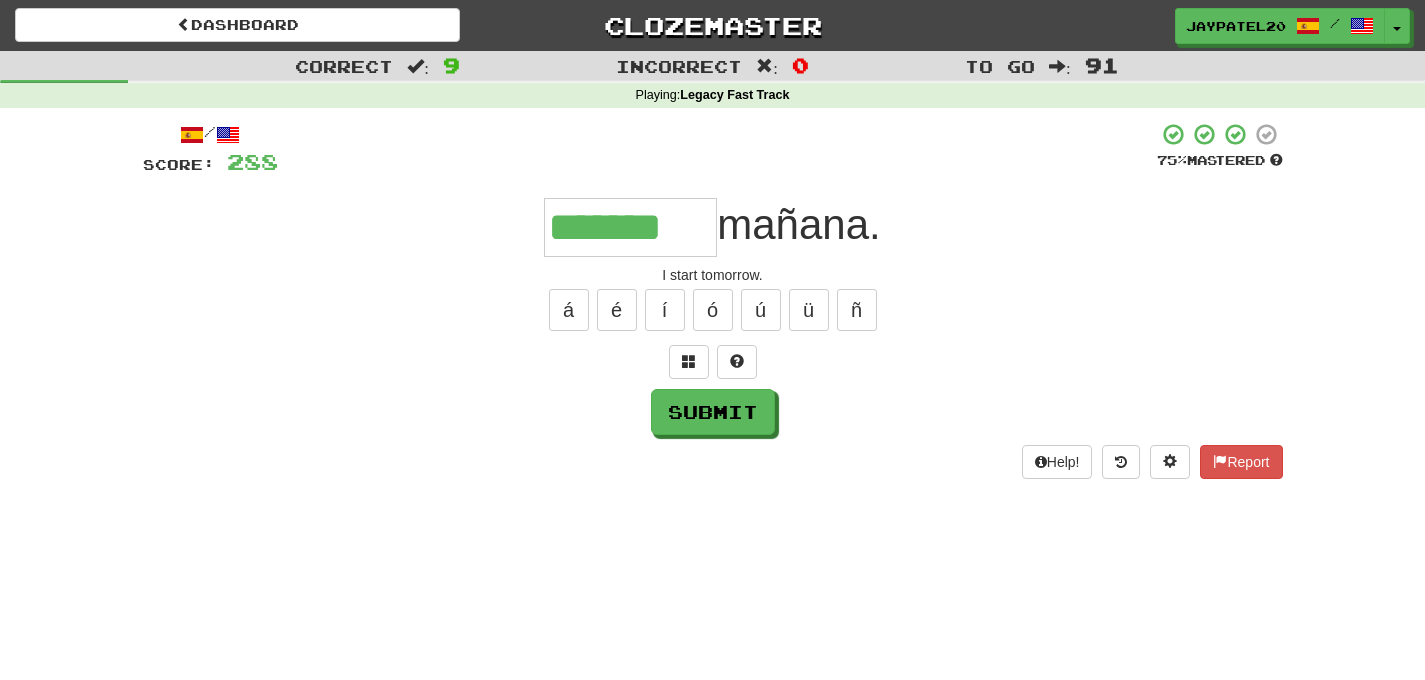 type on "*******" 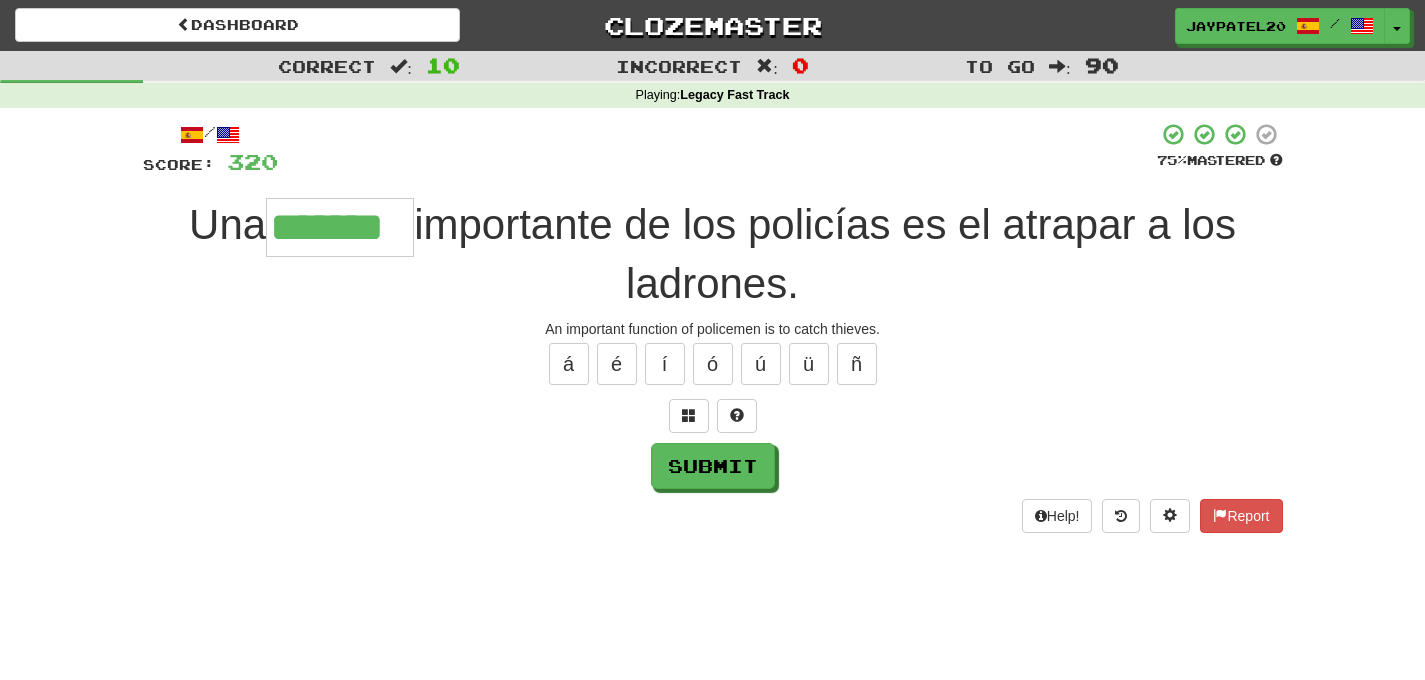 type on "*******" 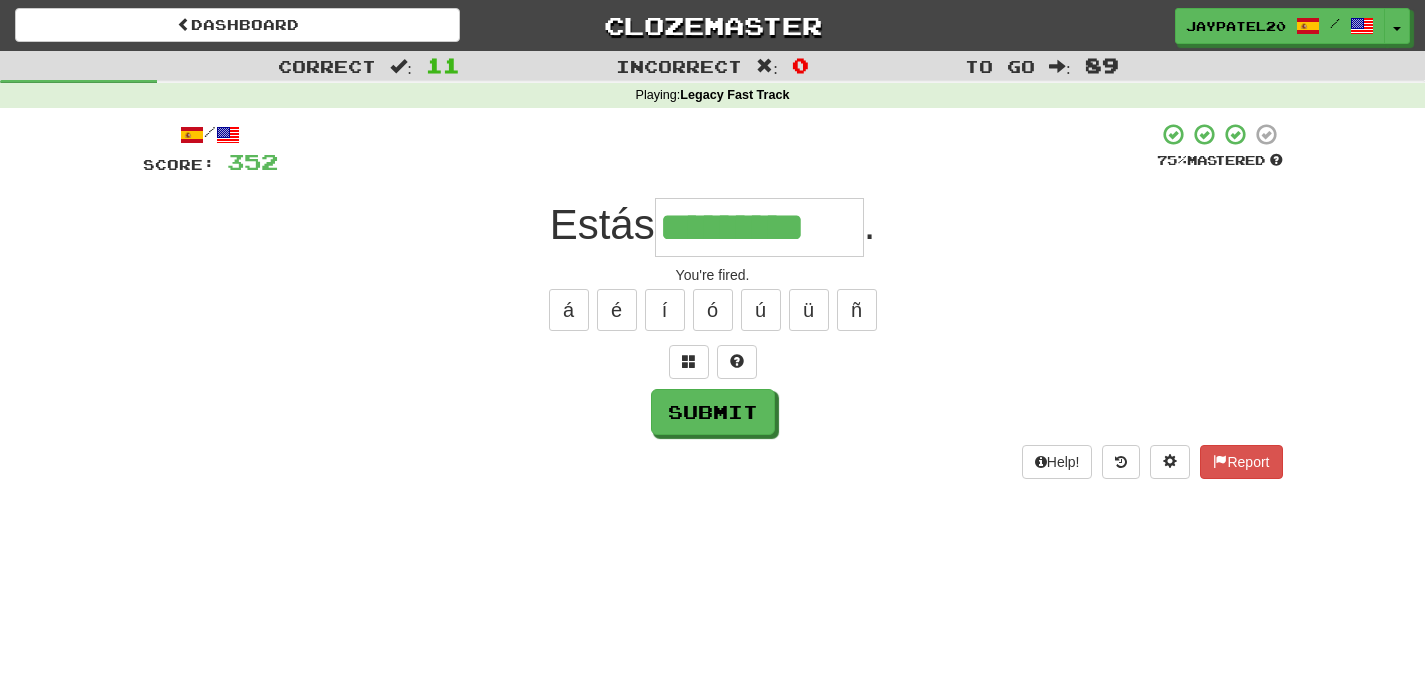 type on "*********" 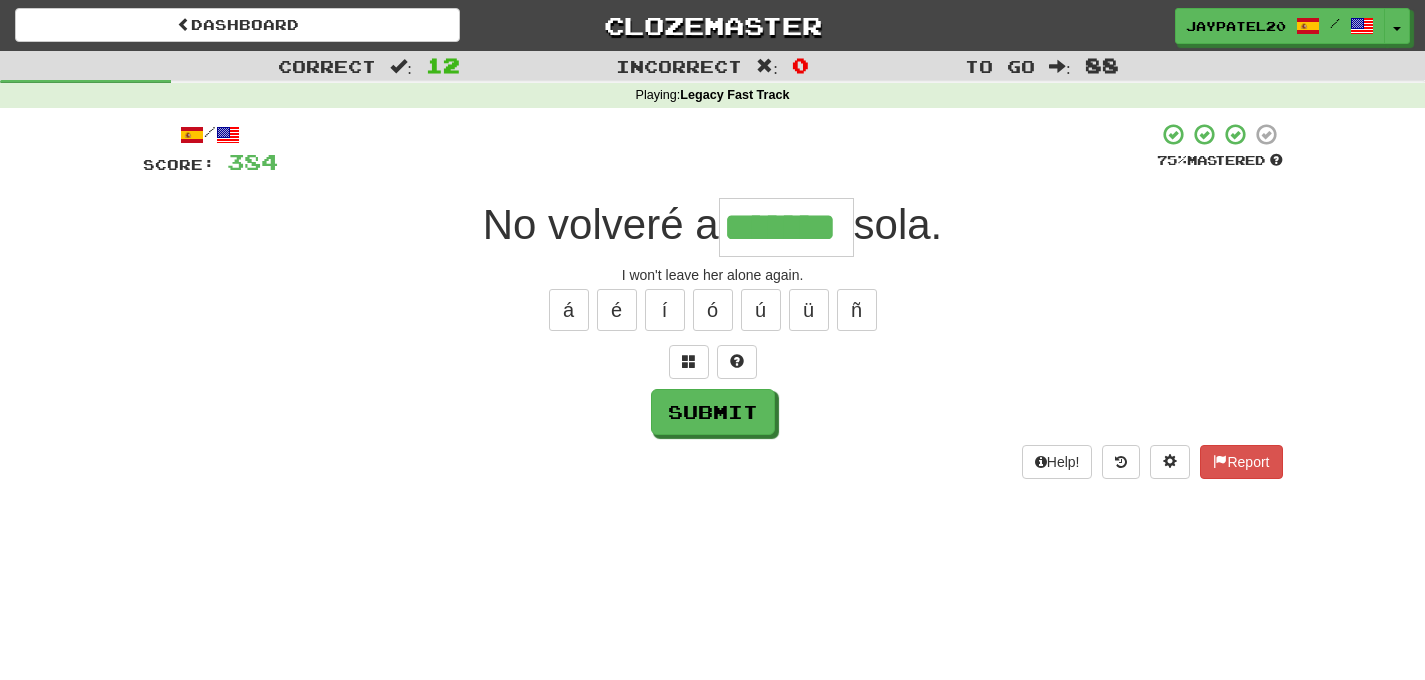 type on "*******" 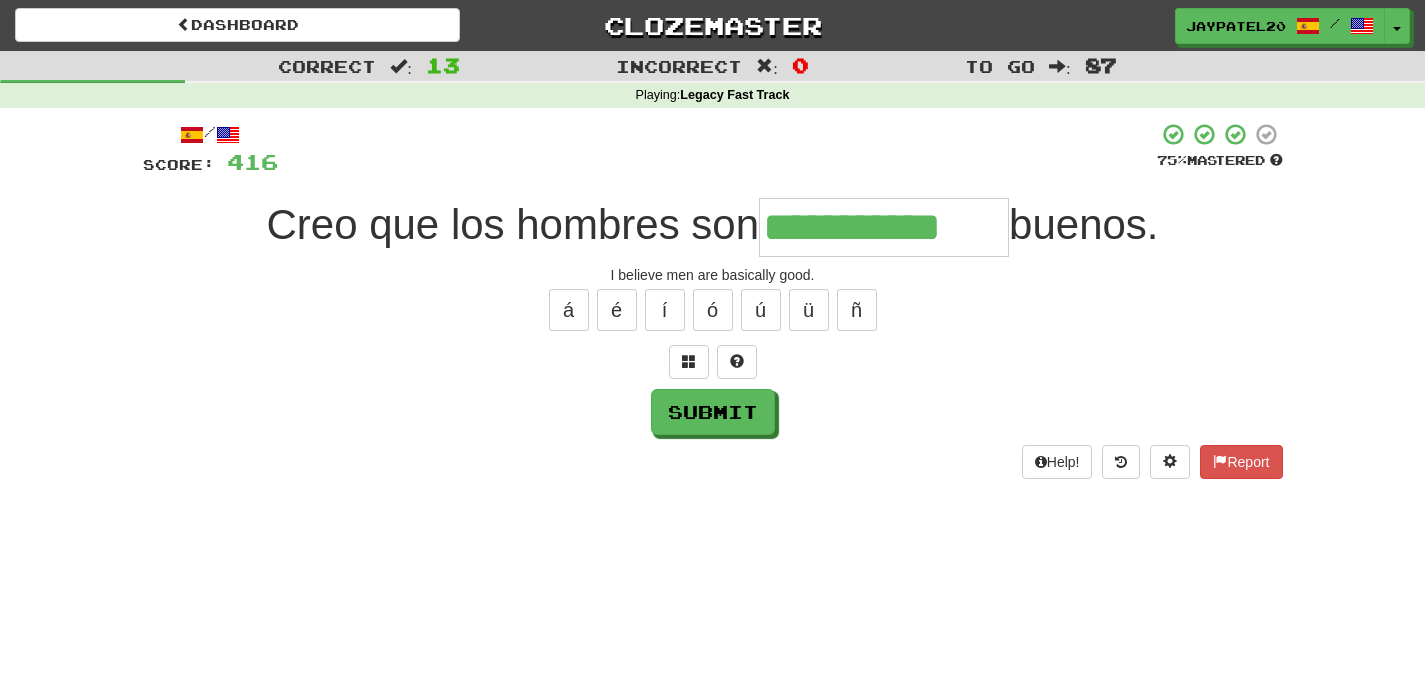 type on "**********" 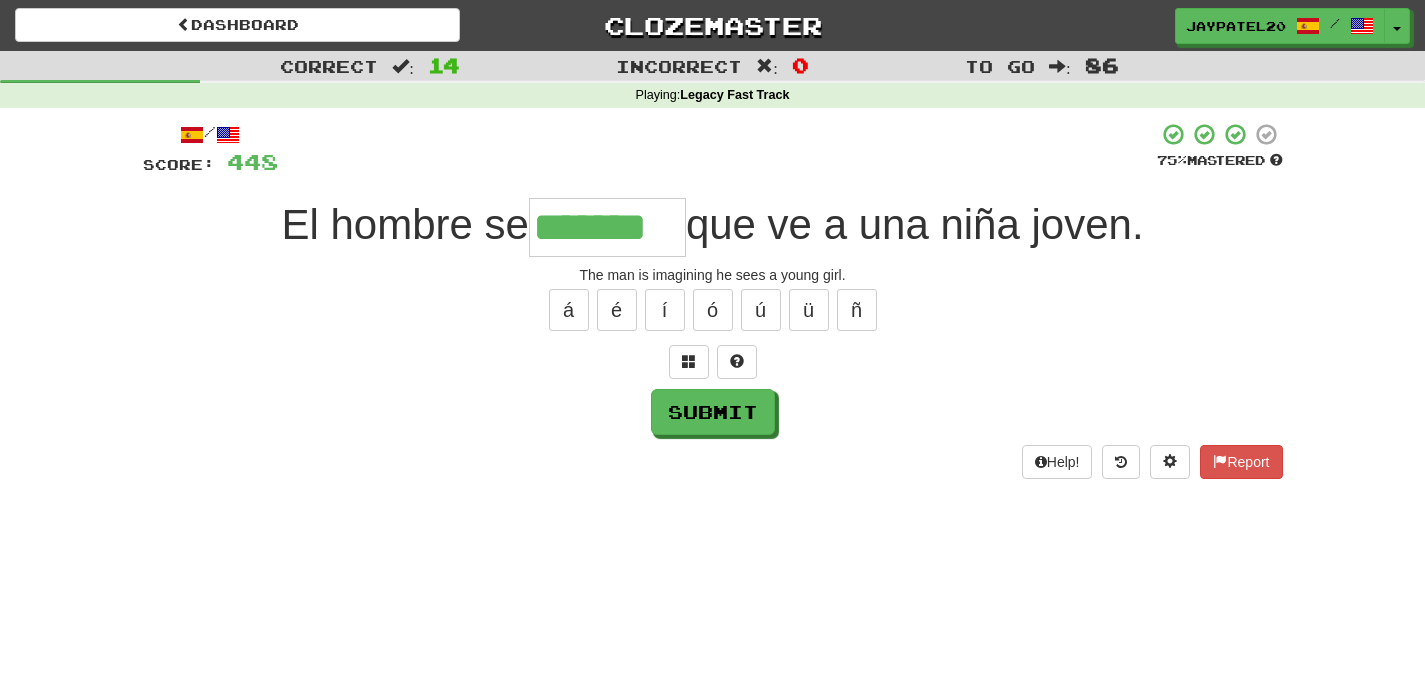 type on "*******" 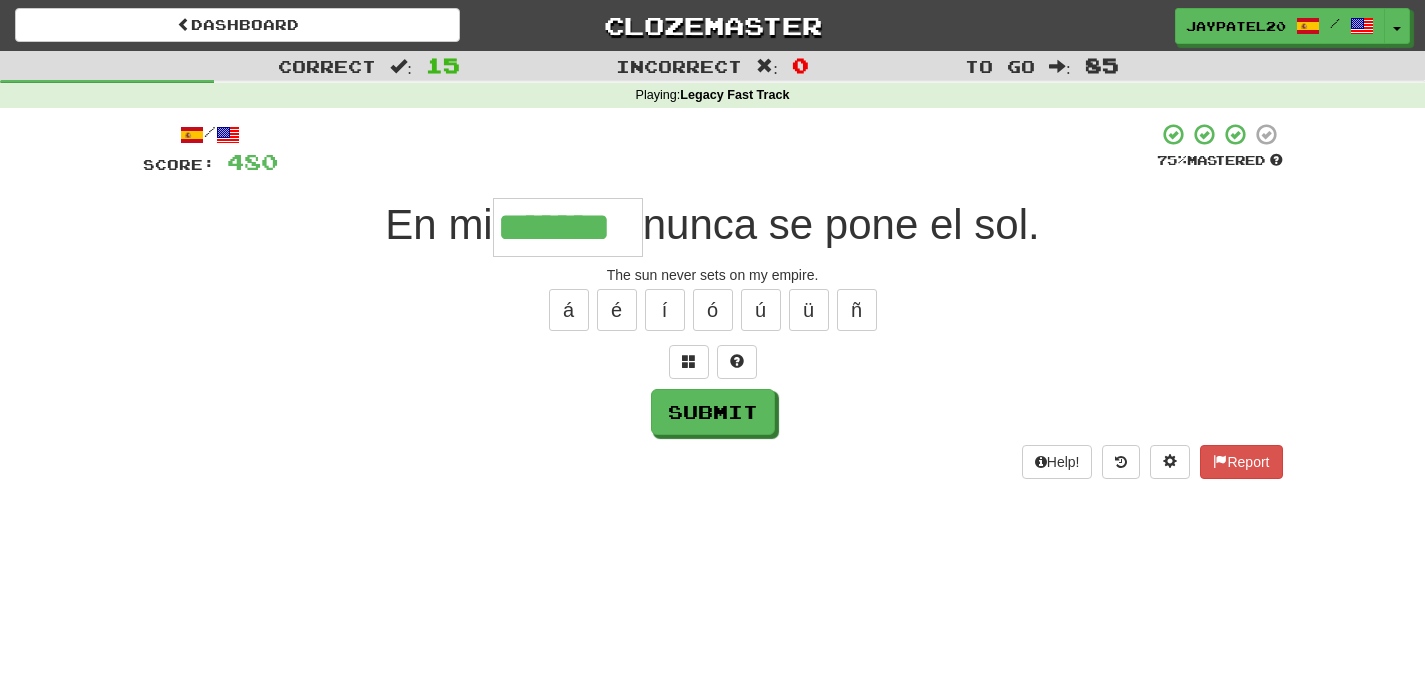 type on "*******" 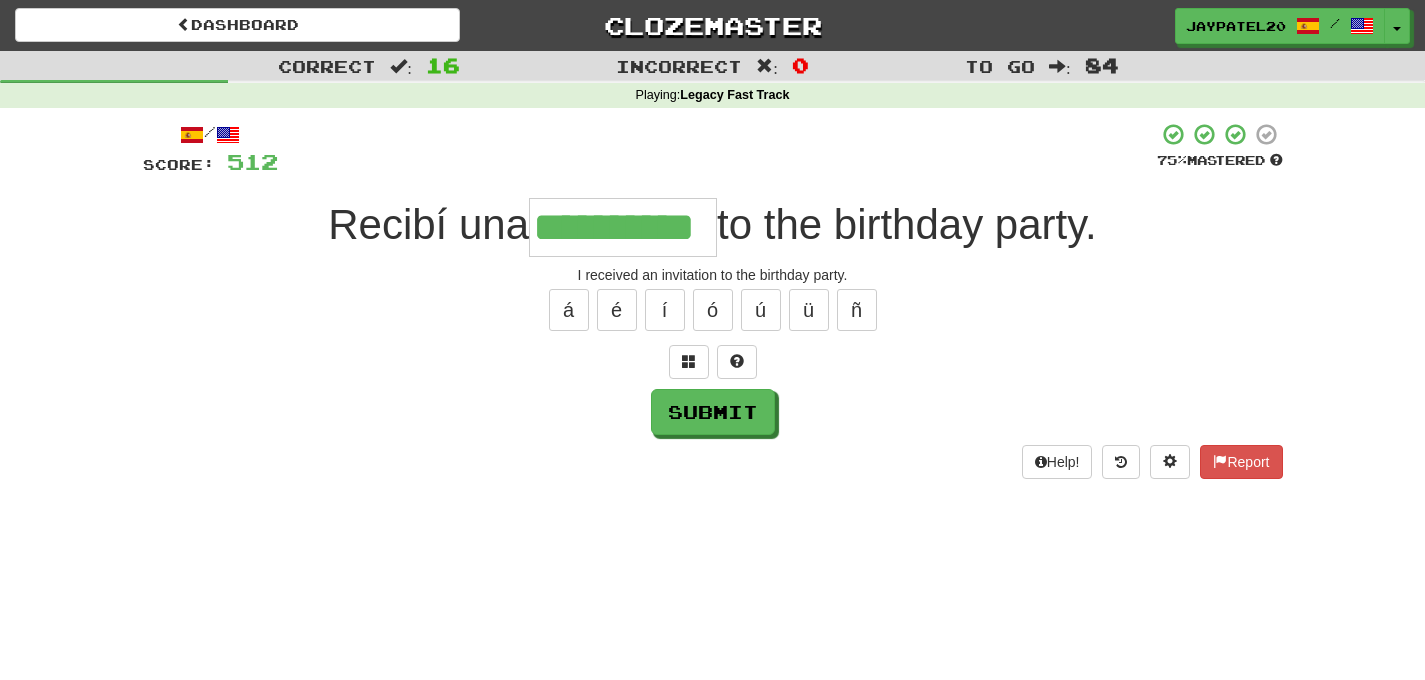 type on "**********" 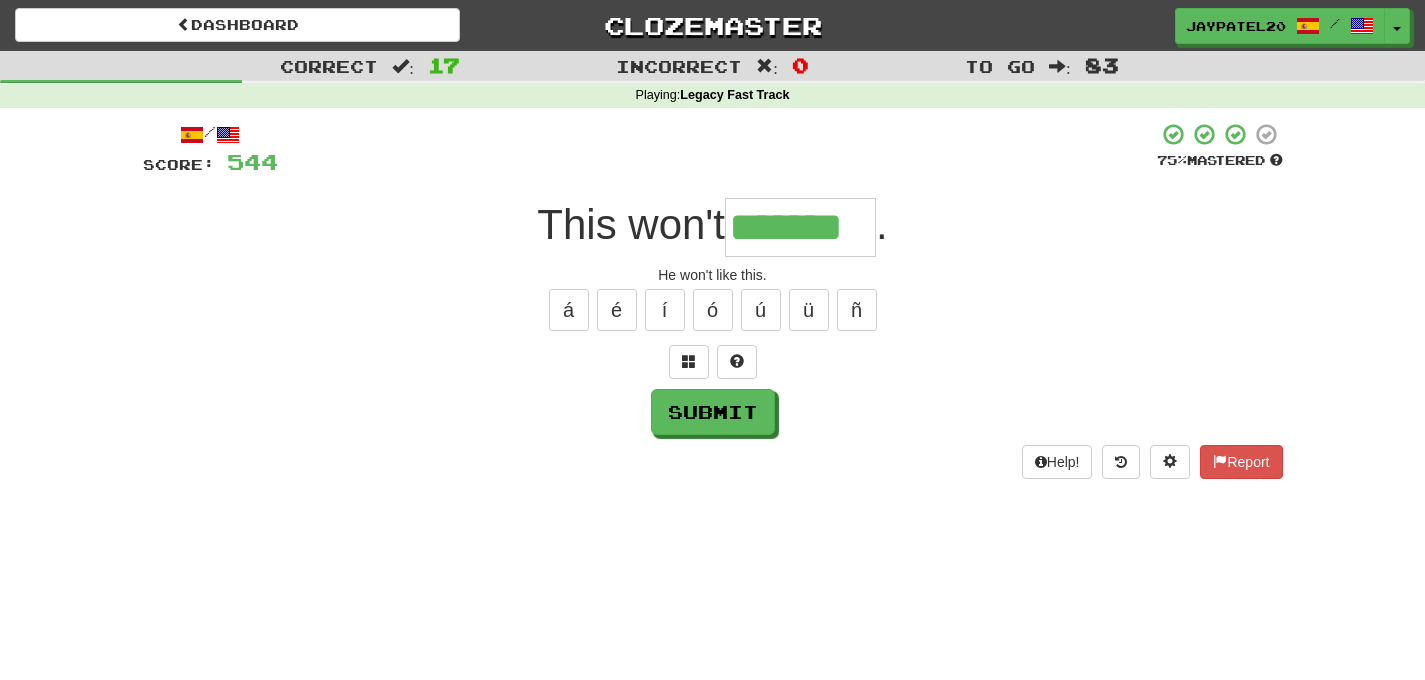 type on "*******" 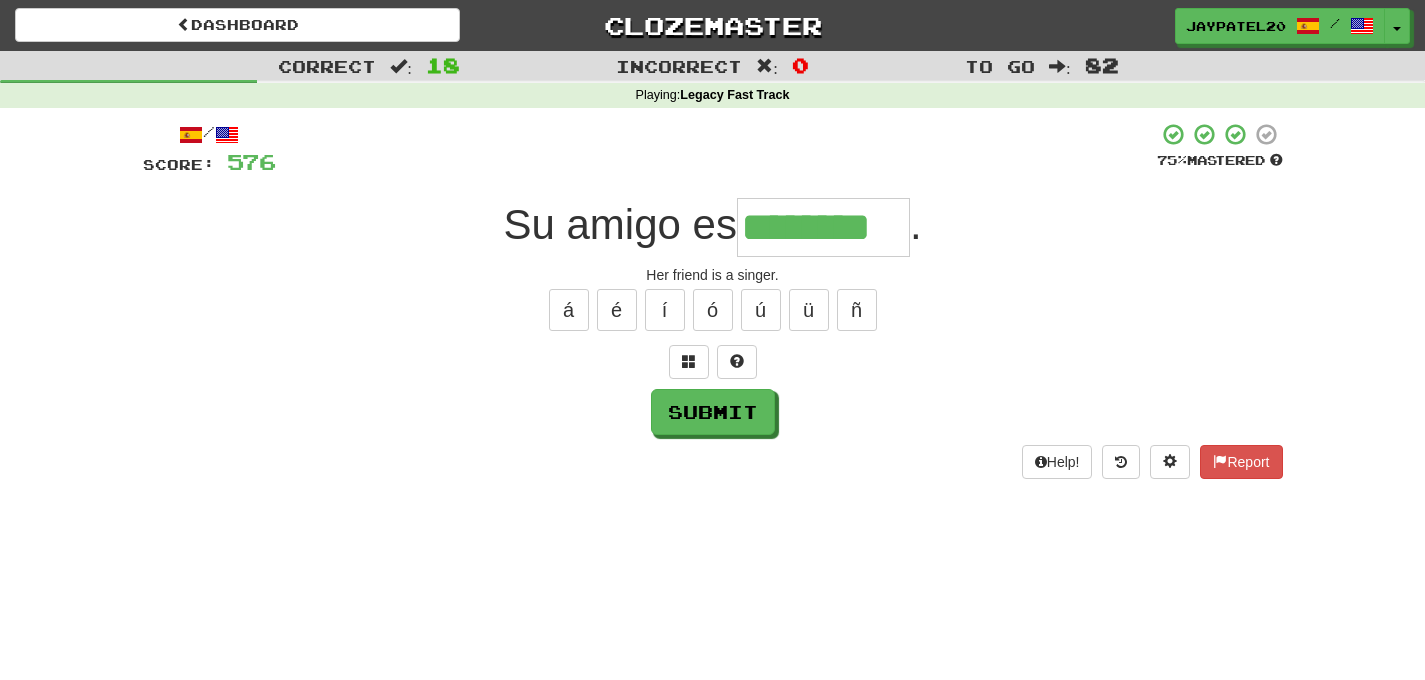 type on "********" 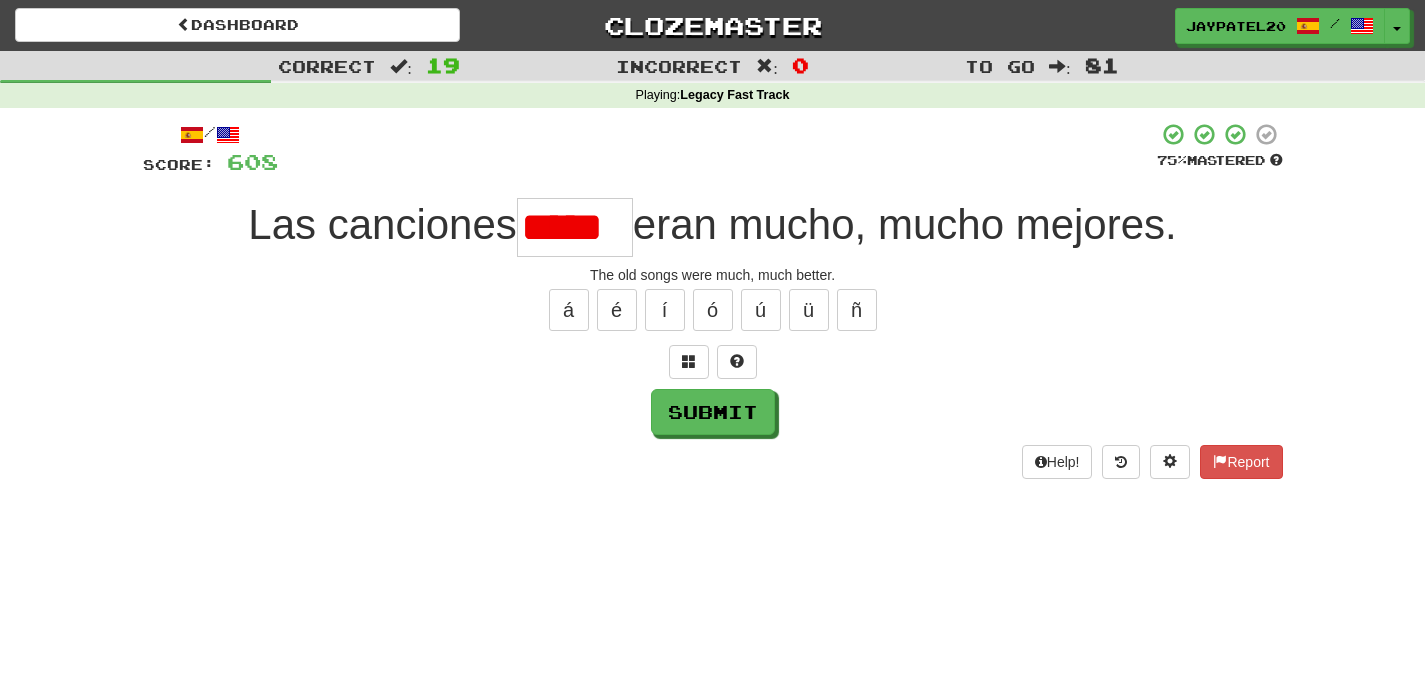scroll, scrollTop: 0, scrollLeft: 0, axis: both 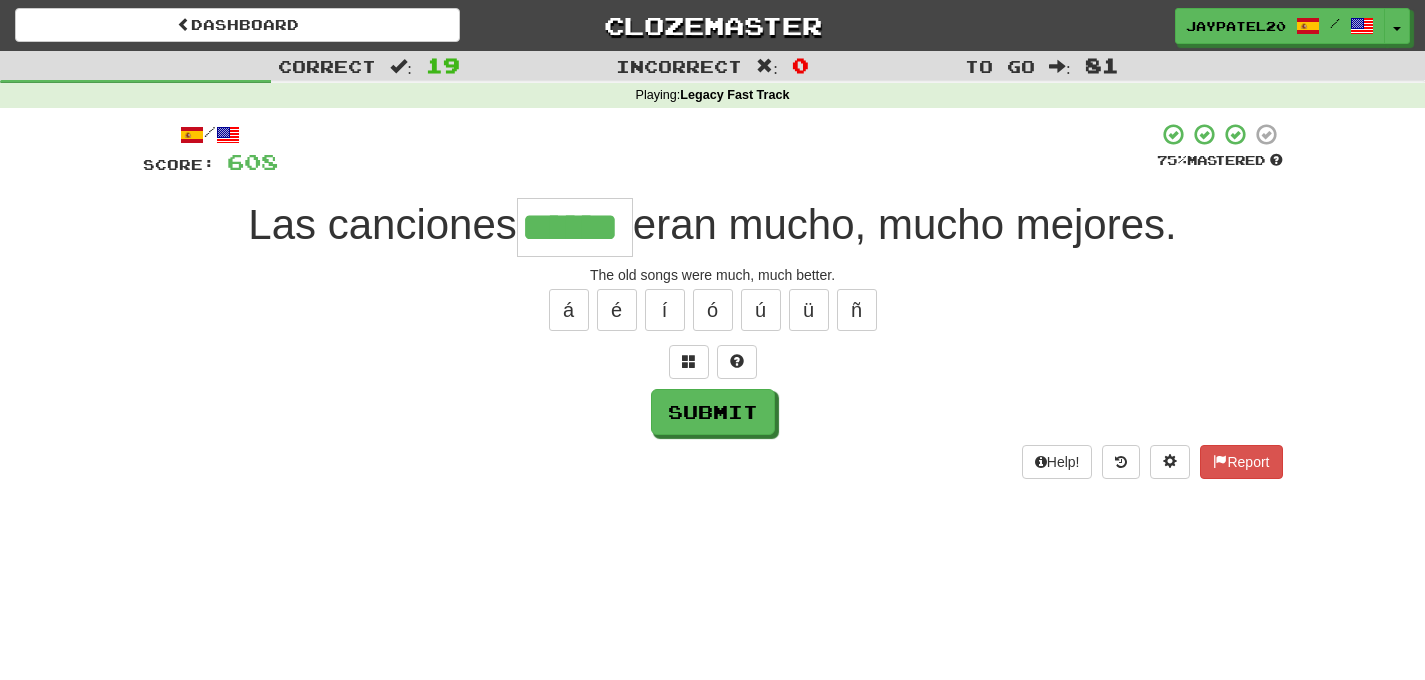 type on "******" 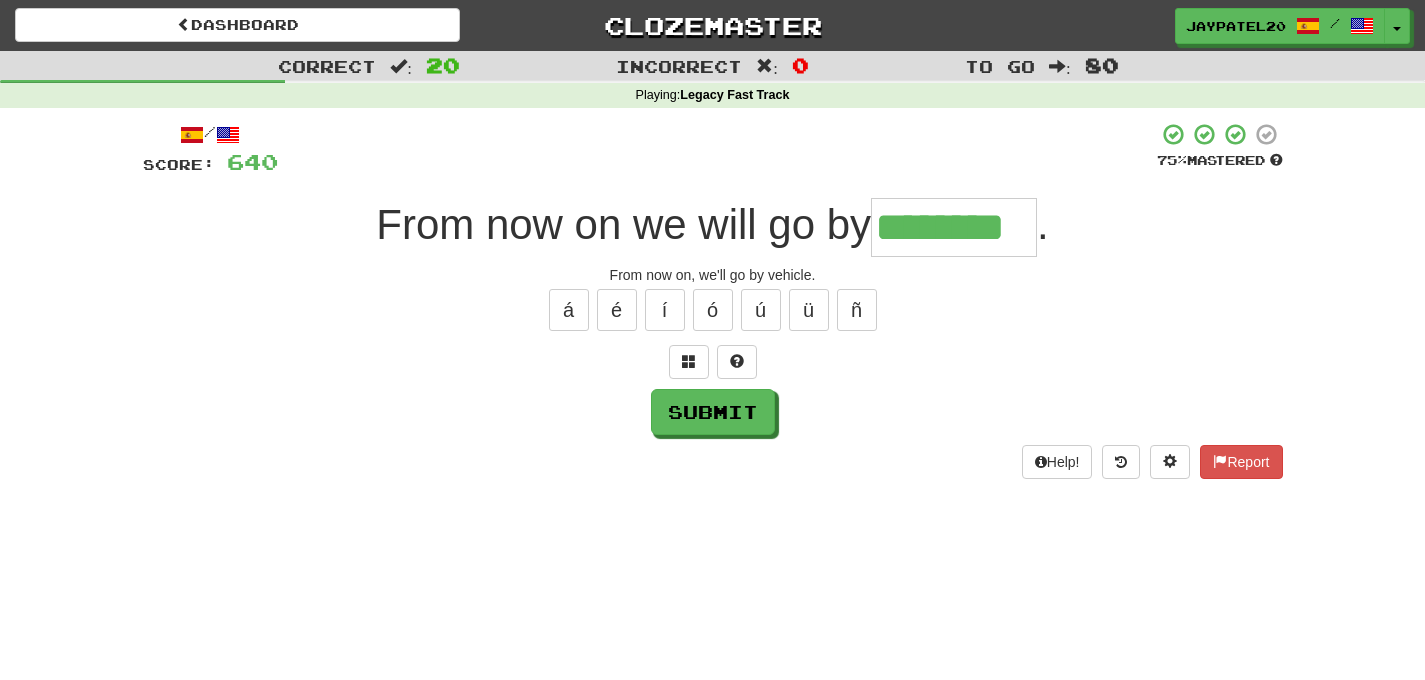 type on "********" 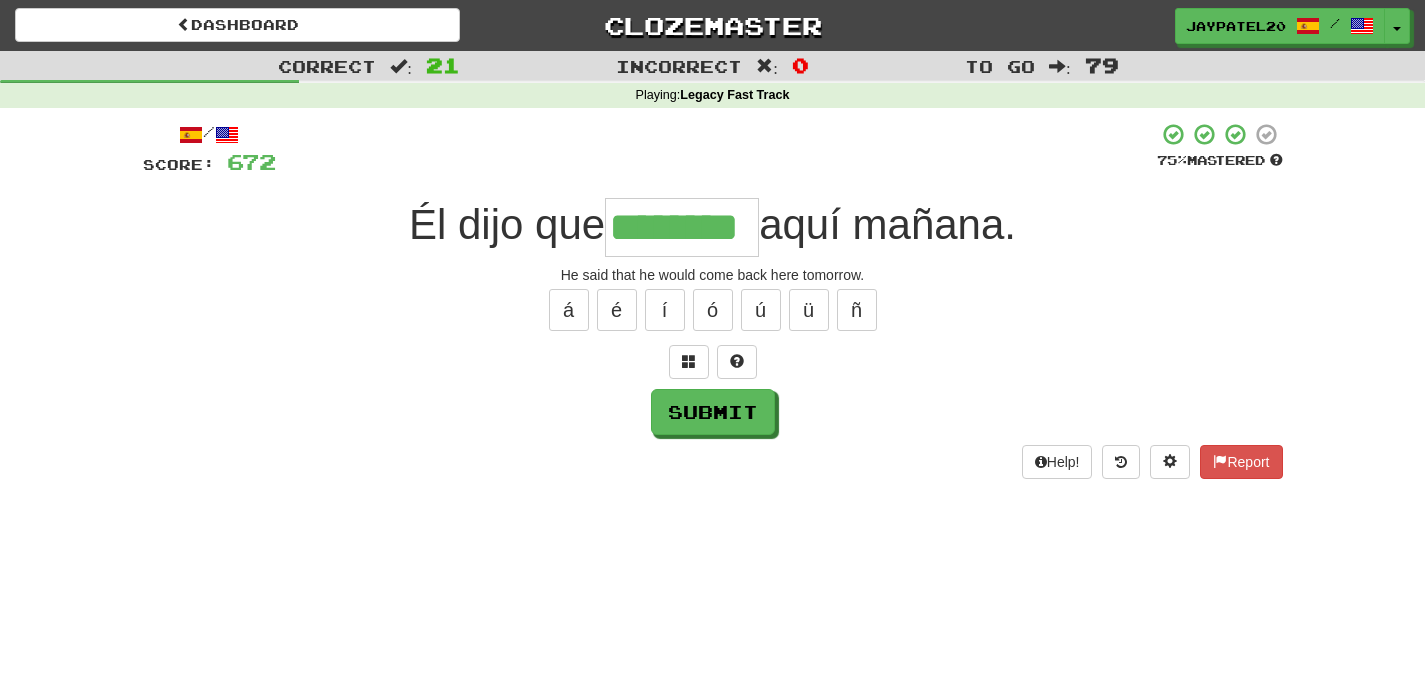 type on "********" 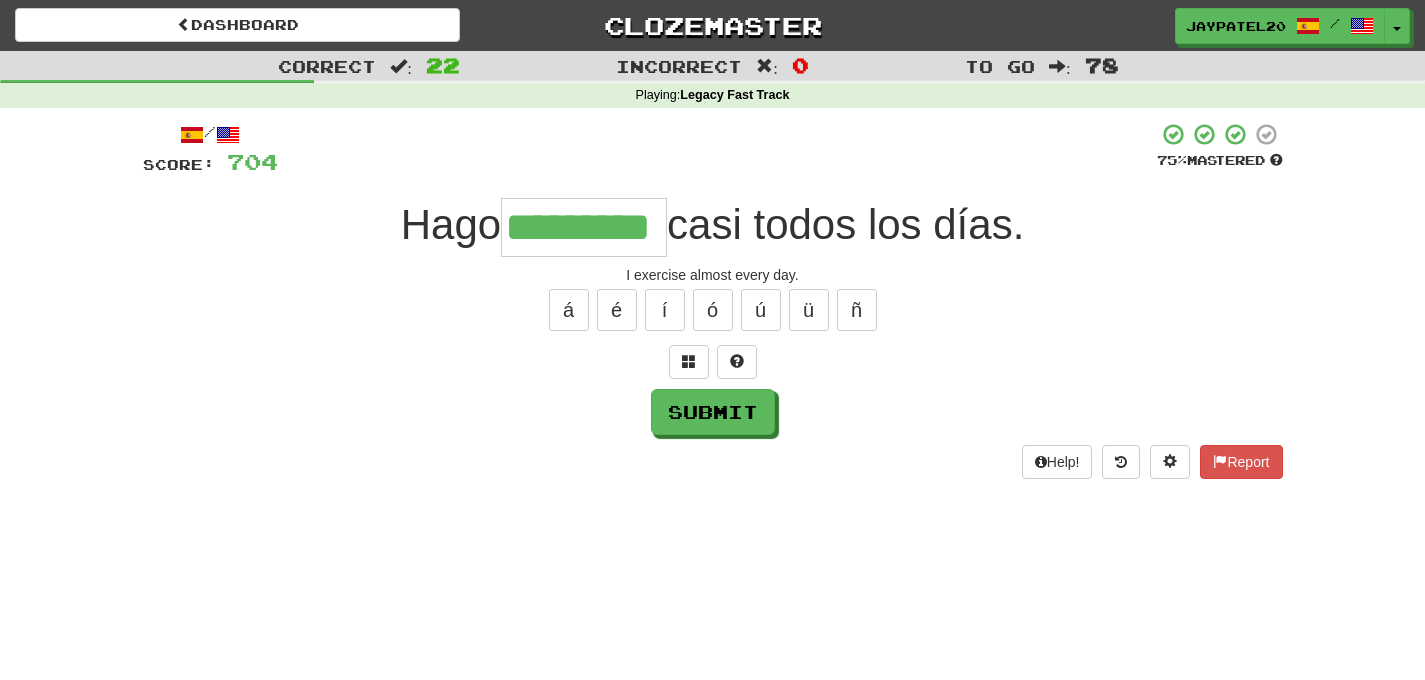 type on "*********" 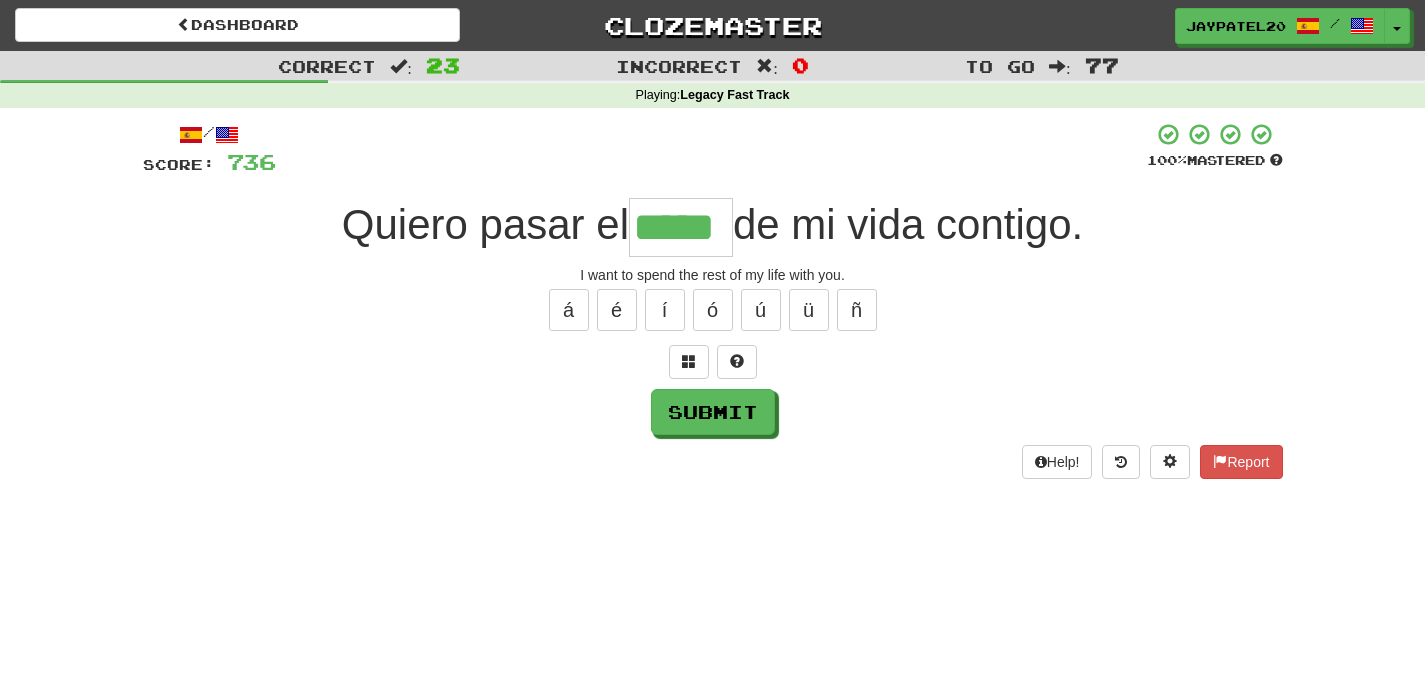 type on "*****" 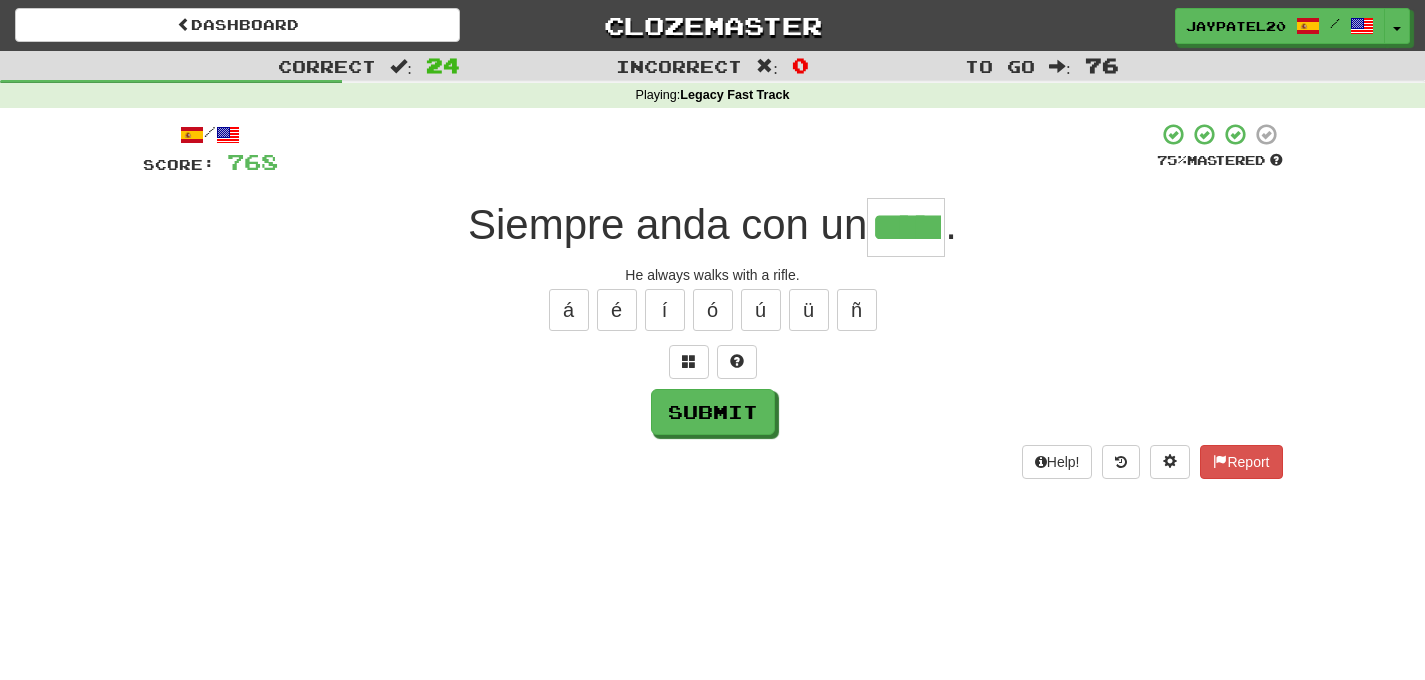 type on "*****" 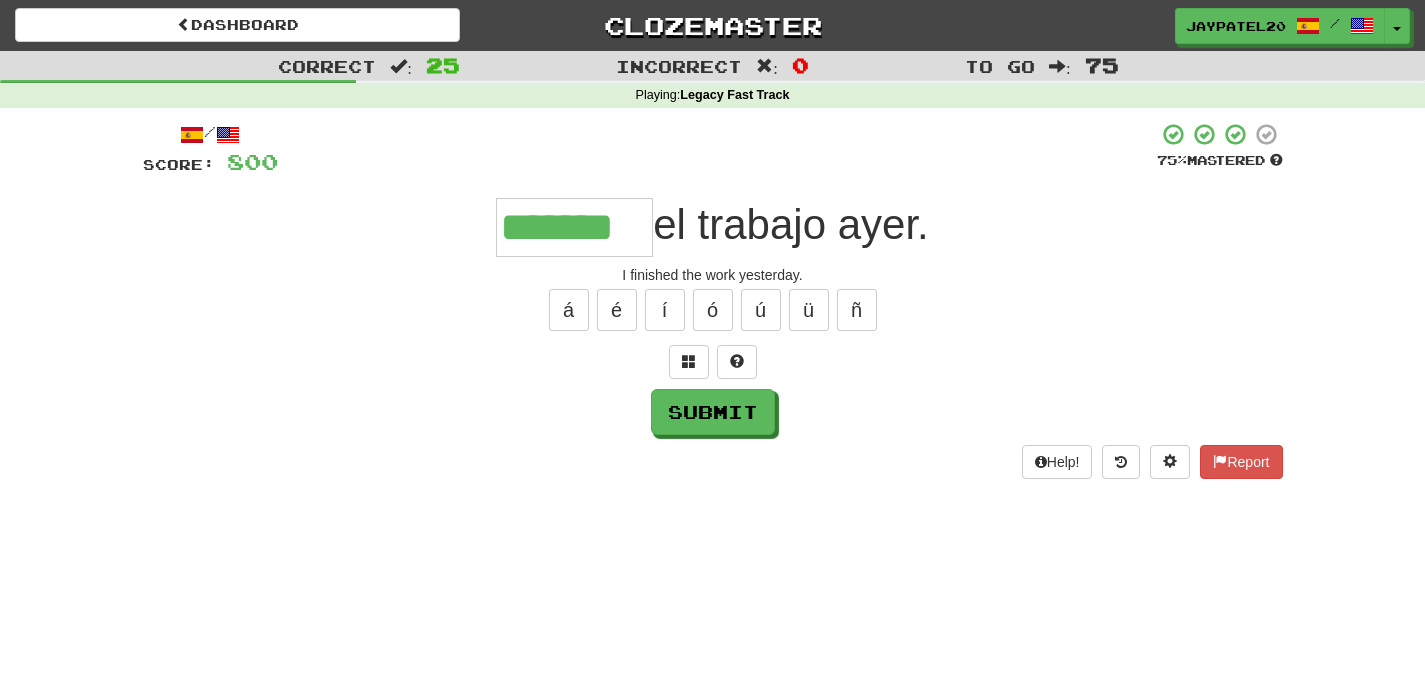 type on "*******" 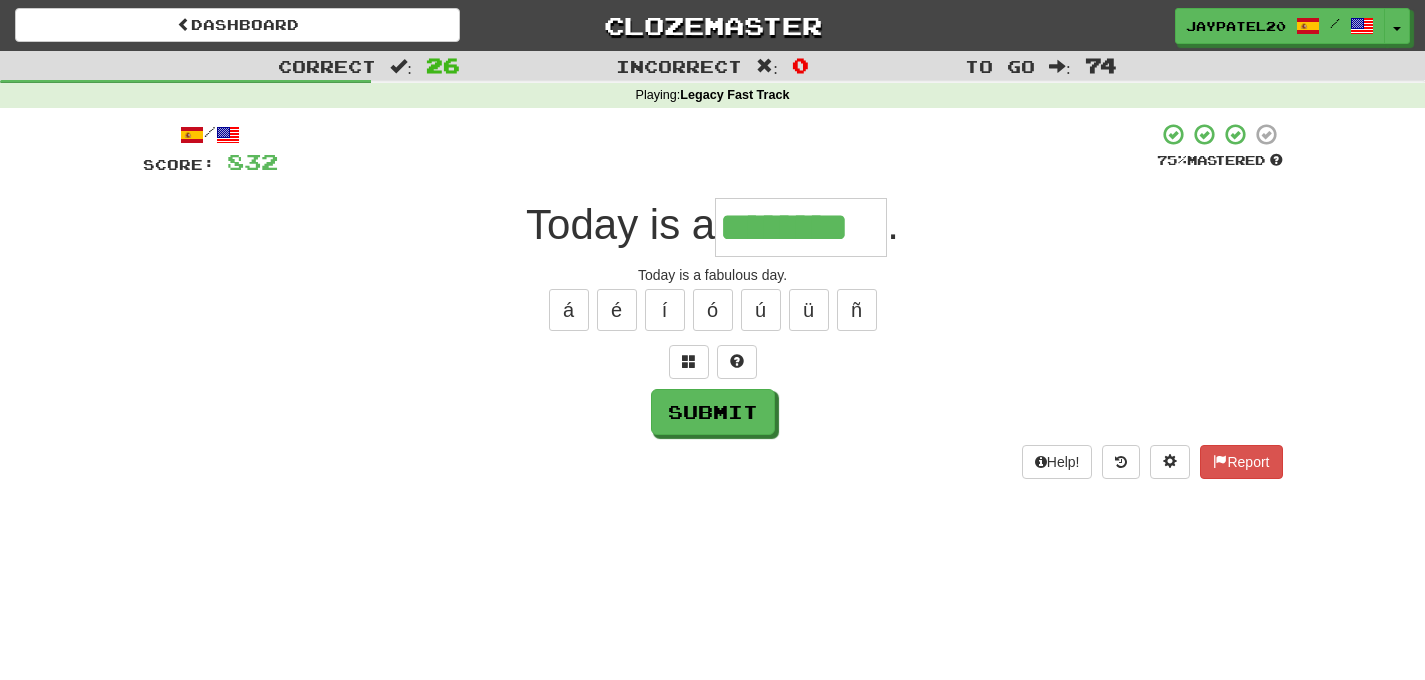 type on "********" 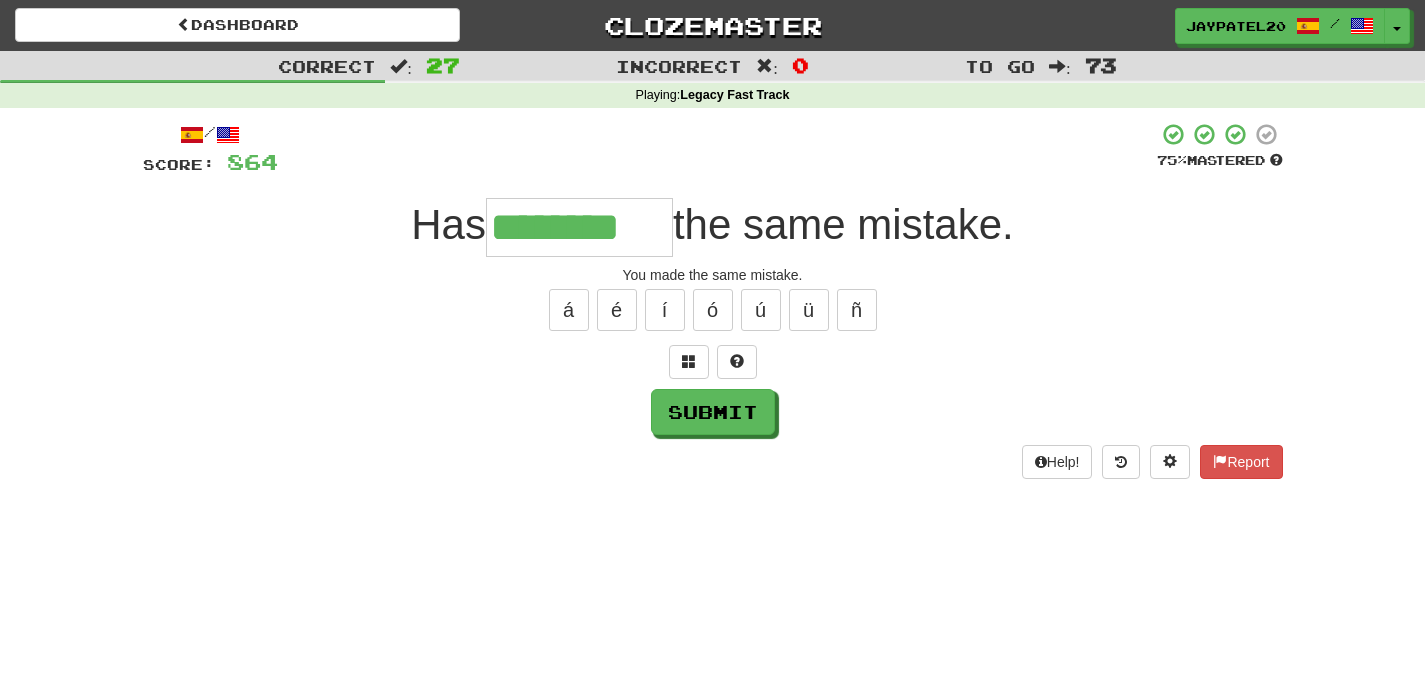 type on "********" 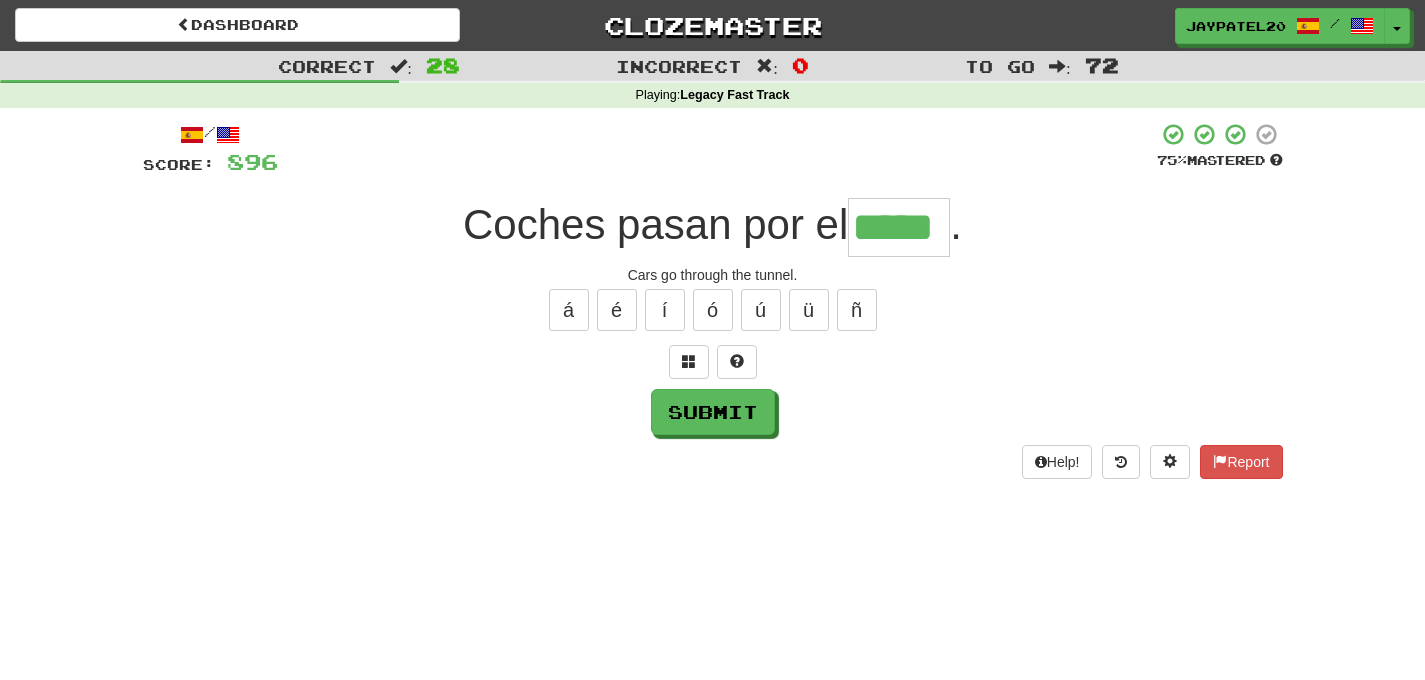 type on "*****" 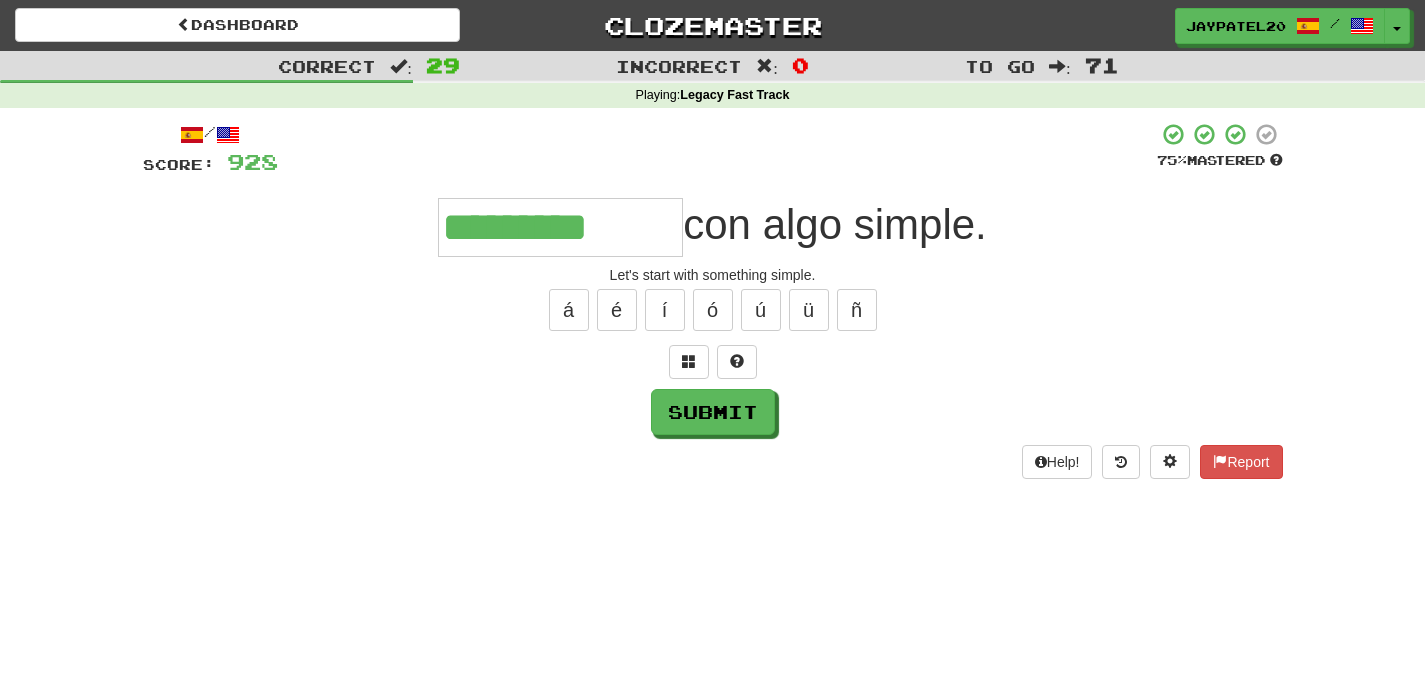 type on "*********" 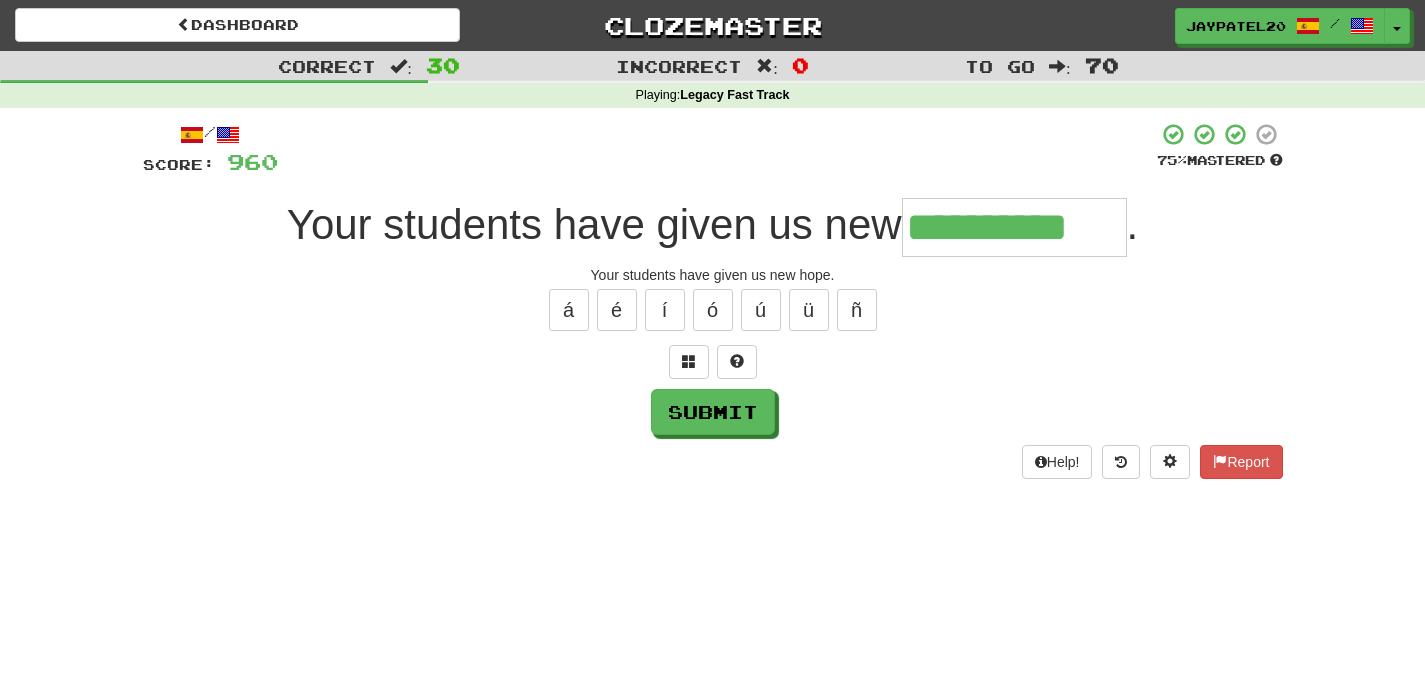 type on "**********" 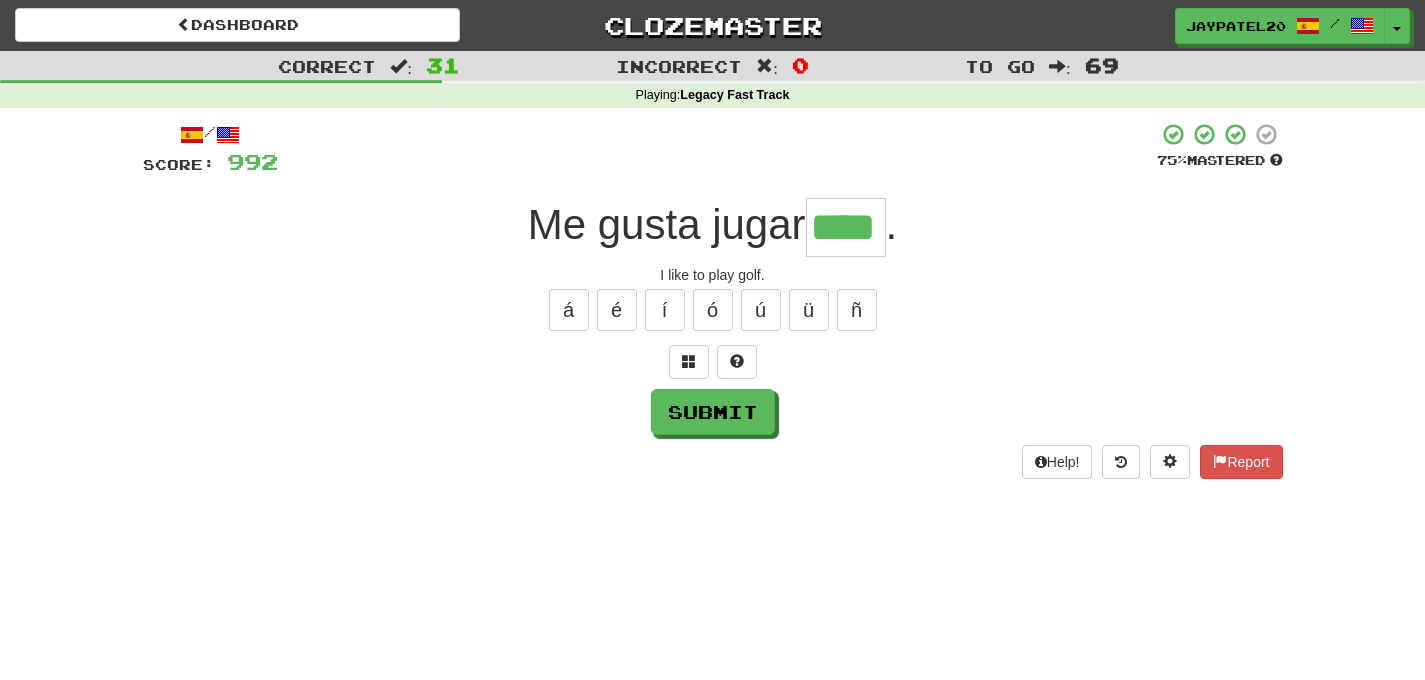 type on "****" 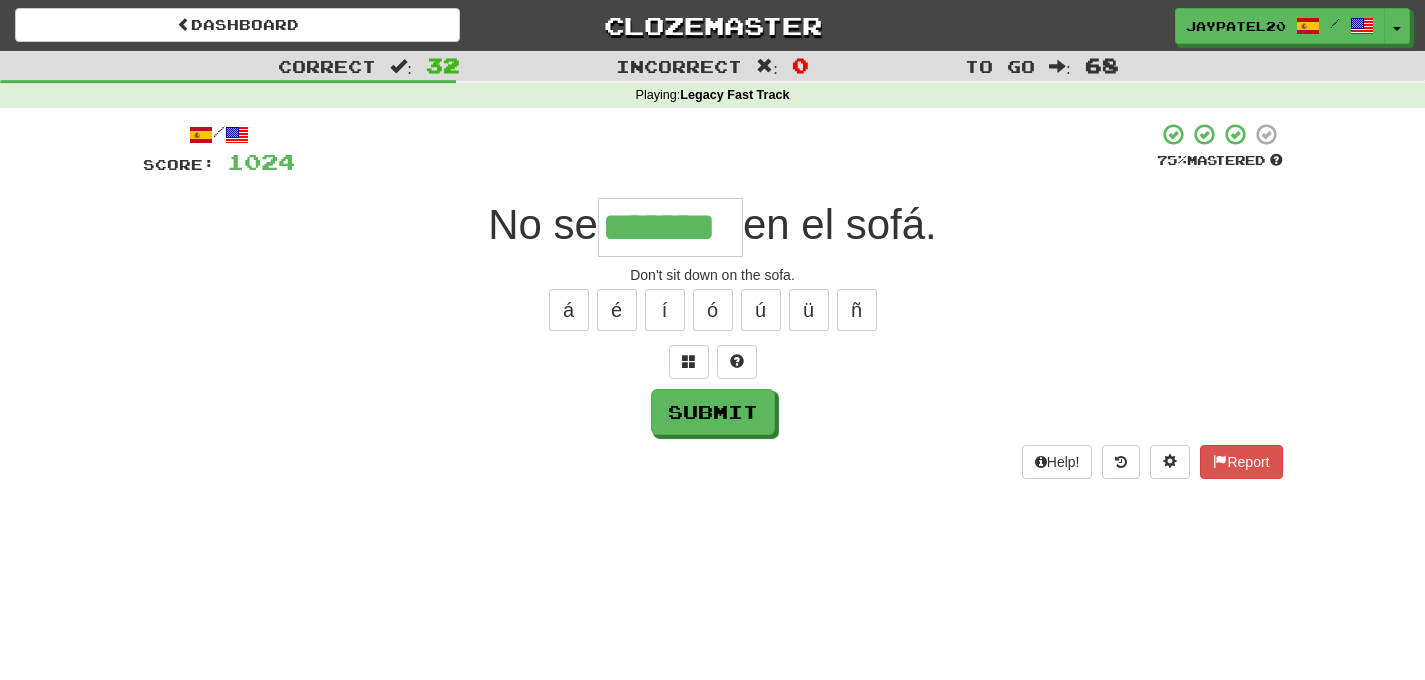 type on "*******" 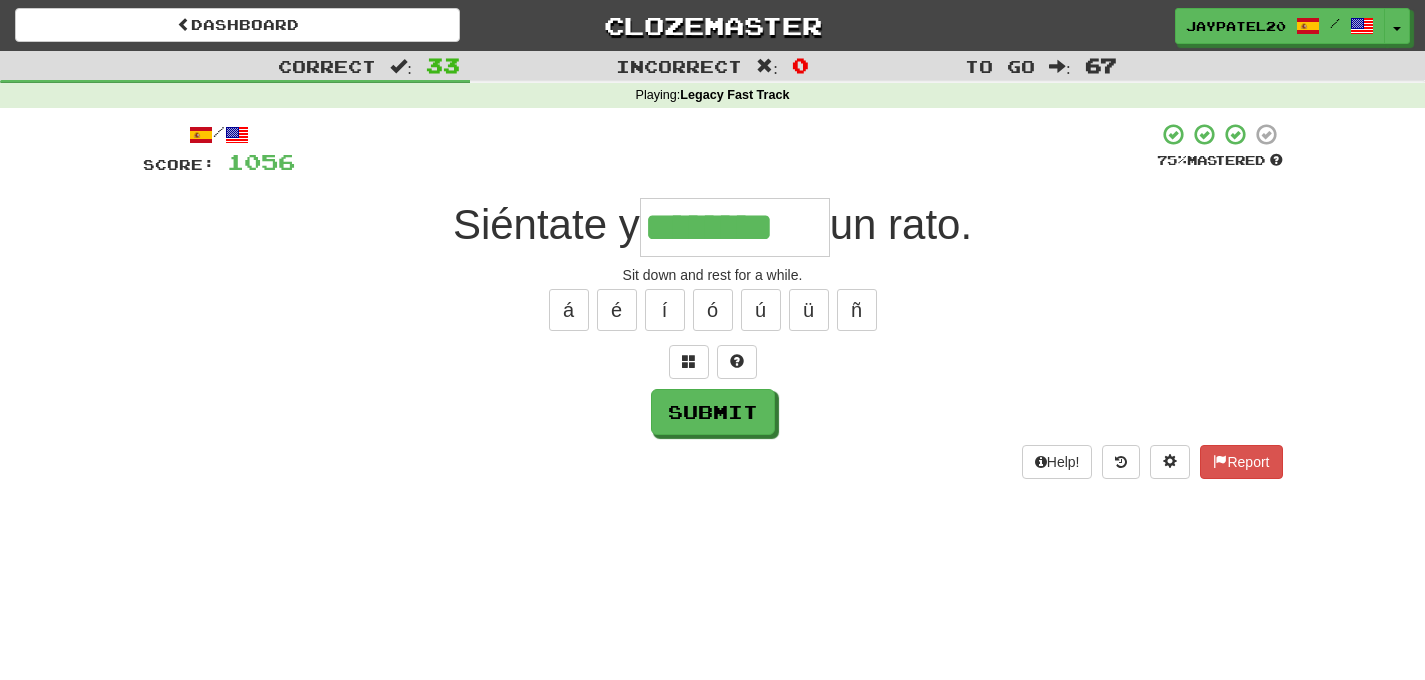 type on "********" 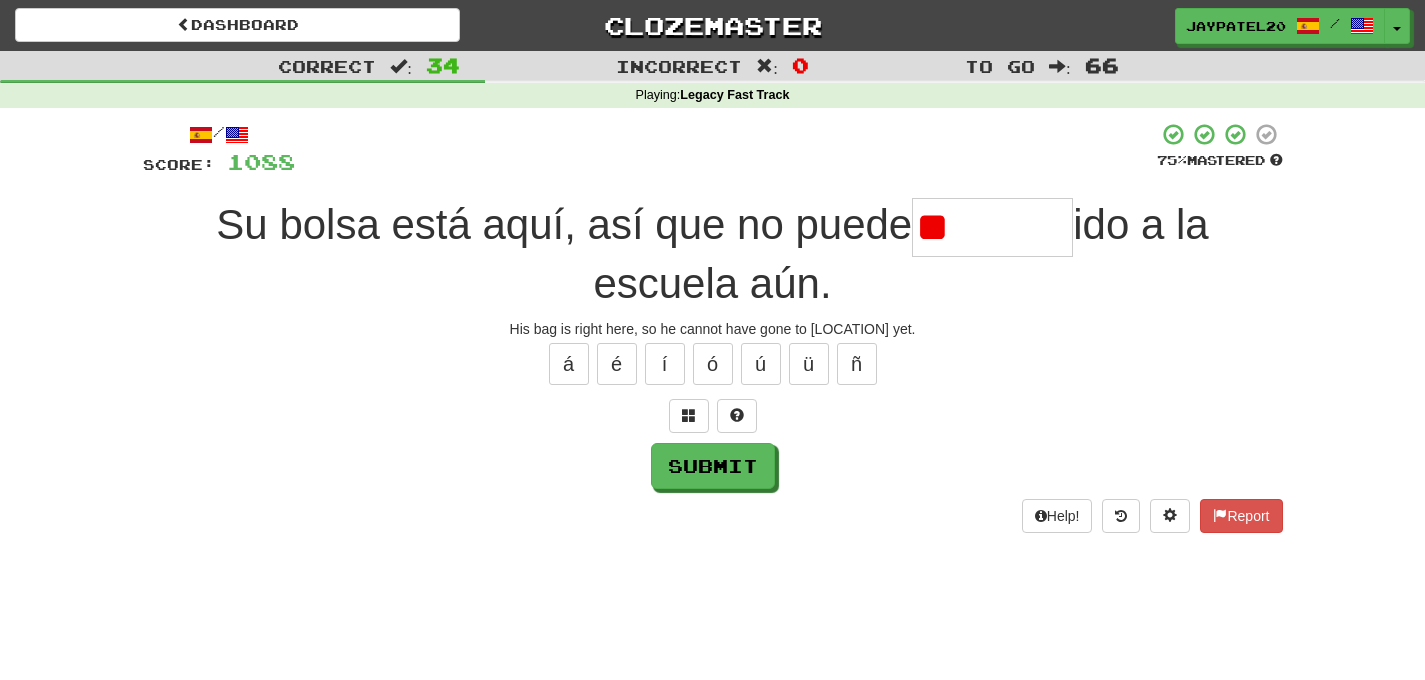 type on "*" 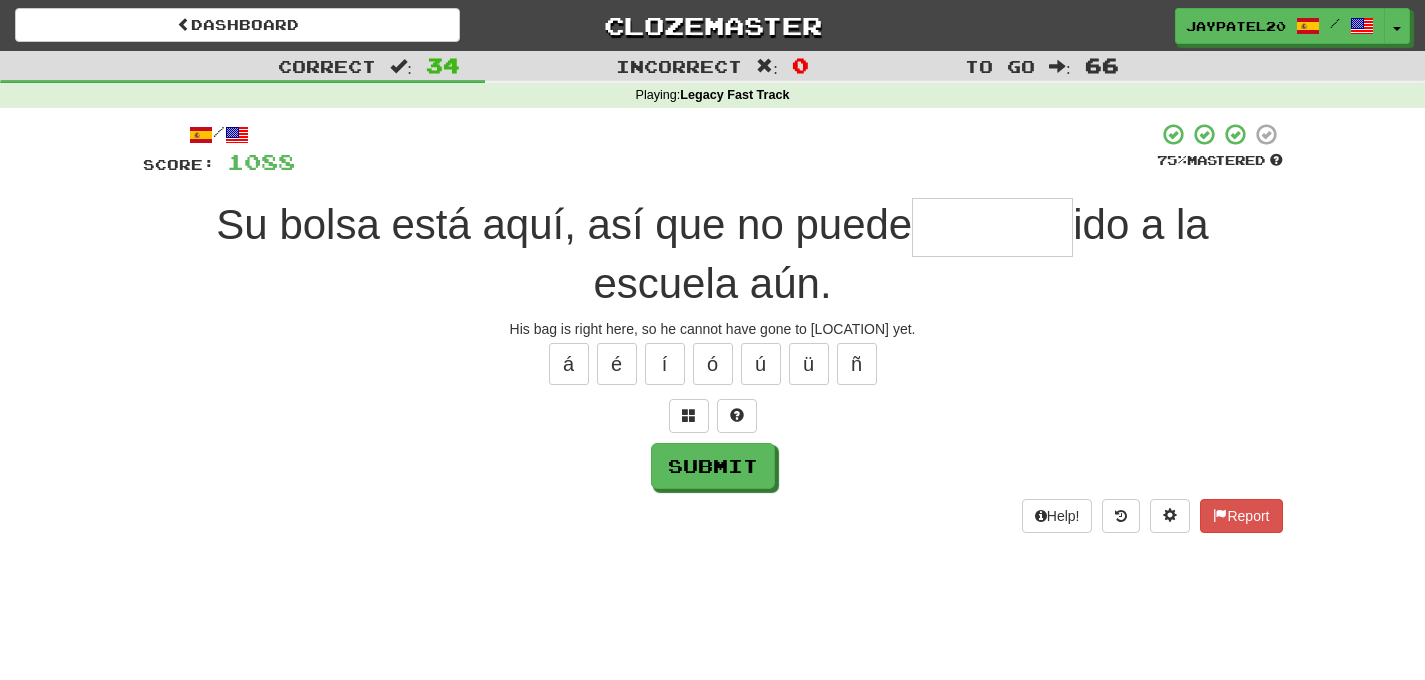 type on "*" 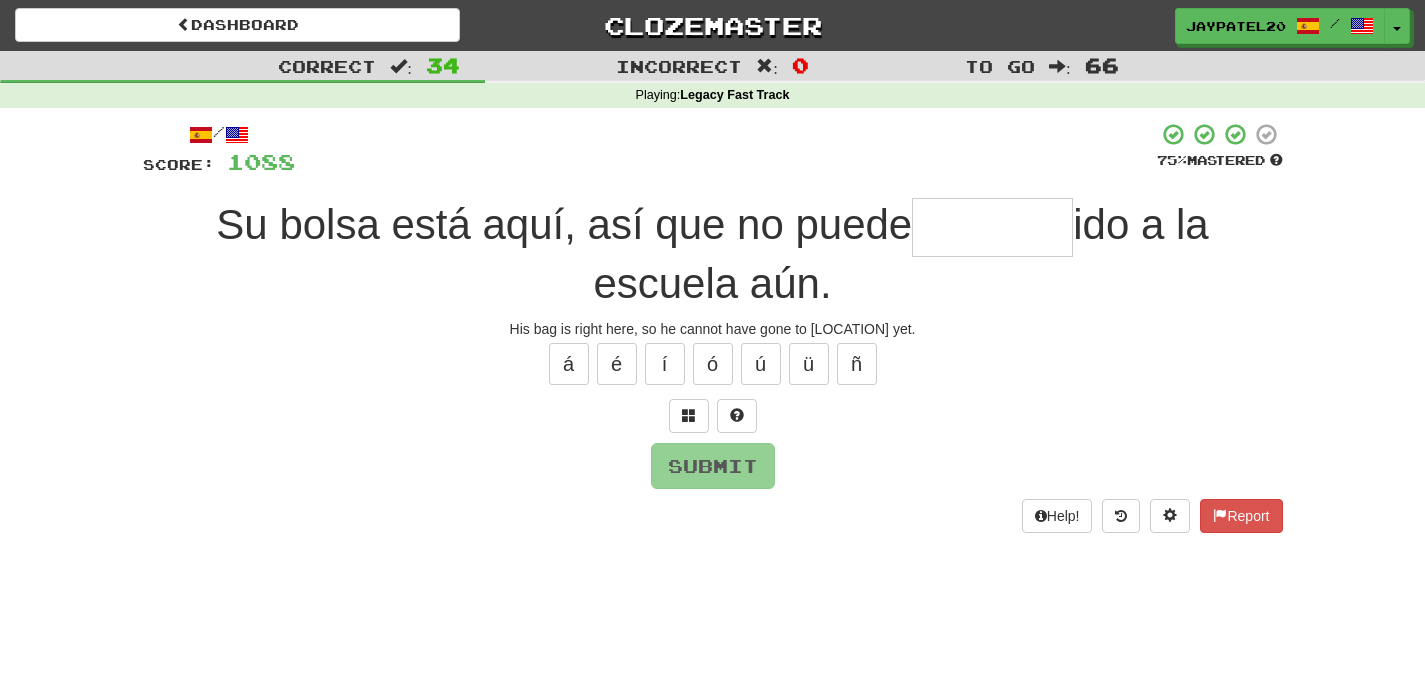 type on "*" 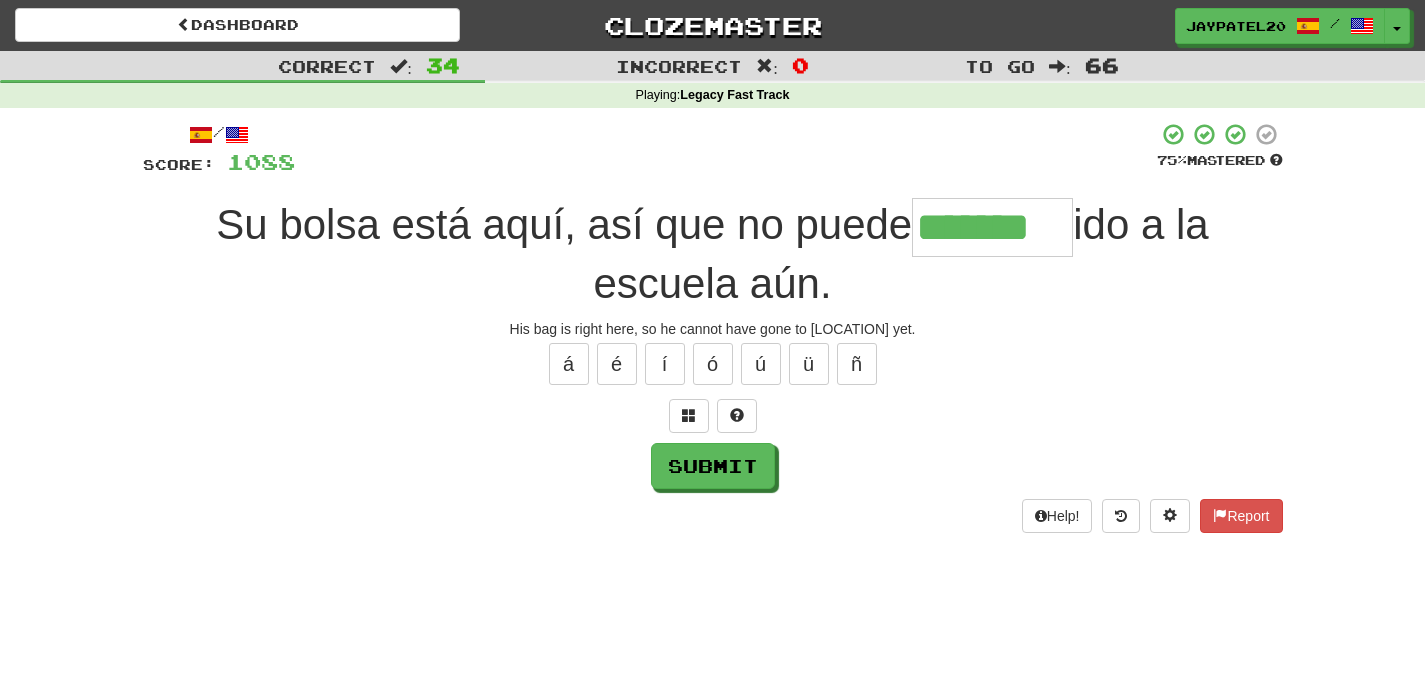 type on "*******" 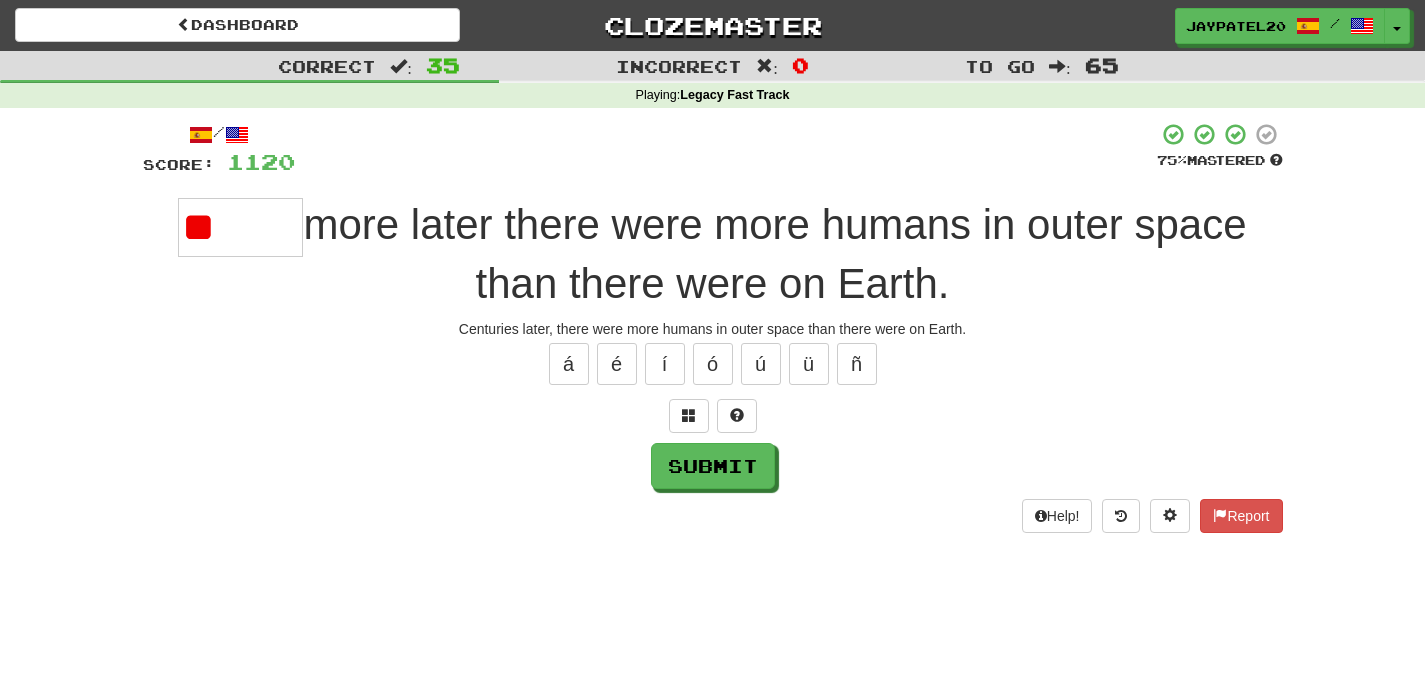 type on "*" 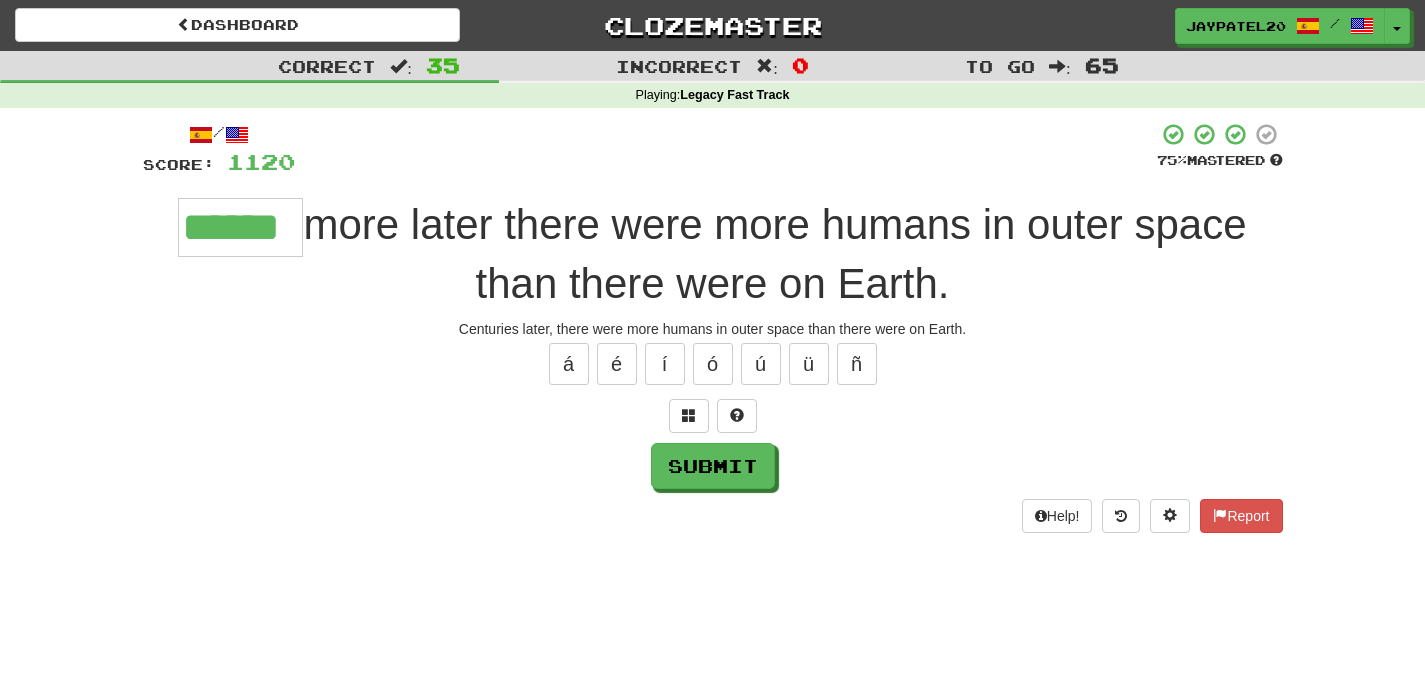 type on "******" 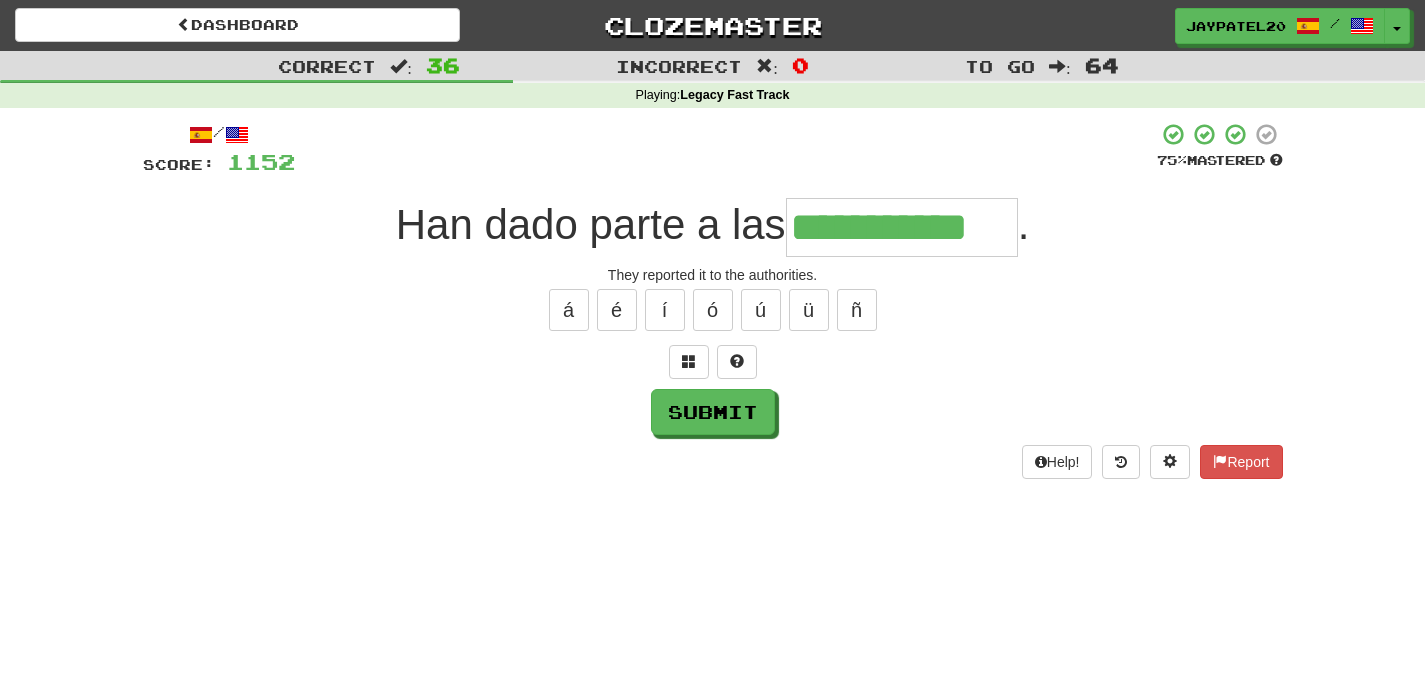 type on "**********" 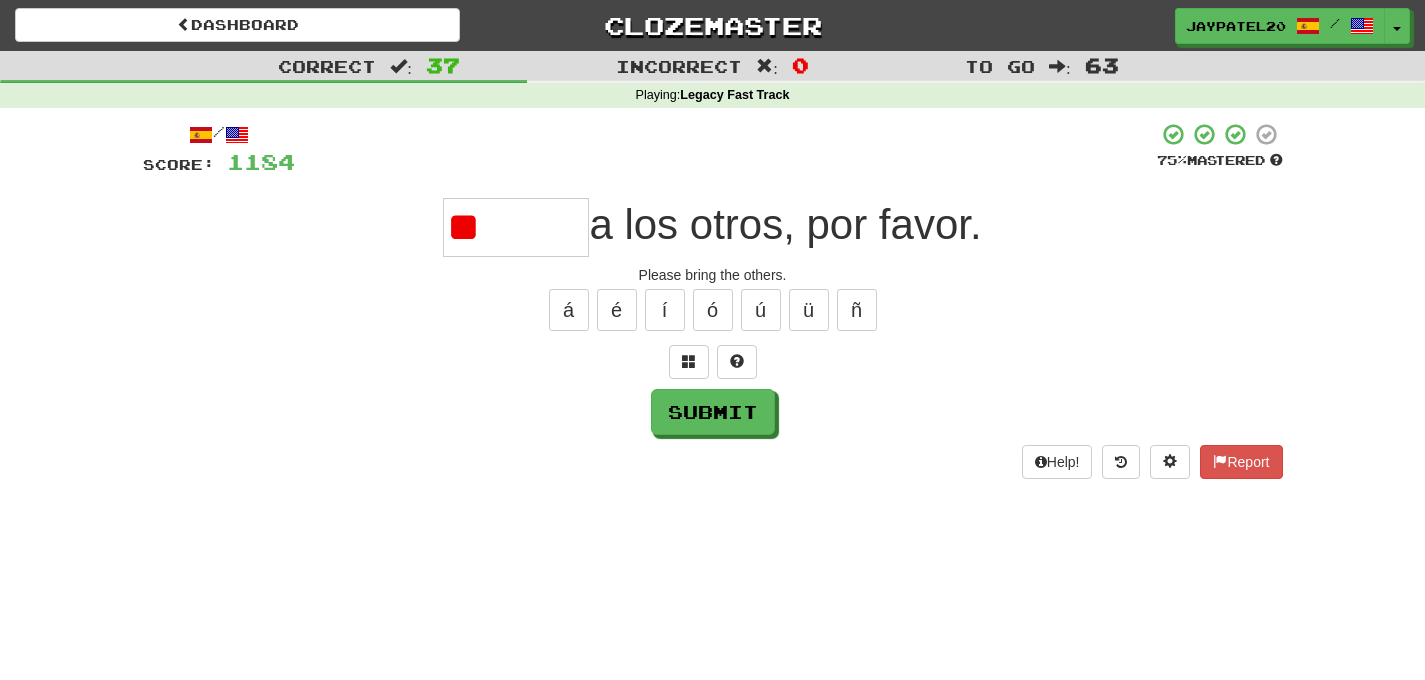 type on "*" 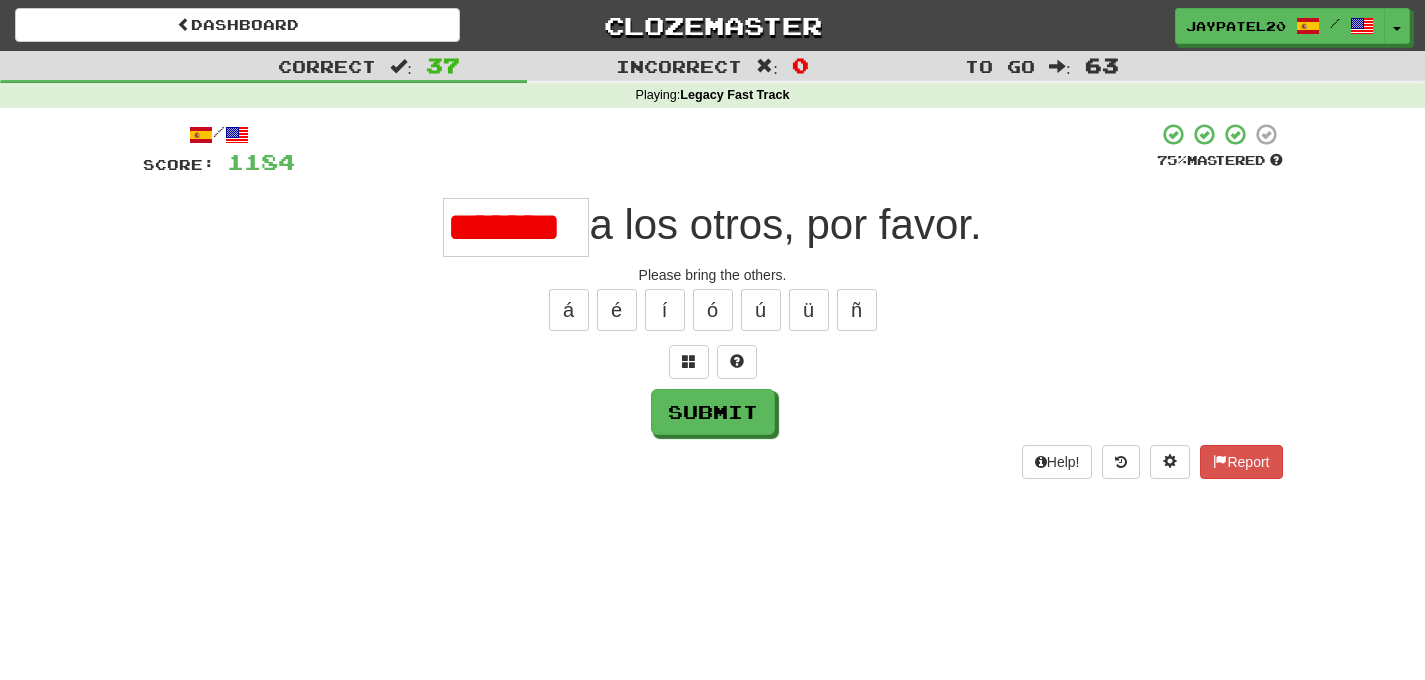 scroll, scrollTop: 0, scrollLeft: 0, axis: both 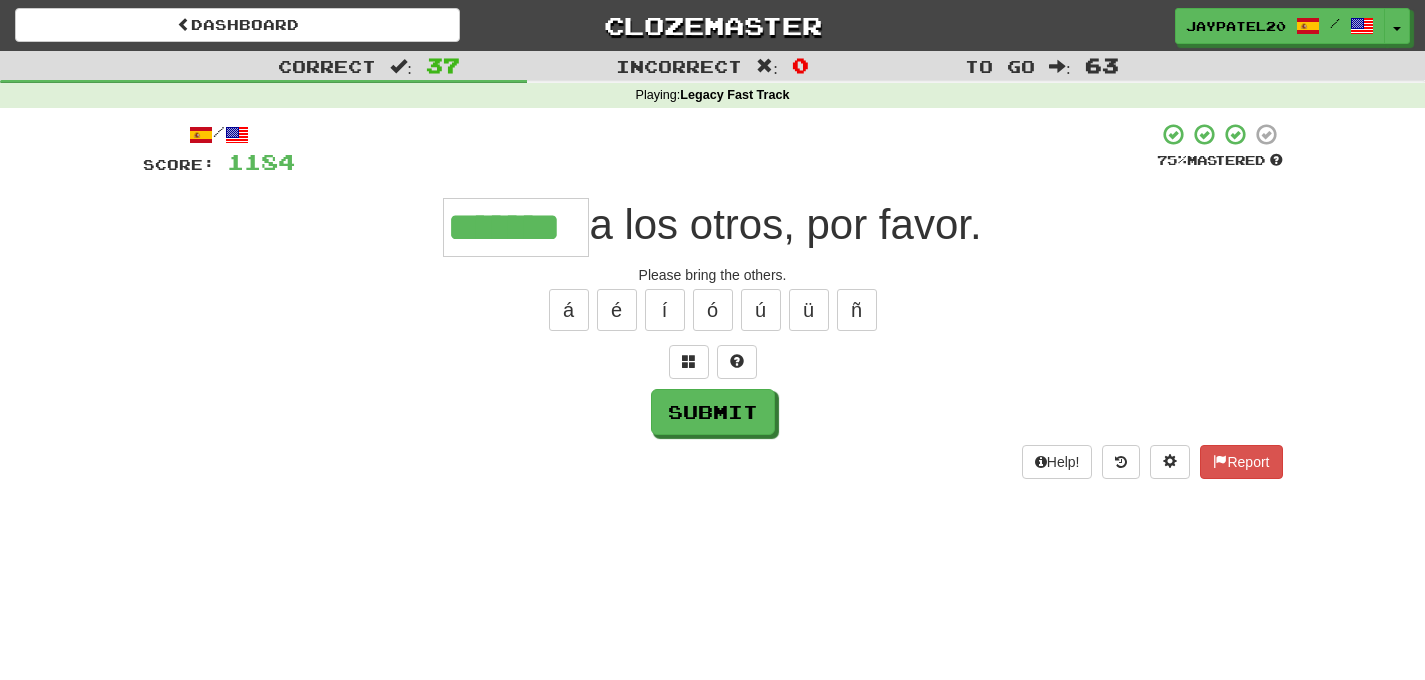 type on "*******" 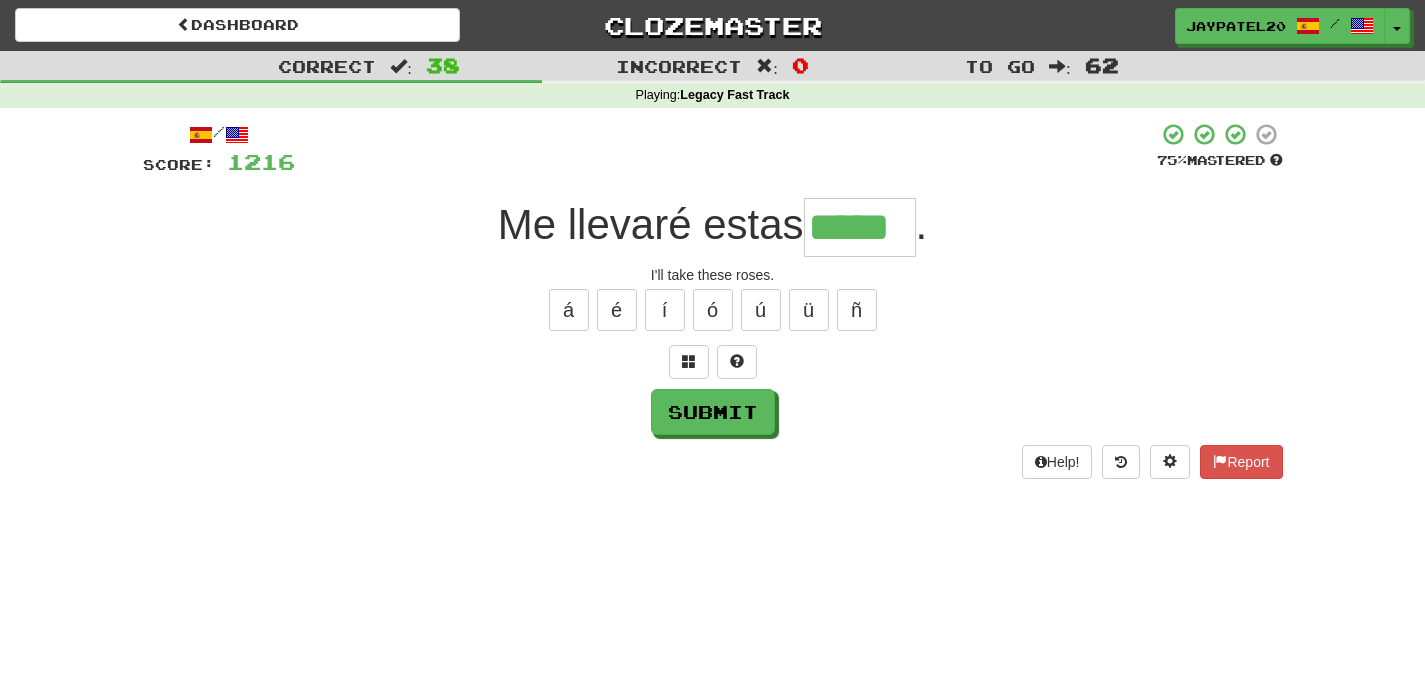 type on "*****" 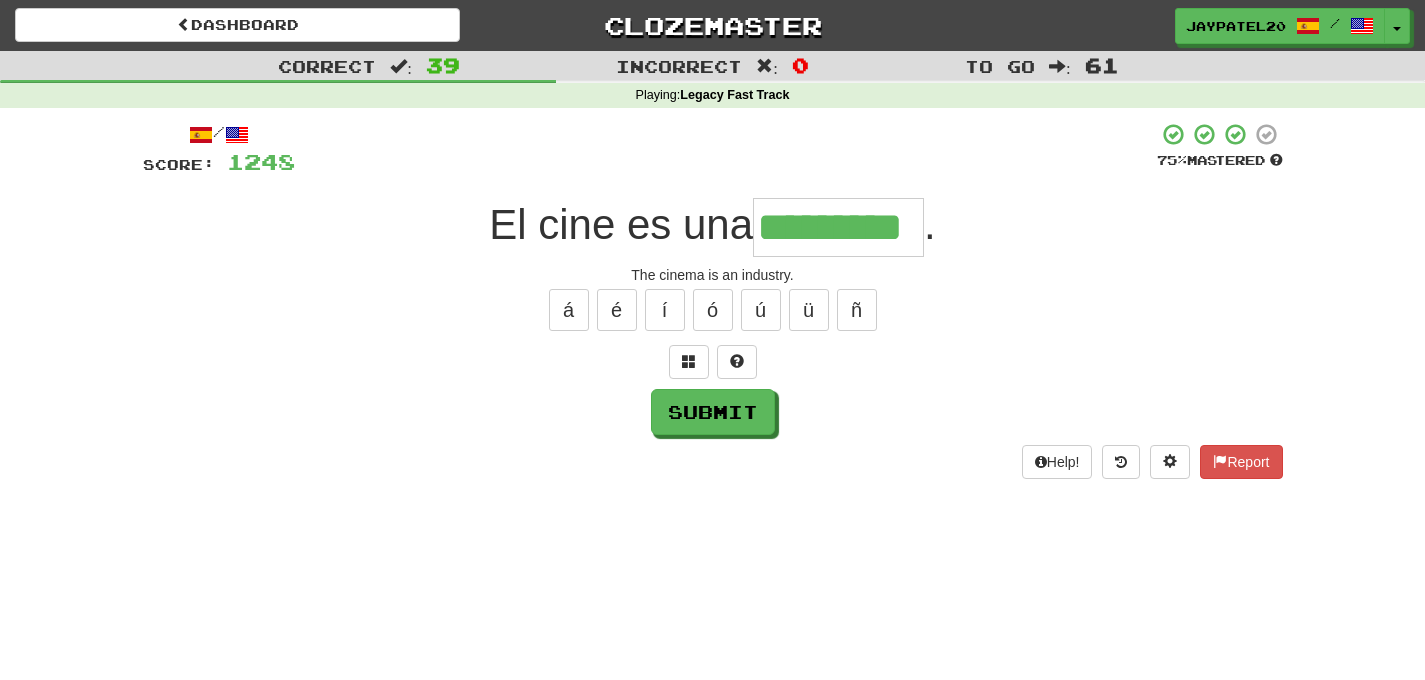 type on "*********" 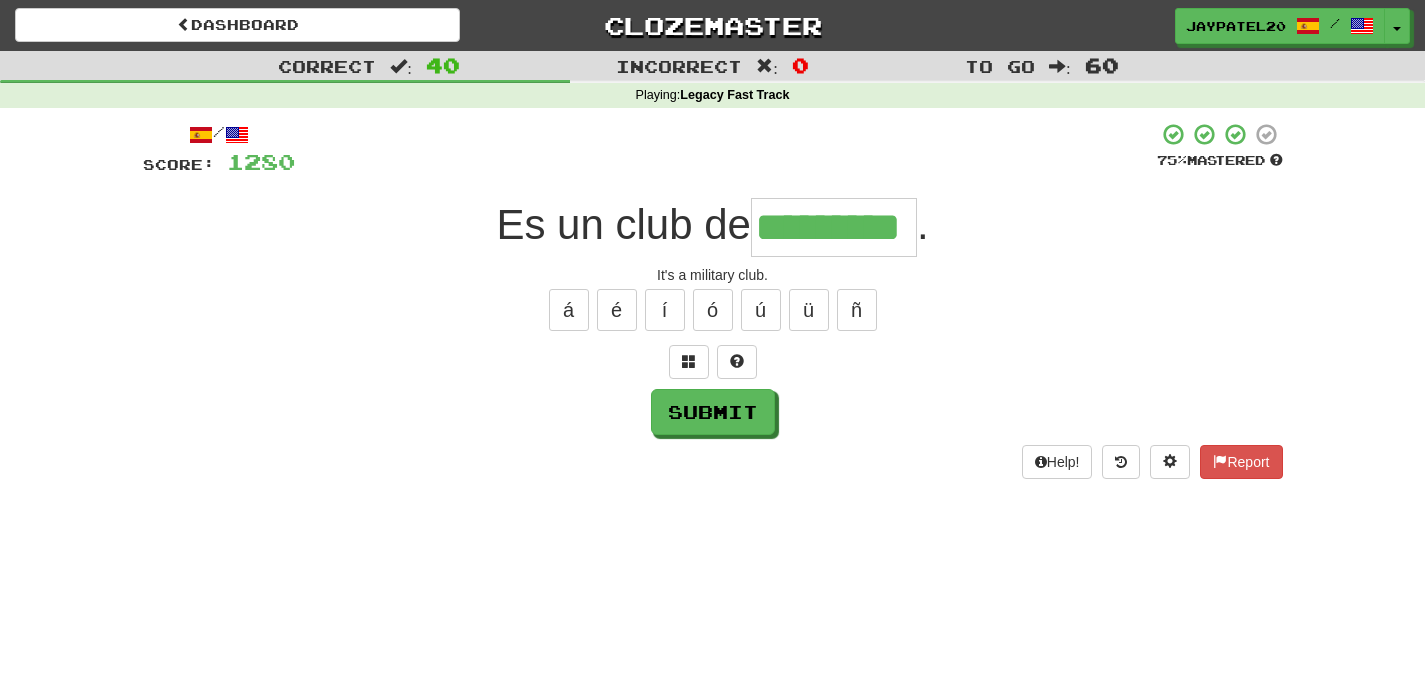 type on "*********" 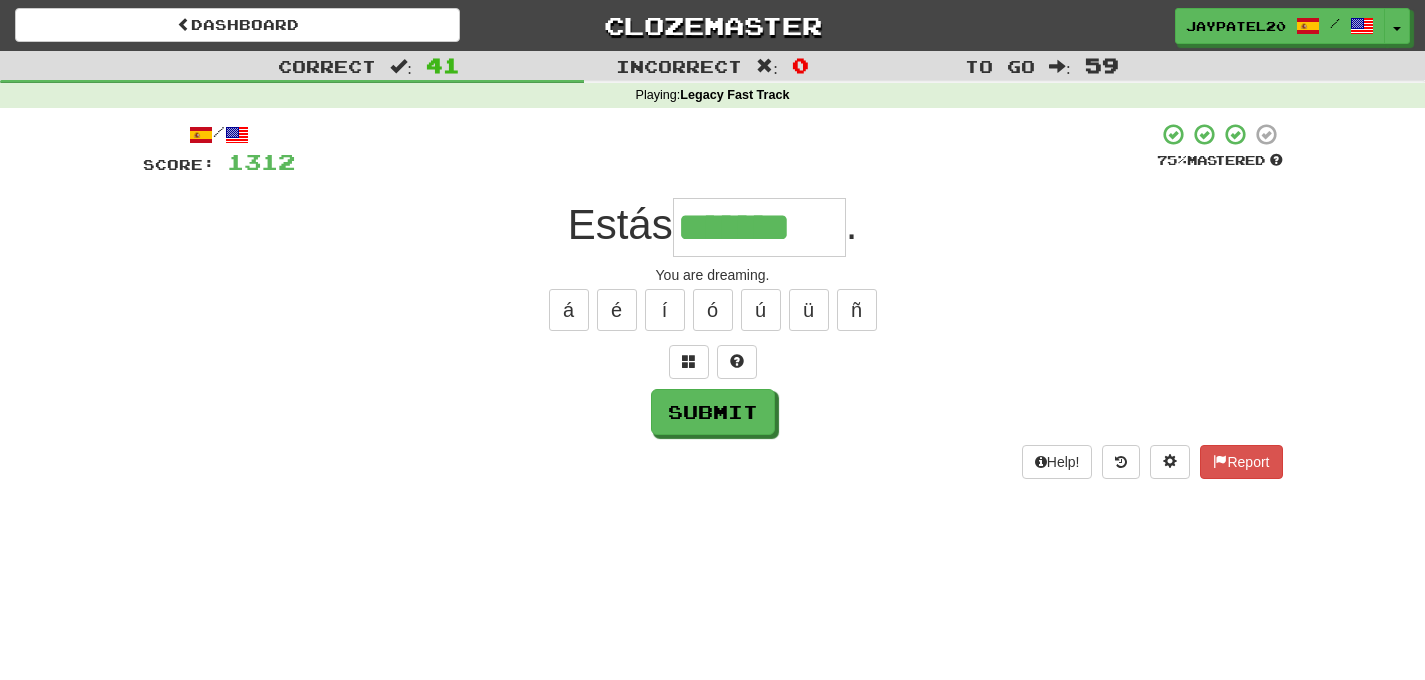 type on "*******" 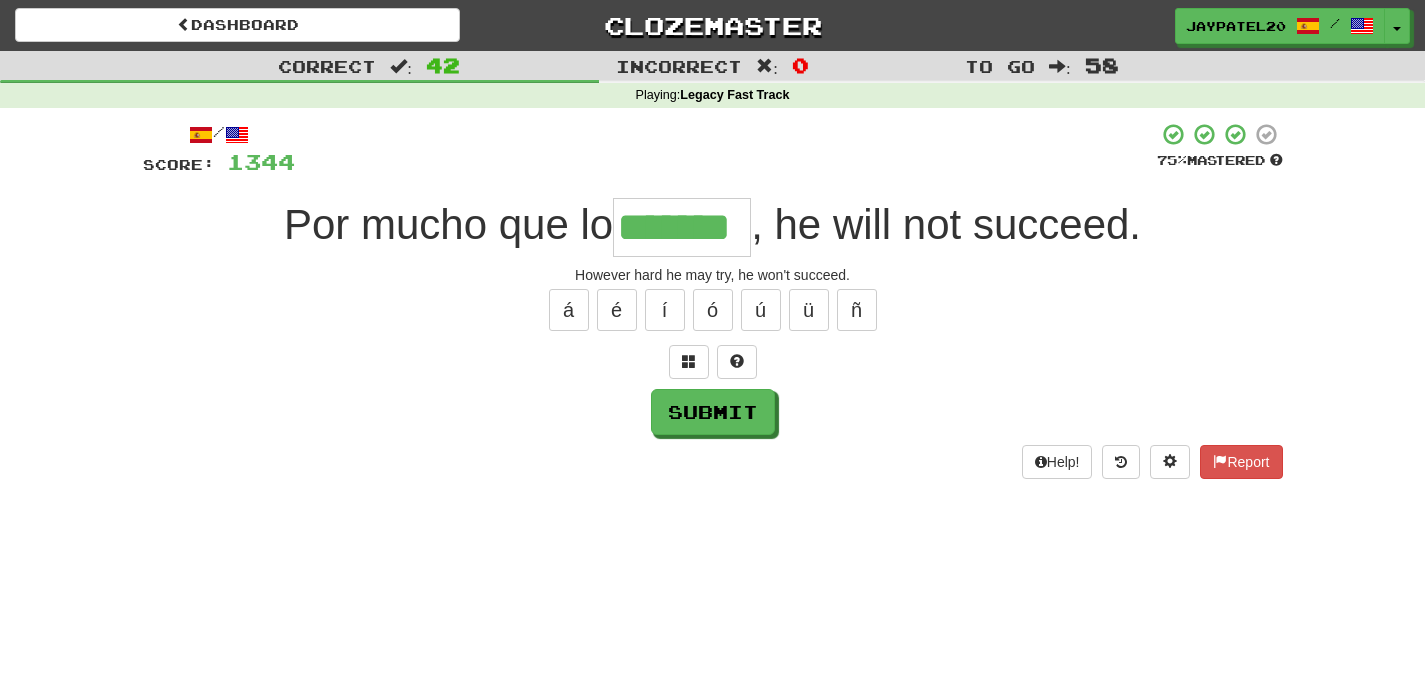 type on "*******" 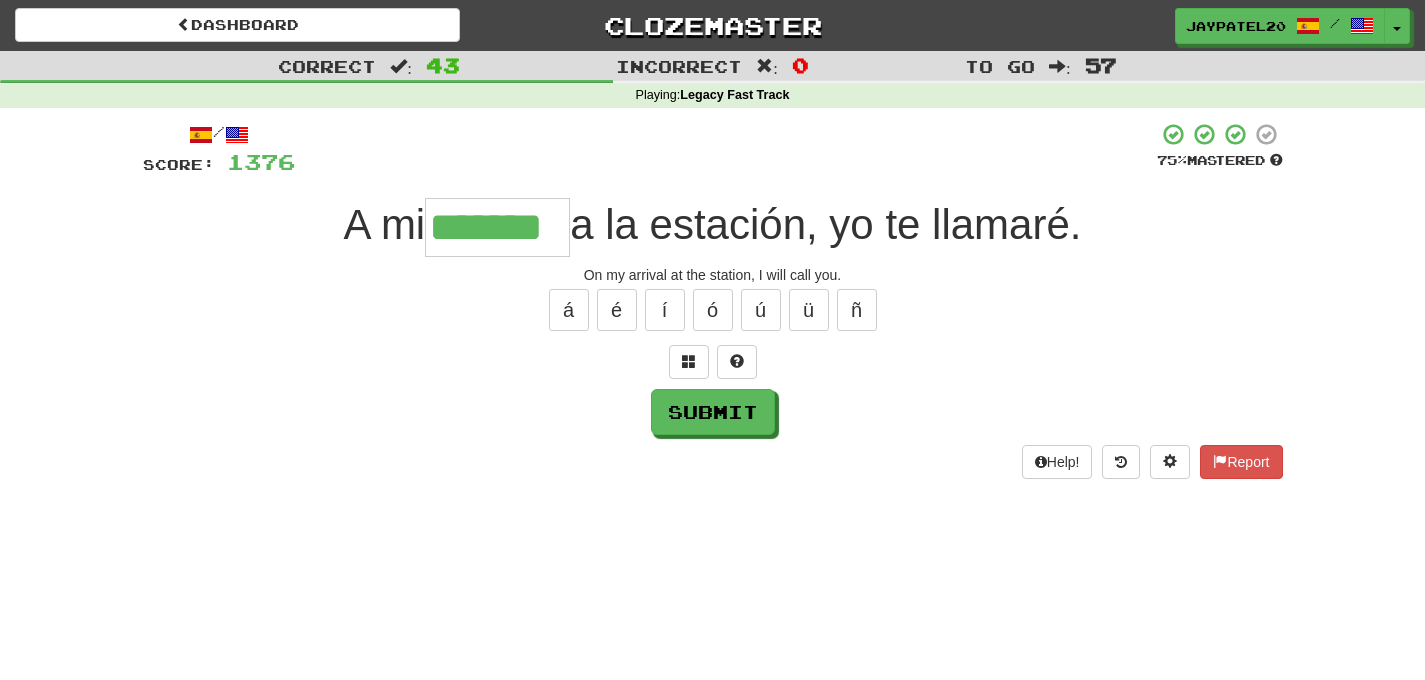 type on "*******" 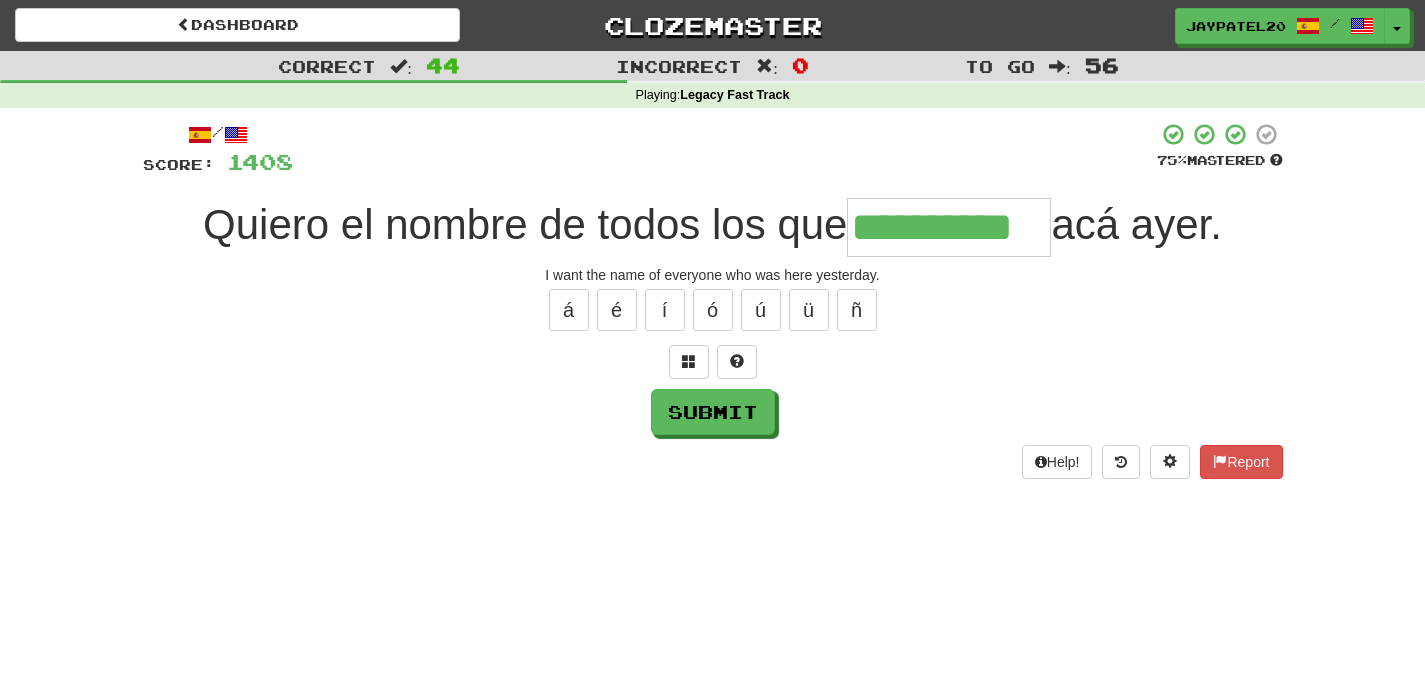 type on "**********" 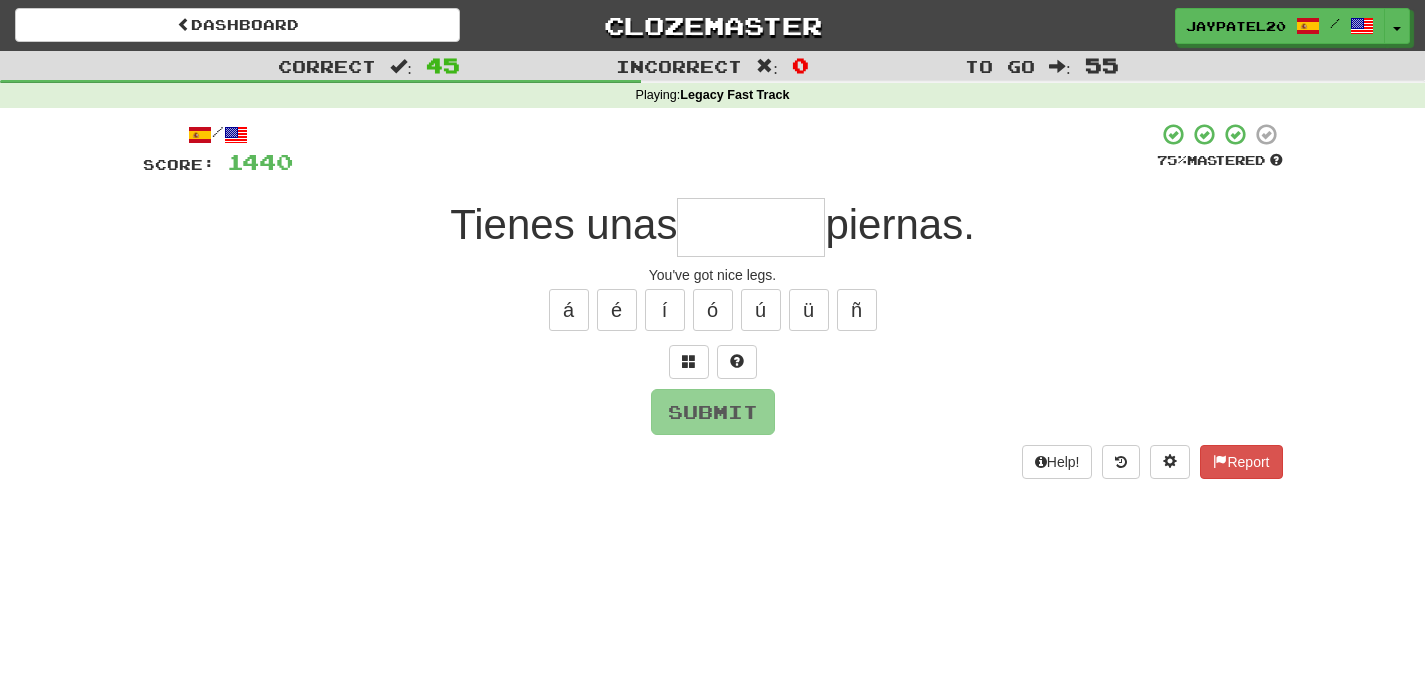 type on "*" 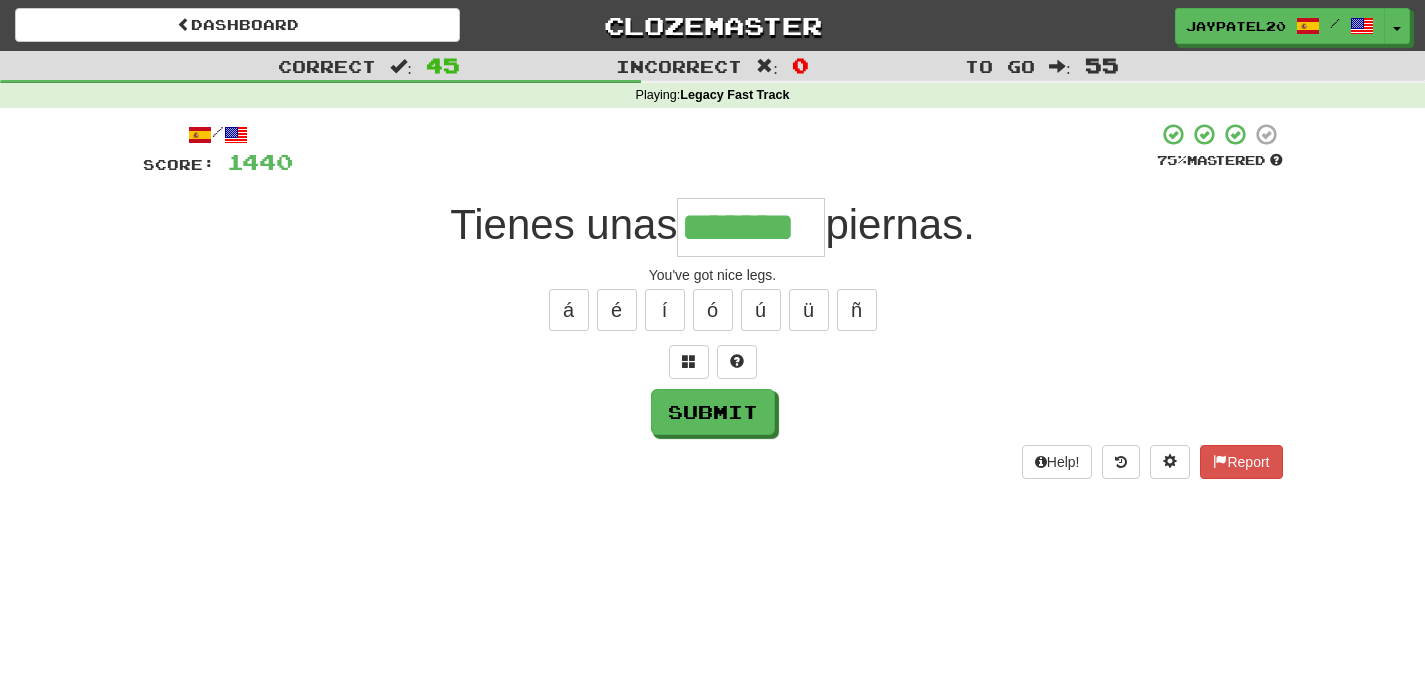 type on "*******" 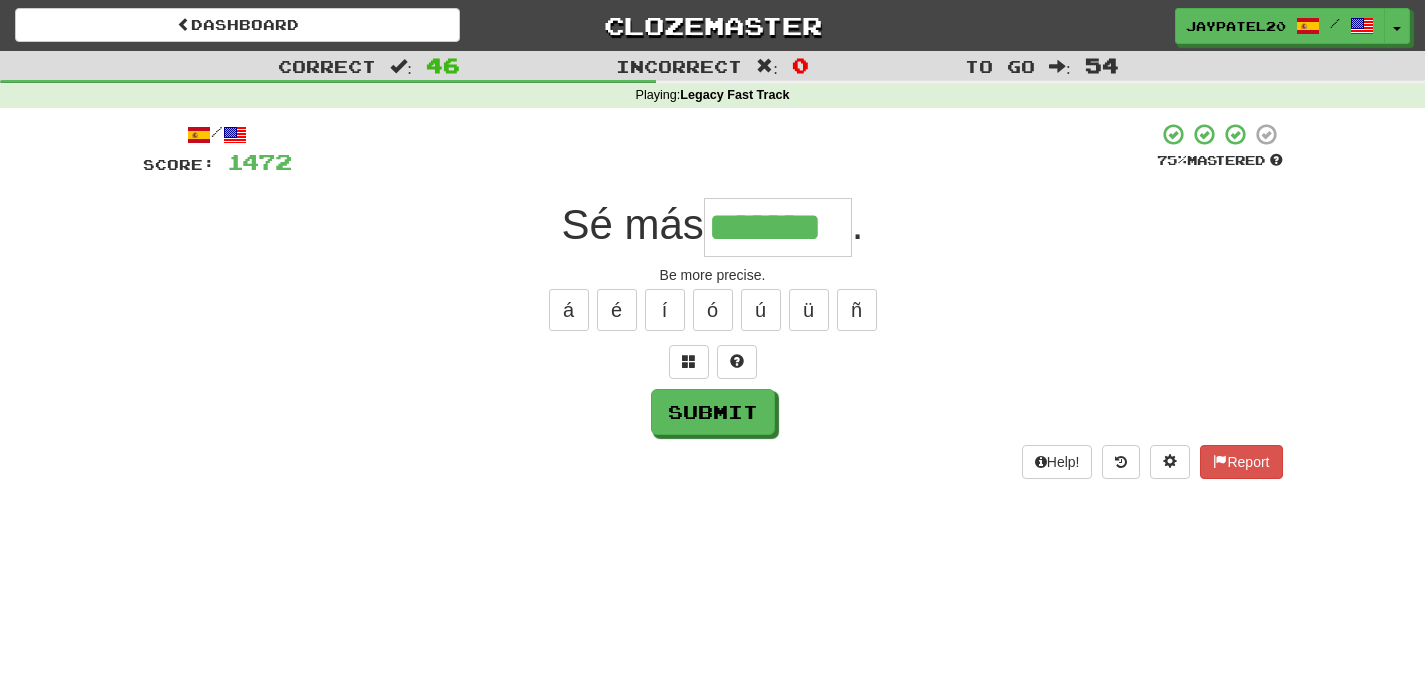 type on "*******" 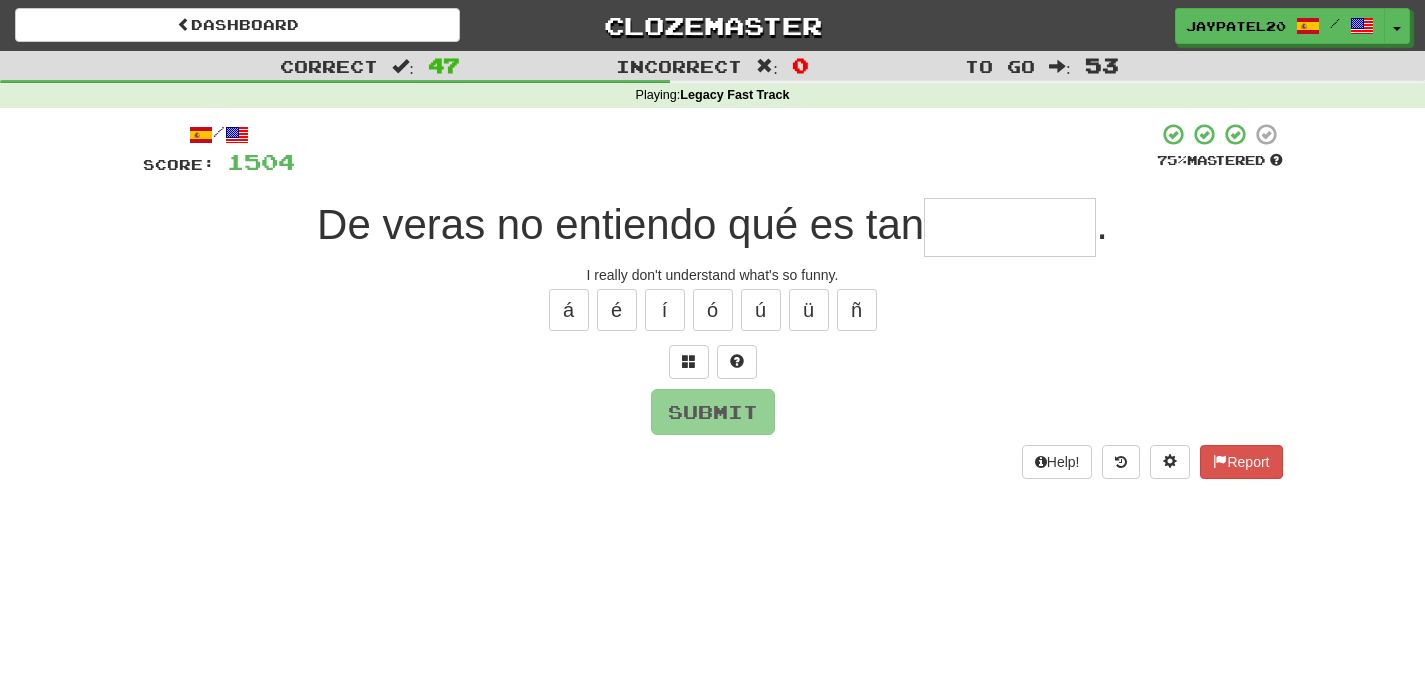 type on "*" 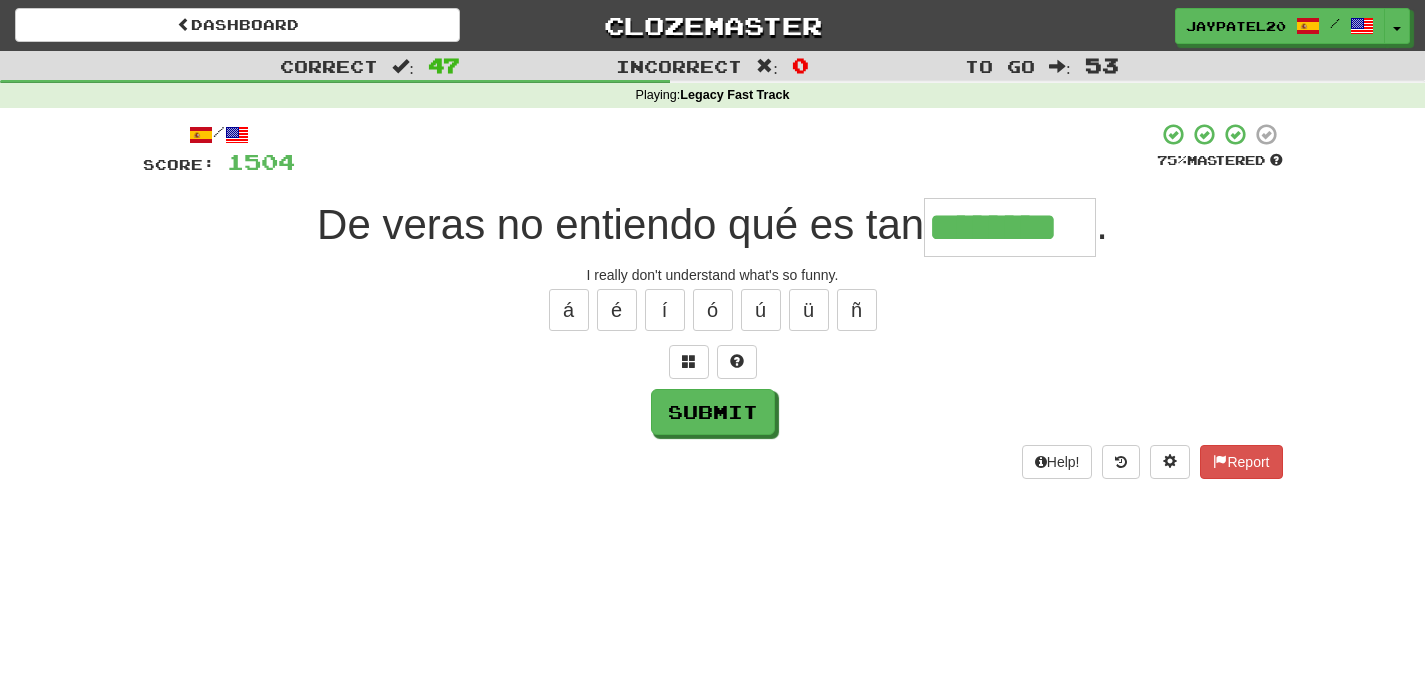 type on "********" 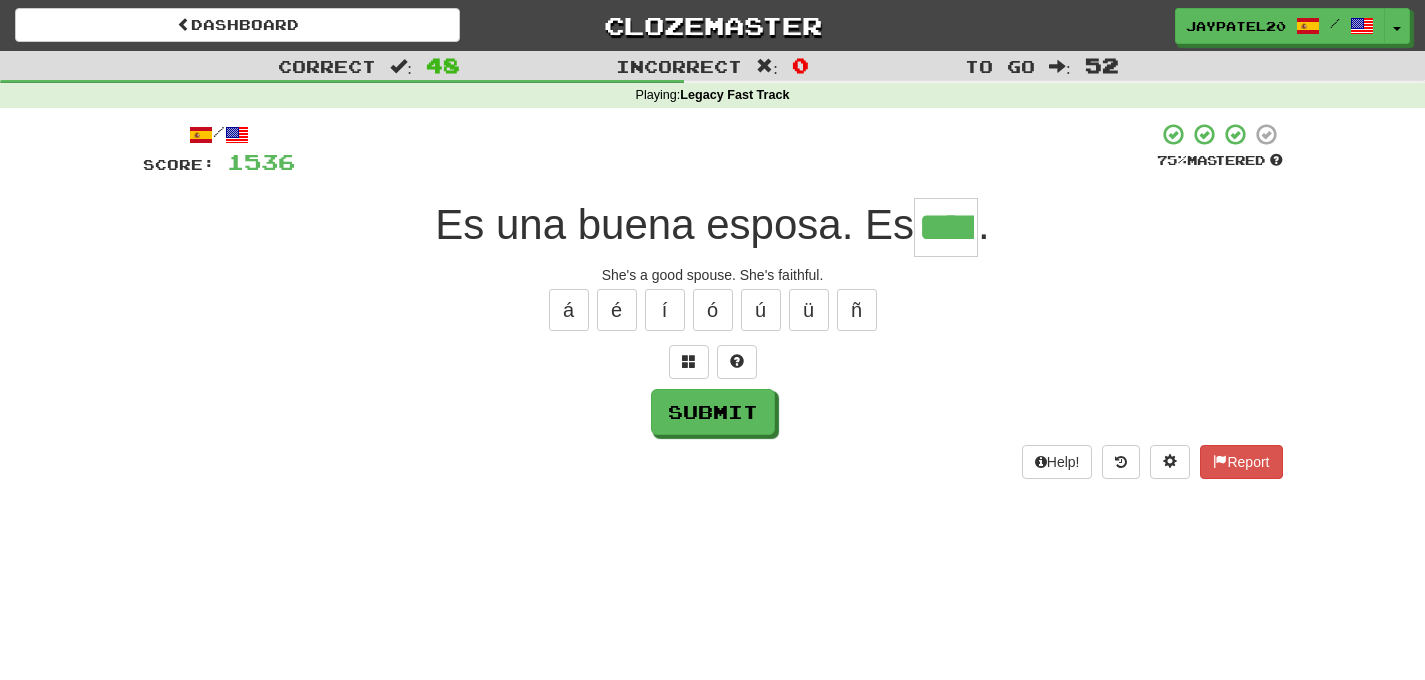 type on "****" 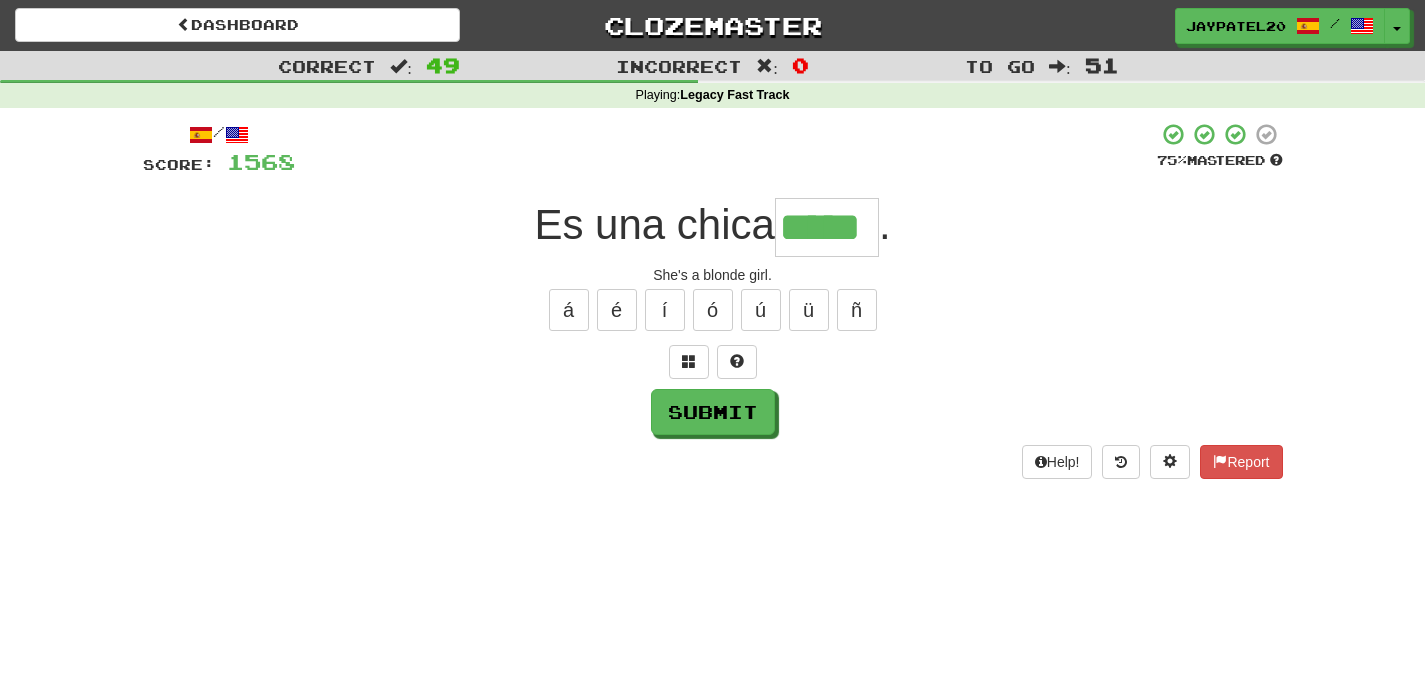 type on "*****" 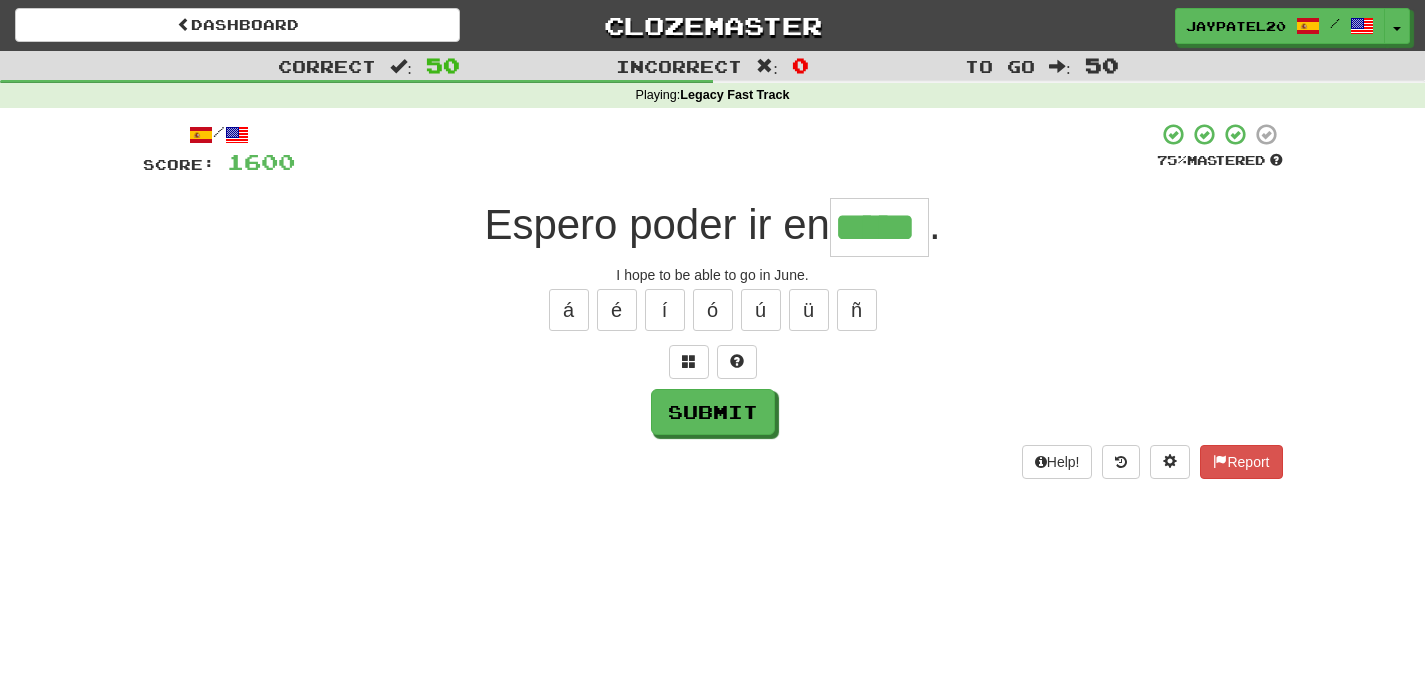 type on "*****" 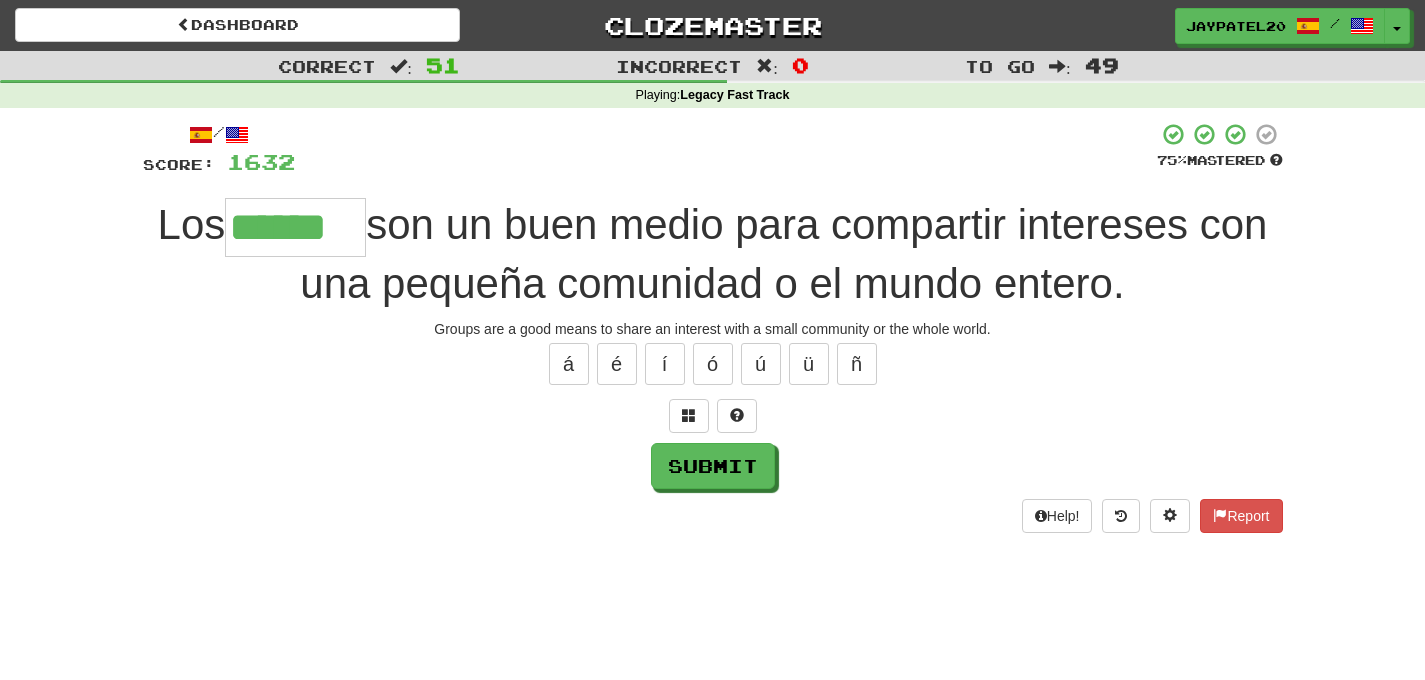 type on "******" 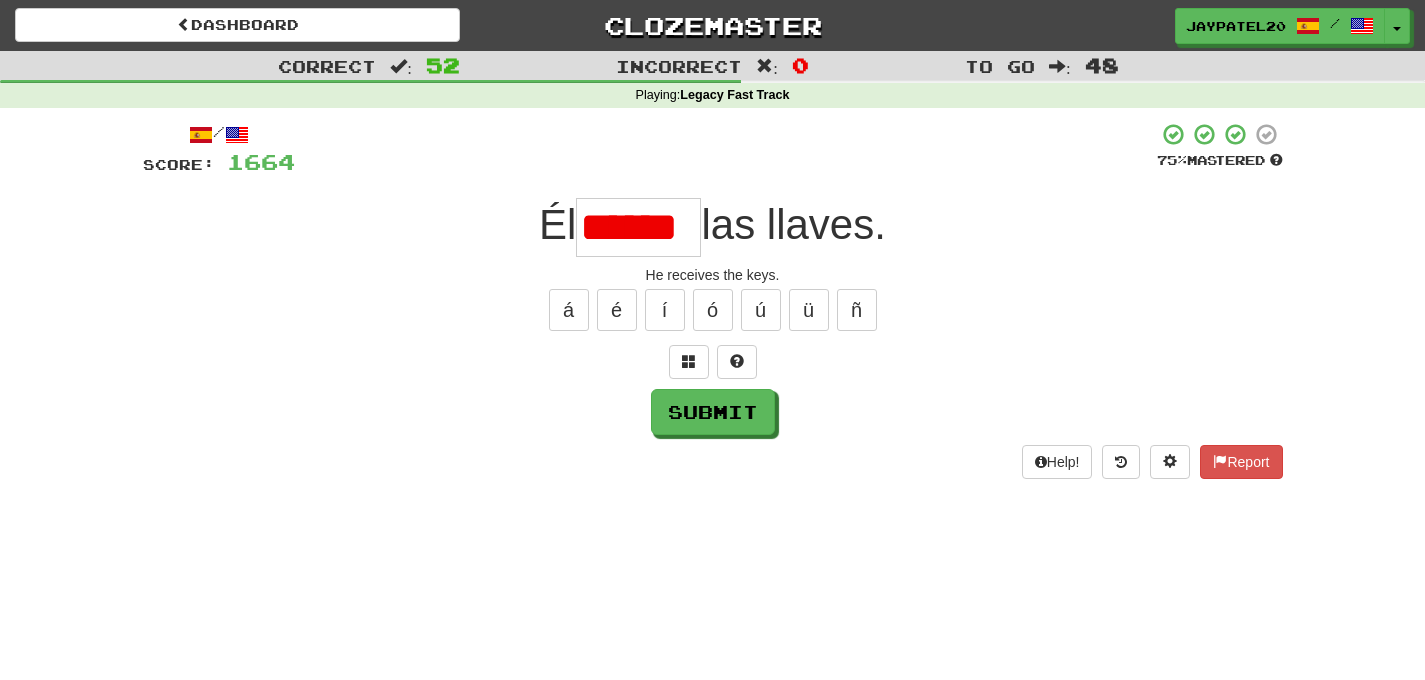 scroll, scrollTop: 0, scrollLeft: 0, axis: both 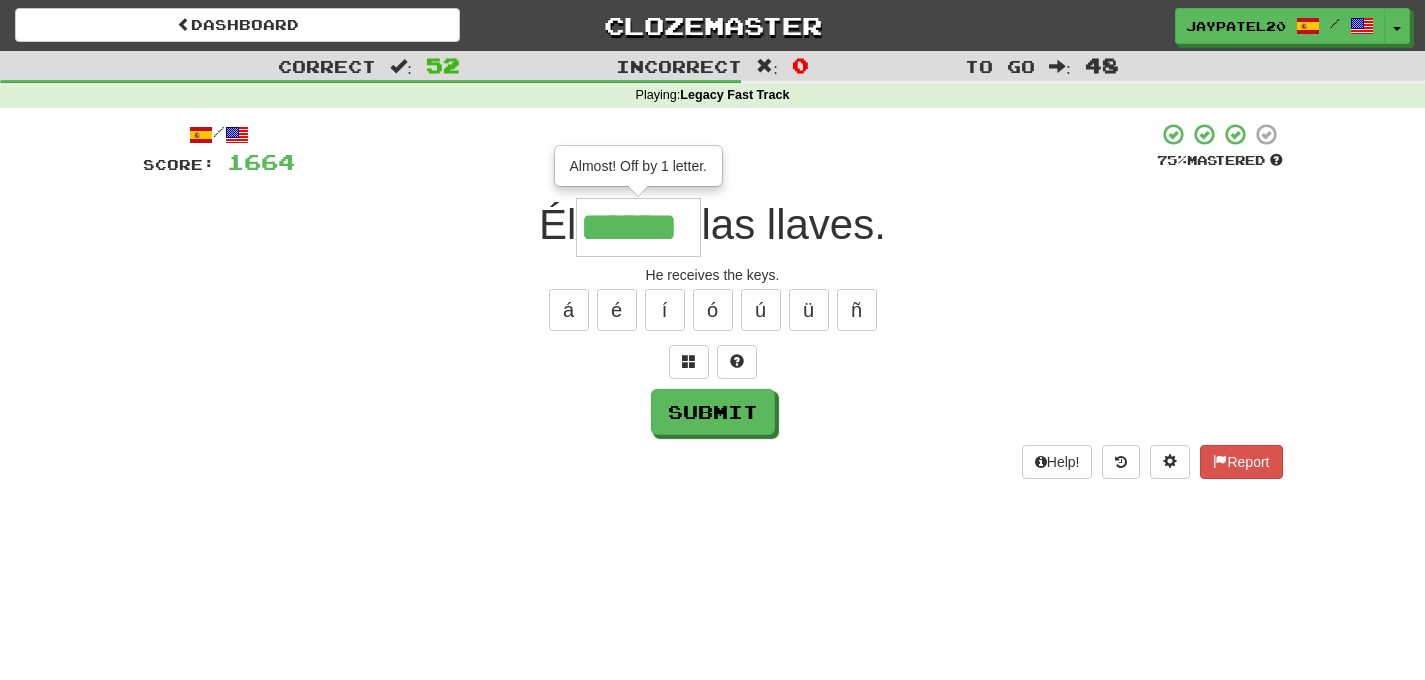 type on "******" 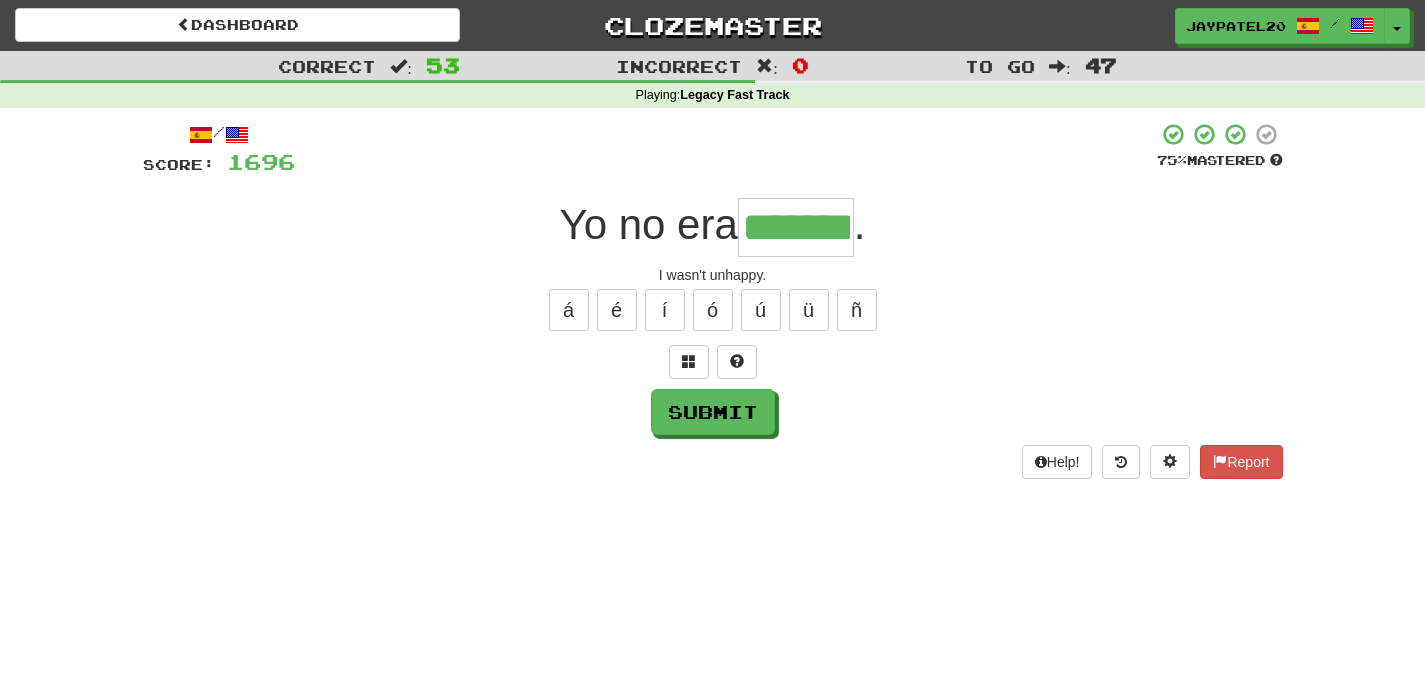 type on "*******" 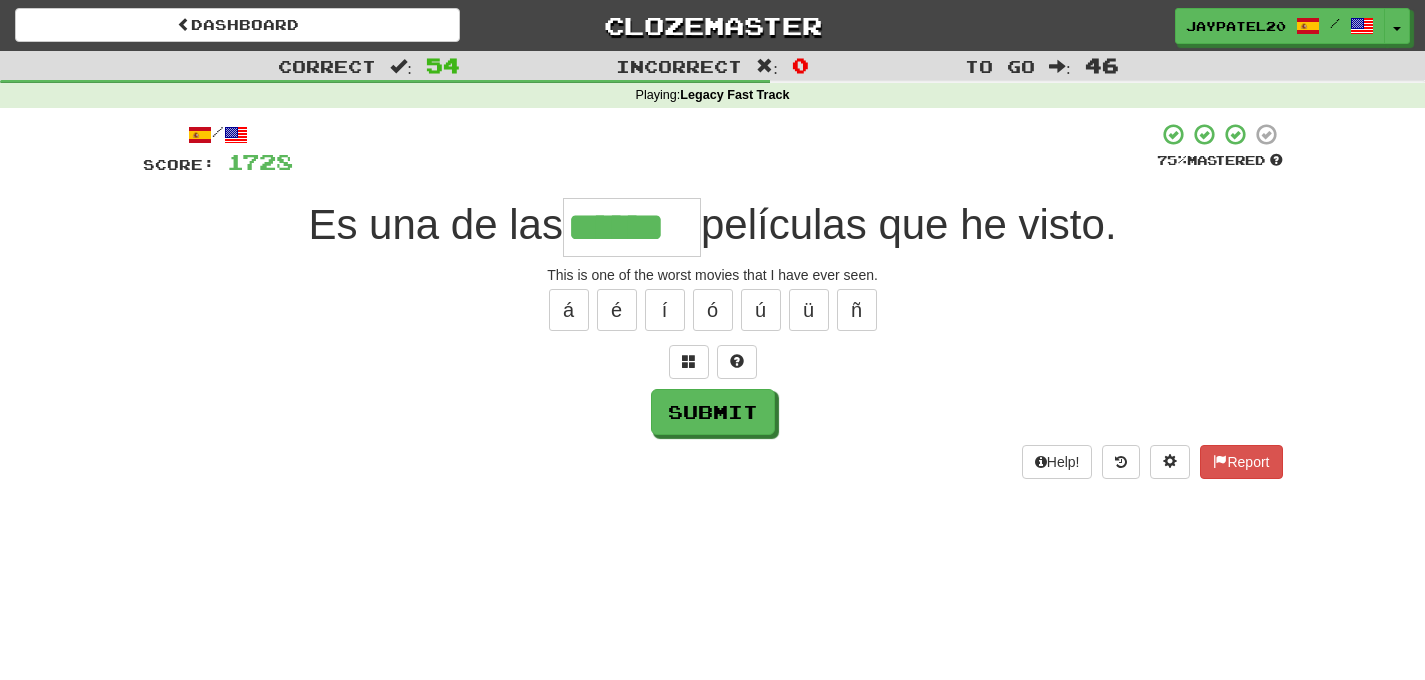 type on "******" 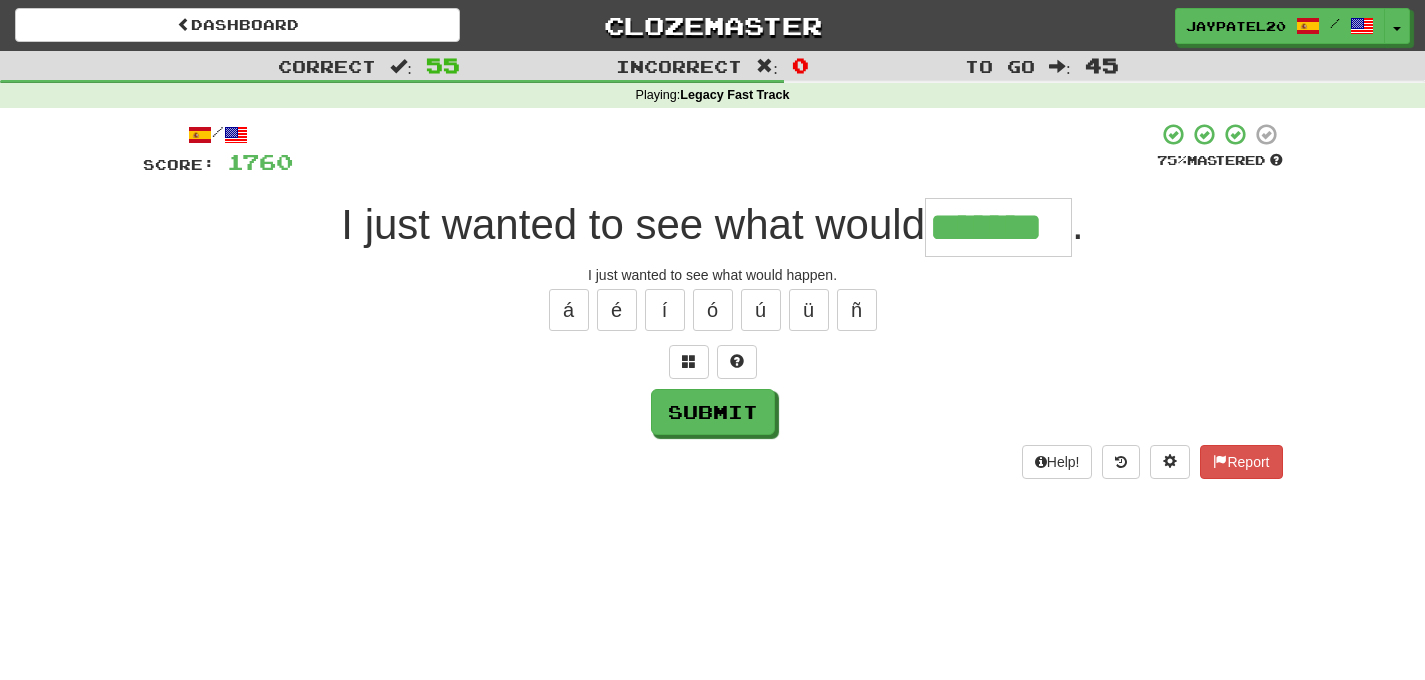 type on "*******" 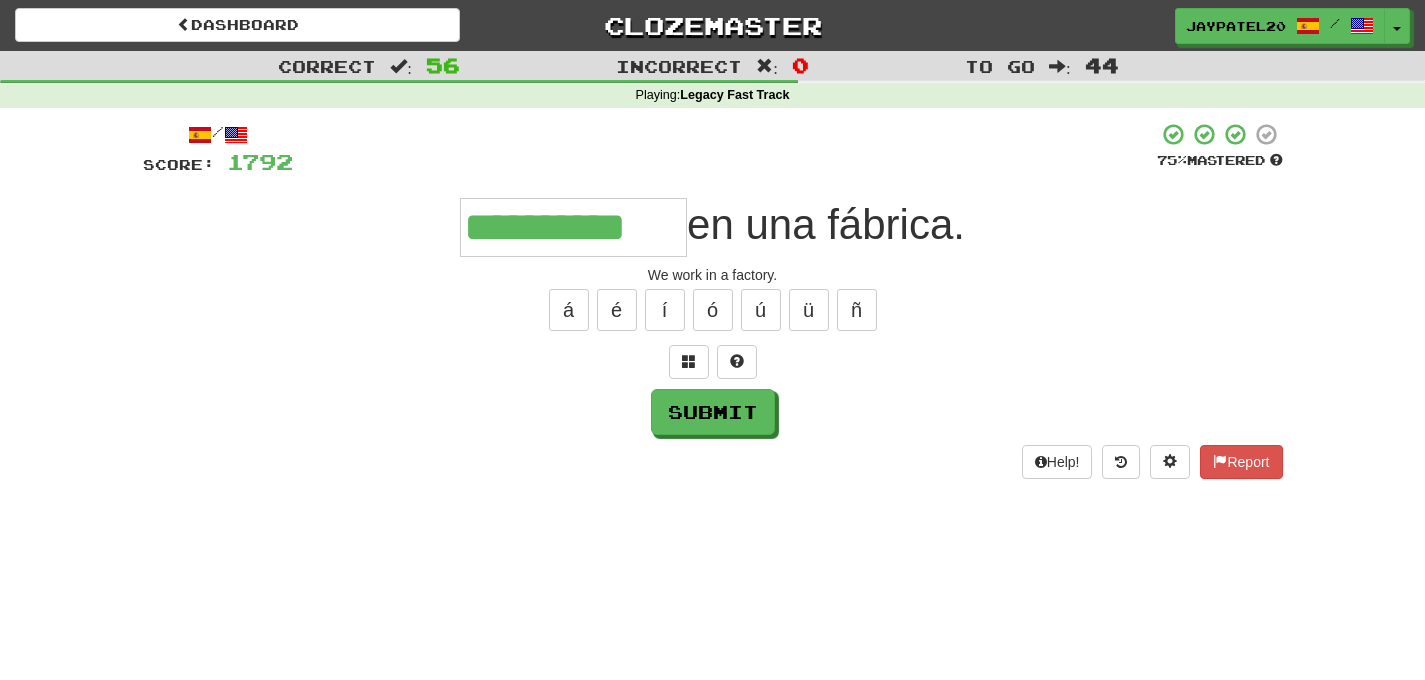 type on "**********" 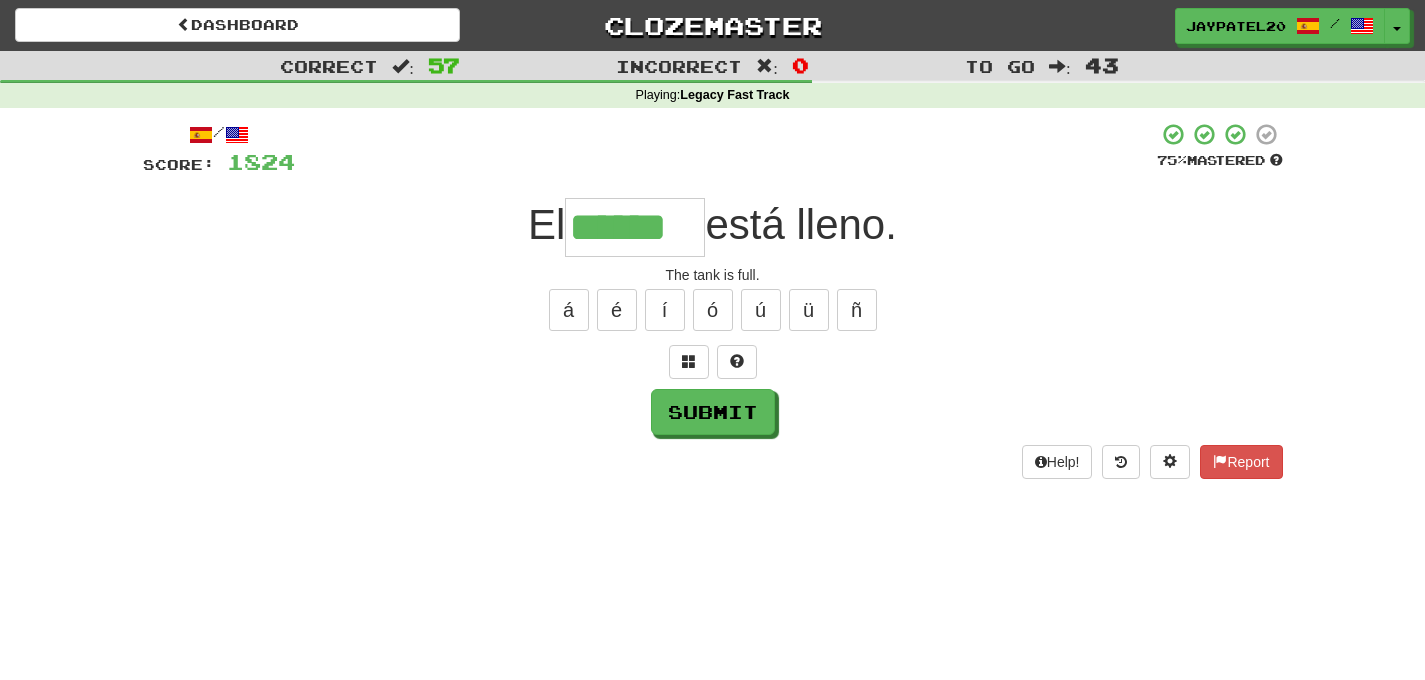 type on "******" 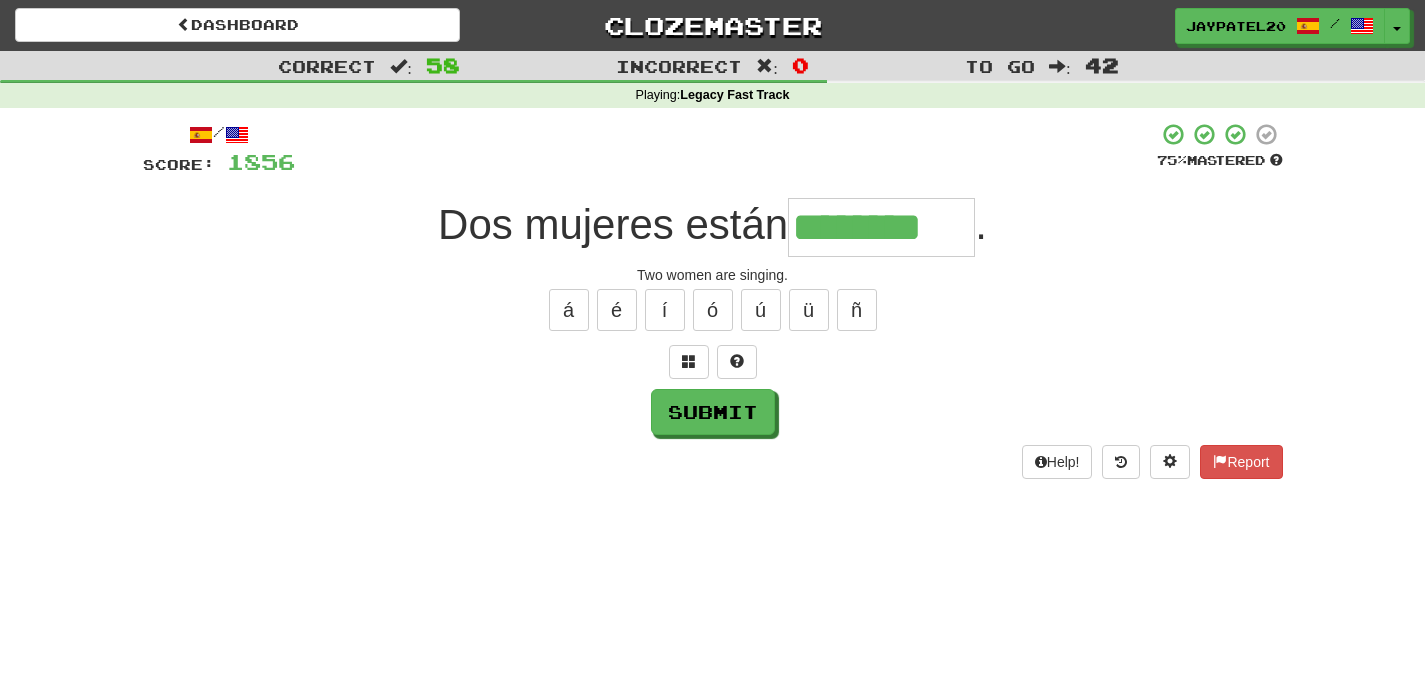type on "********" 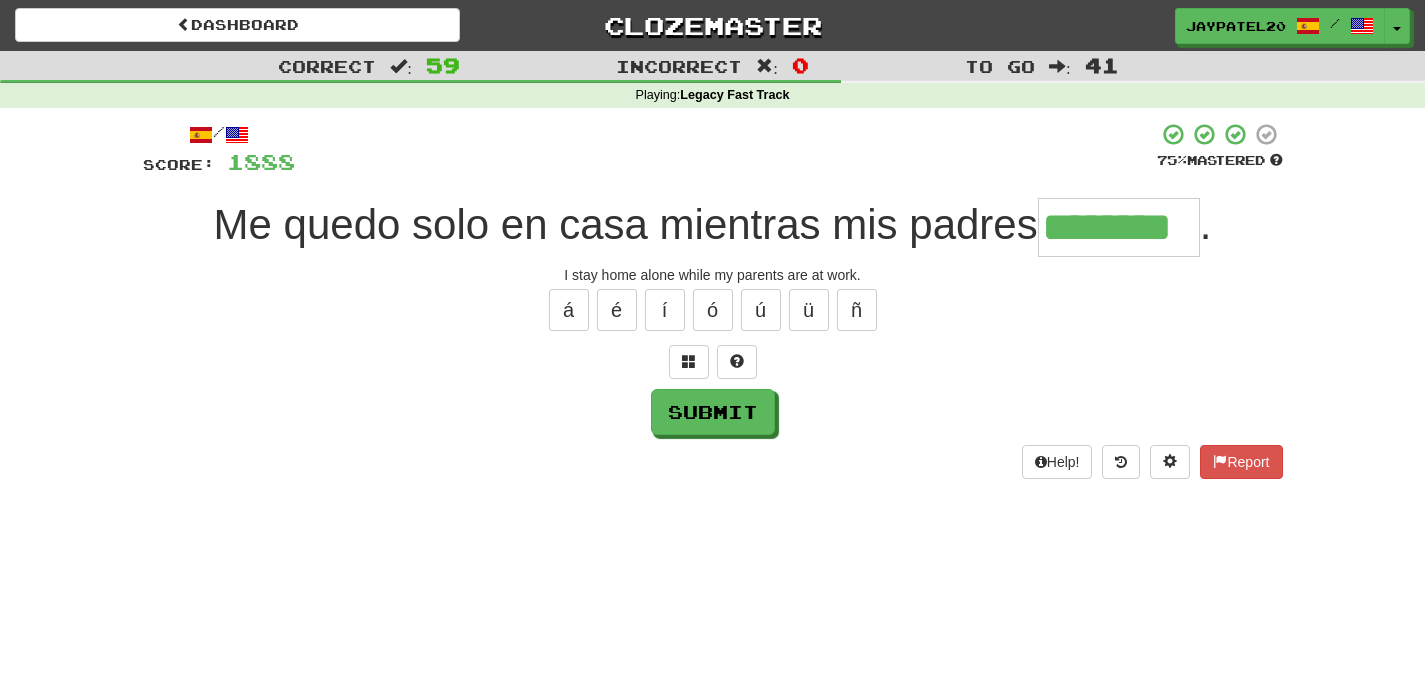 type on "********" 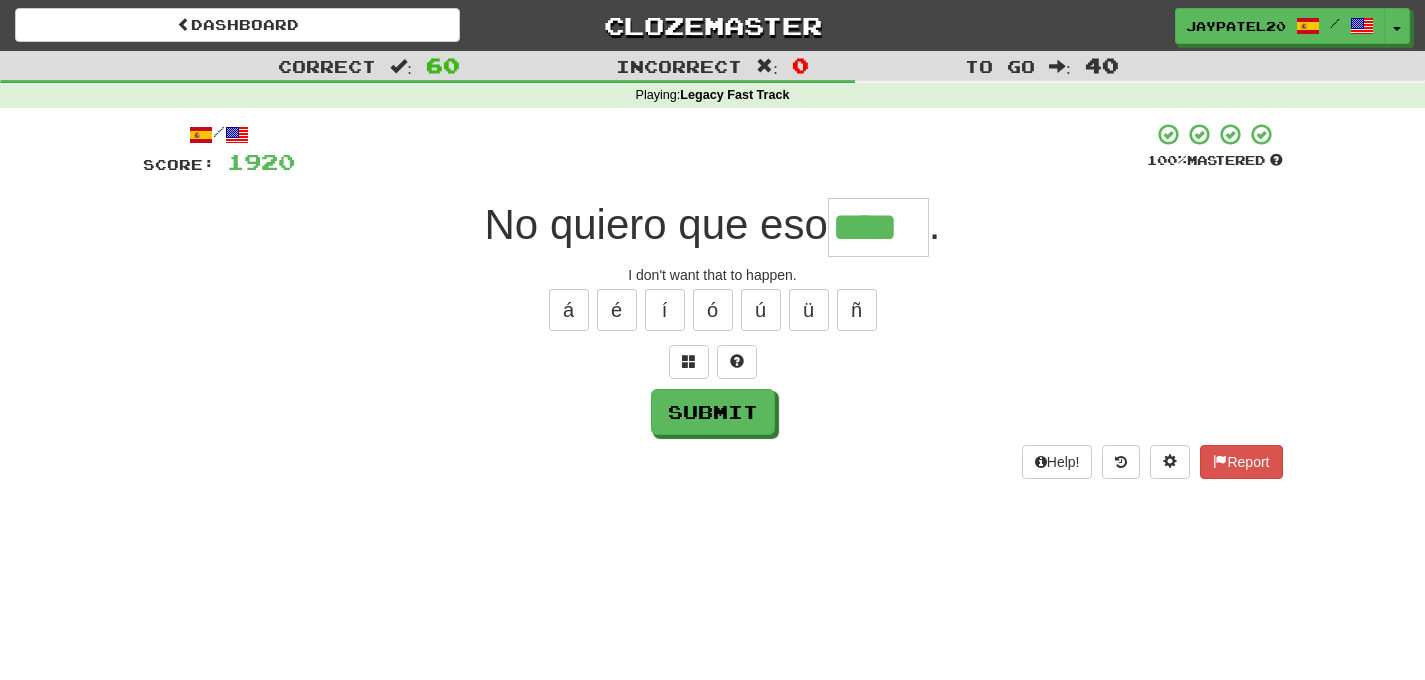 type on "****" 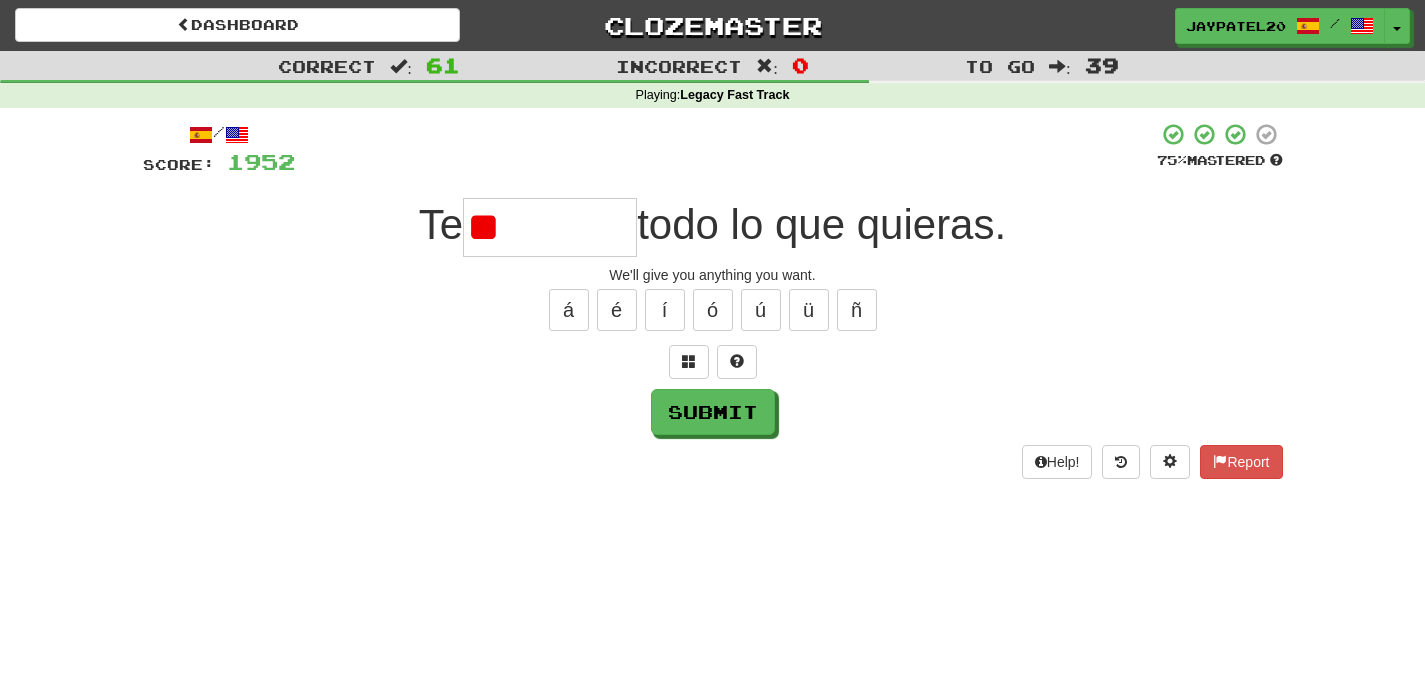 type on "*" 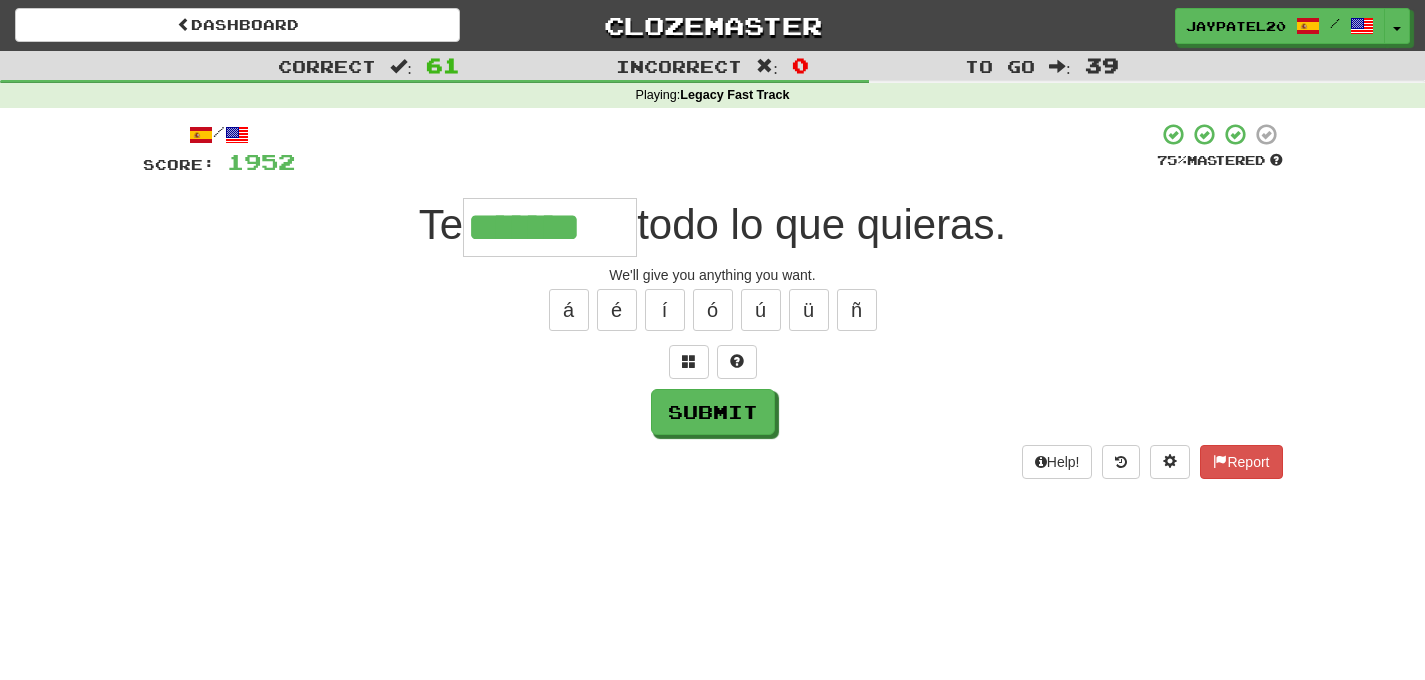 type on "*******" 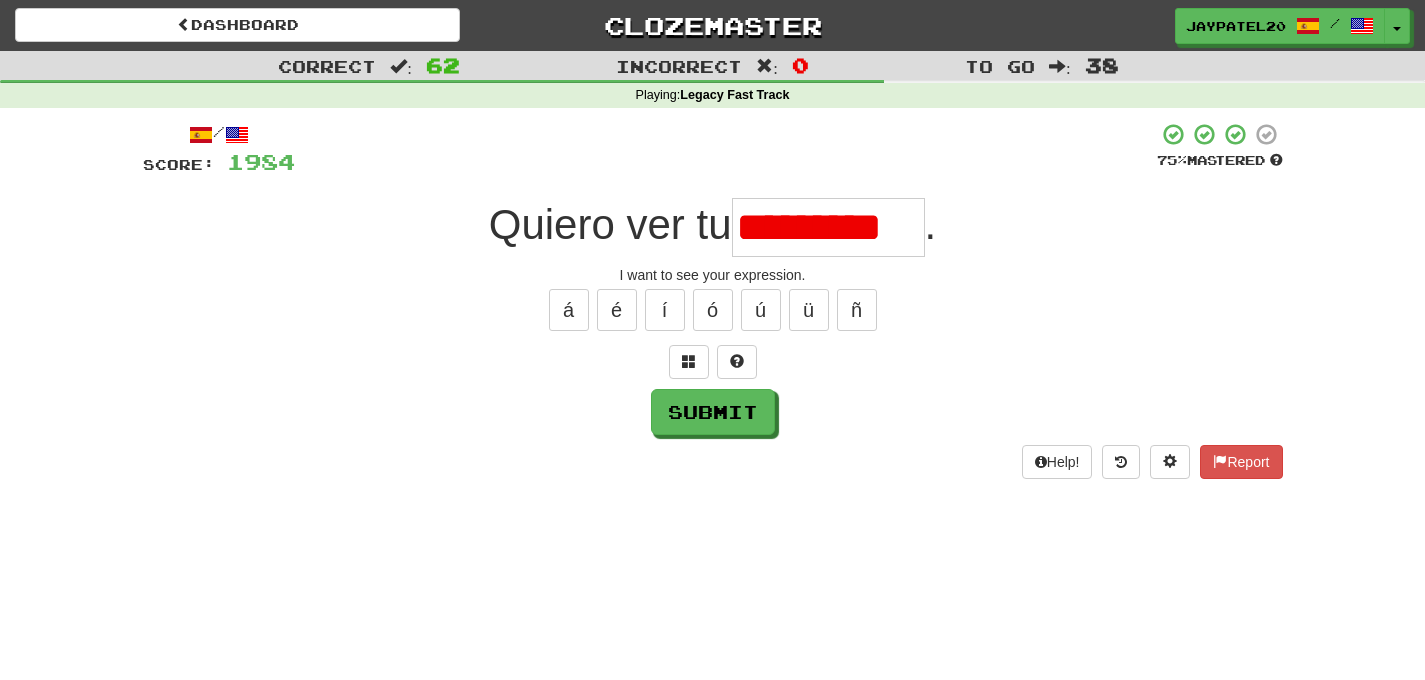 type on "*********" 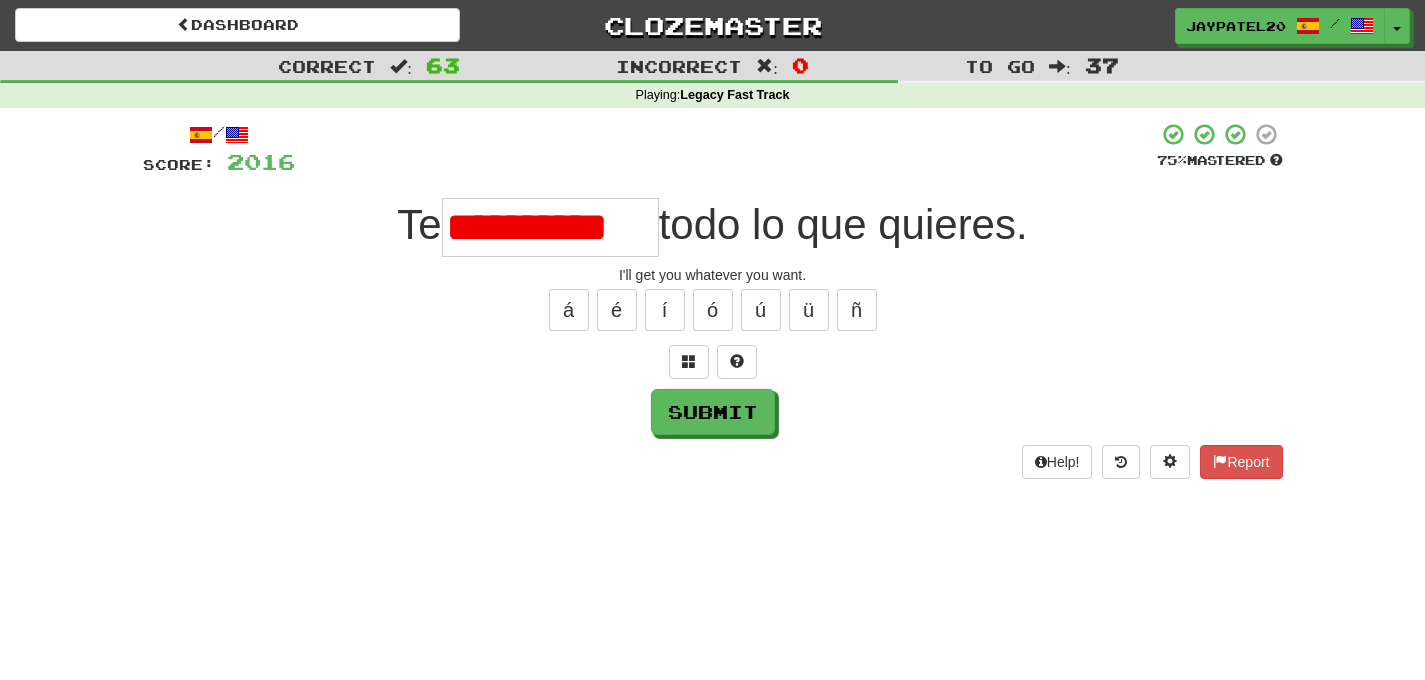 type on "**********" 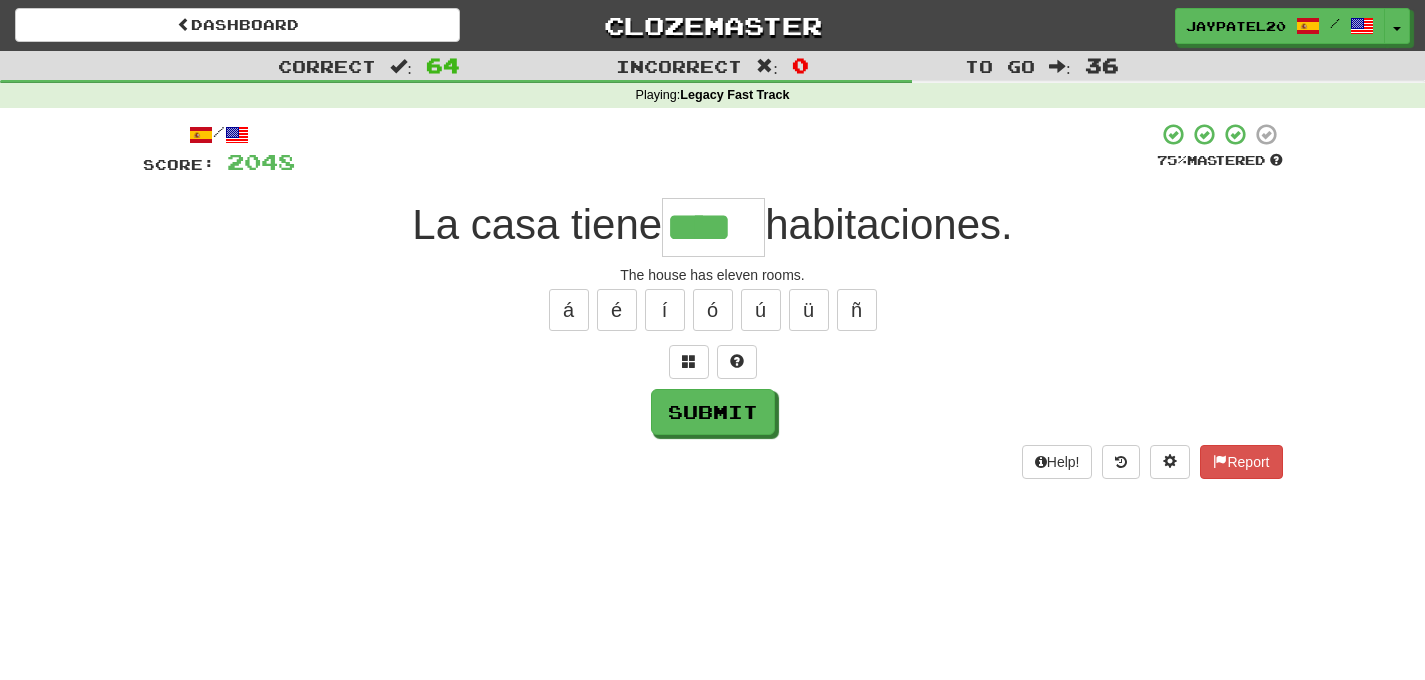 type on "****" 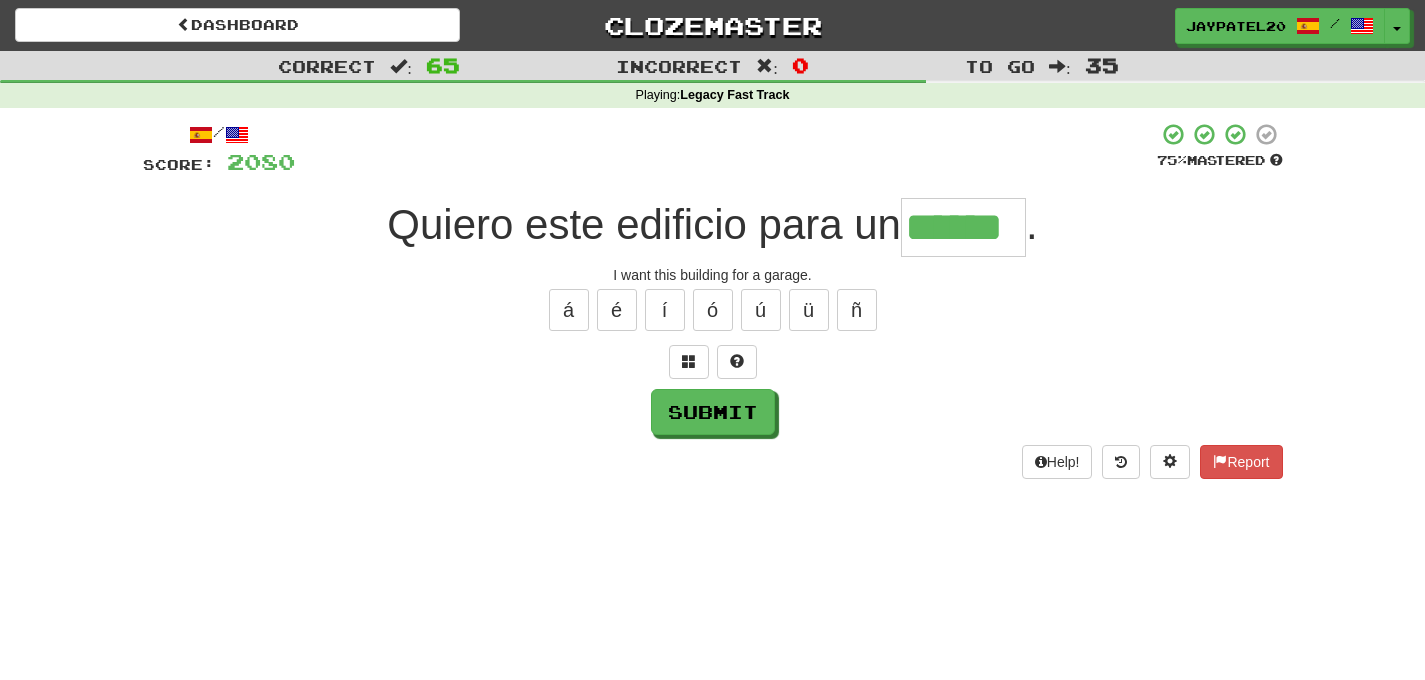 type on "******" 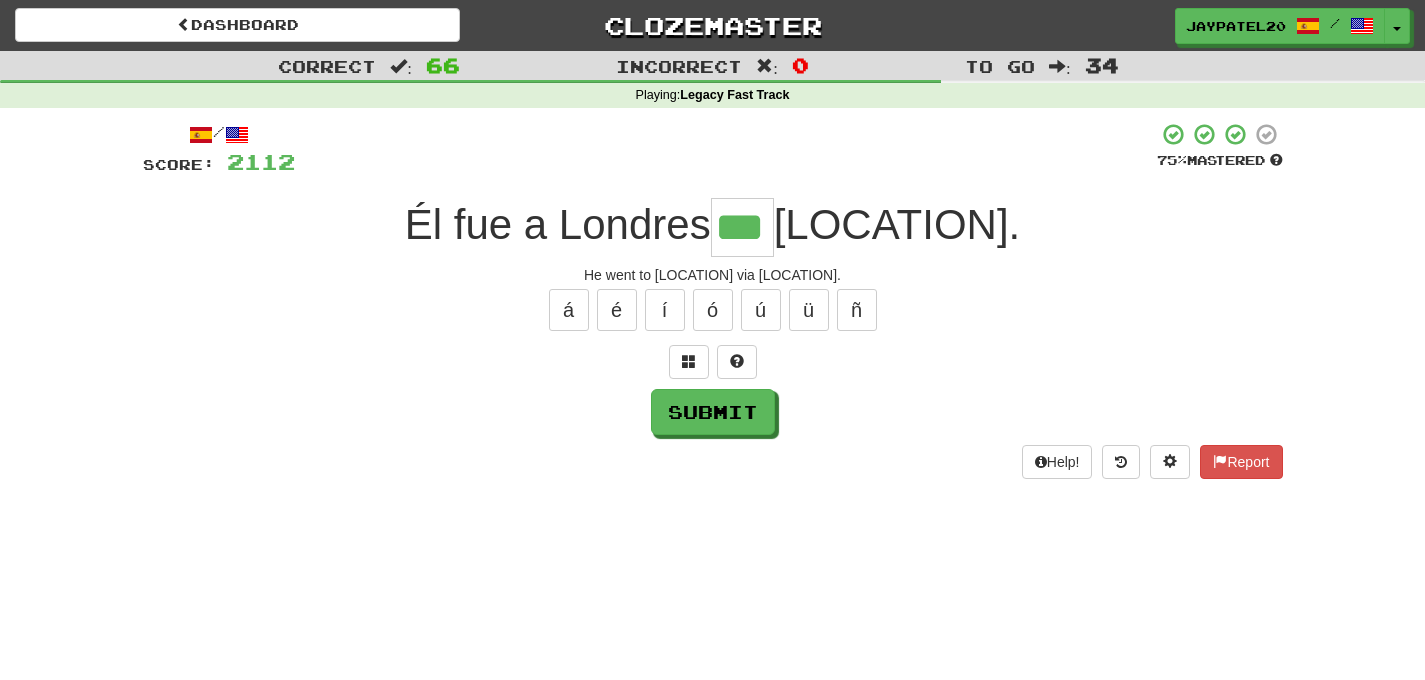 type on "***" 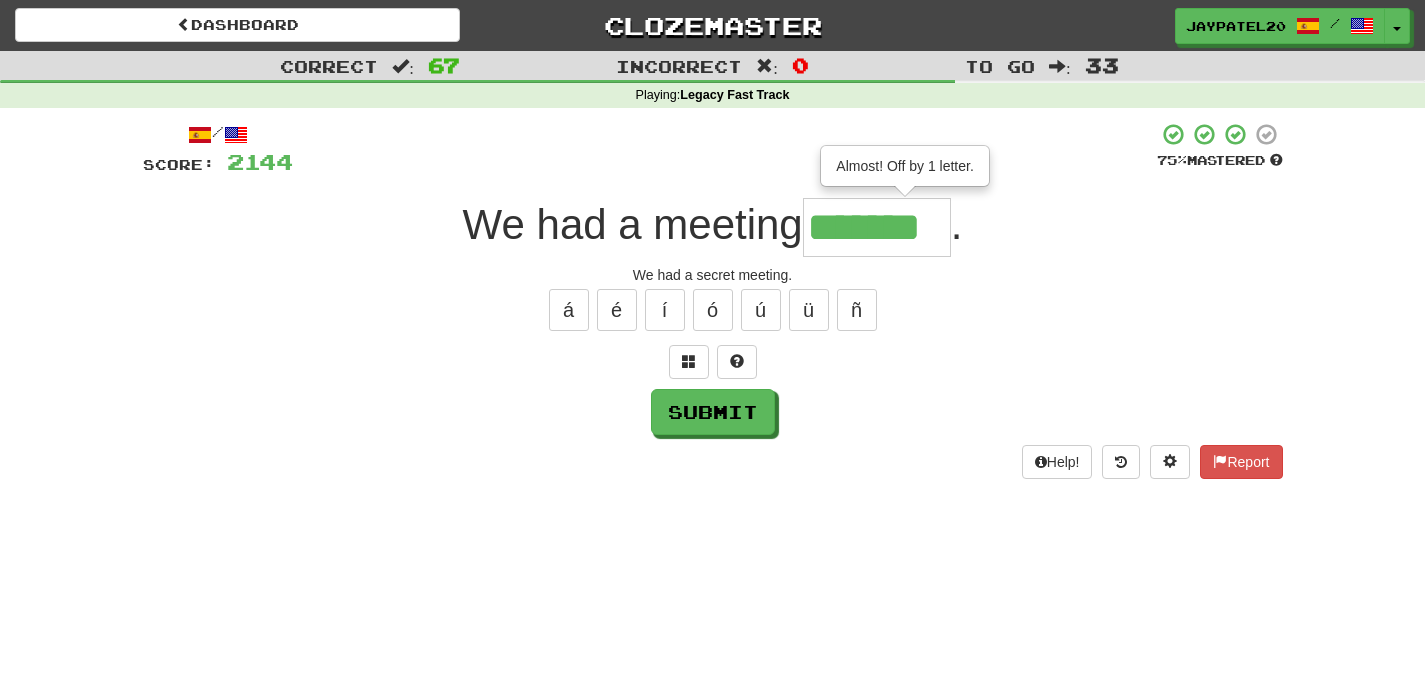 type on "*******" 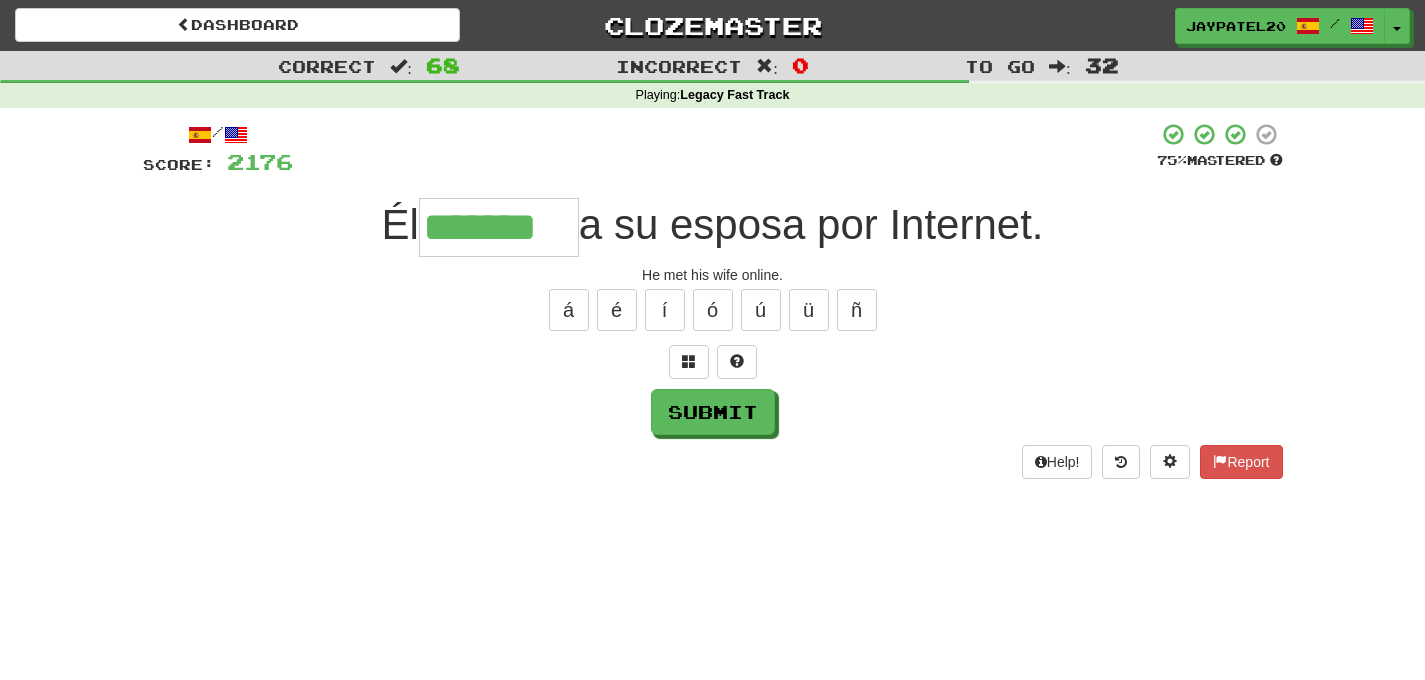 type on "*******" 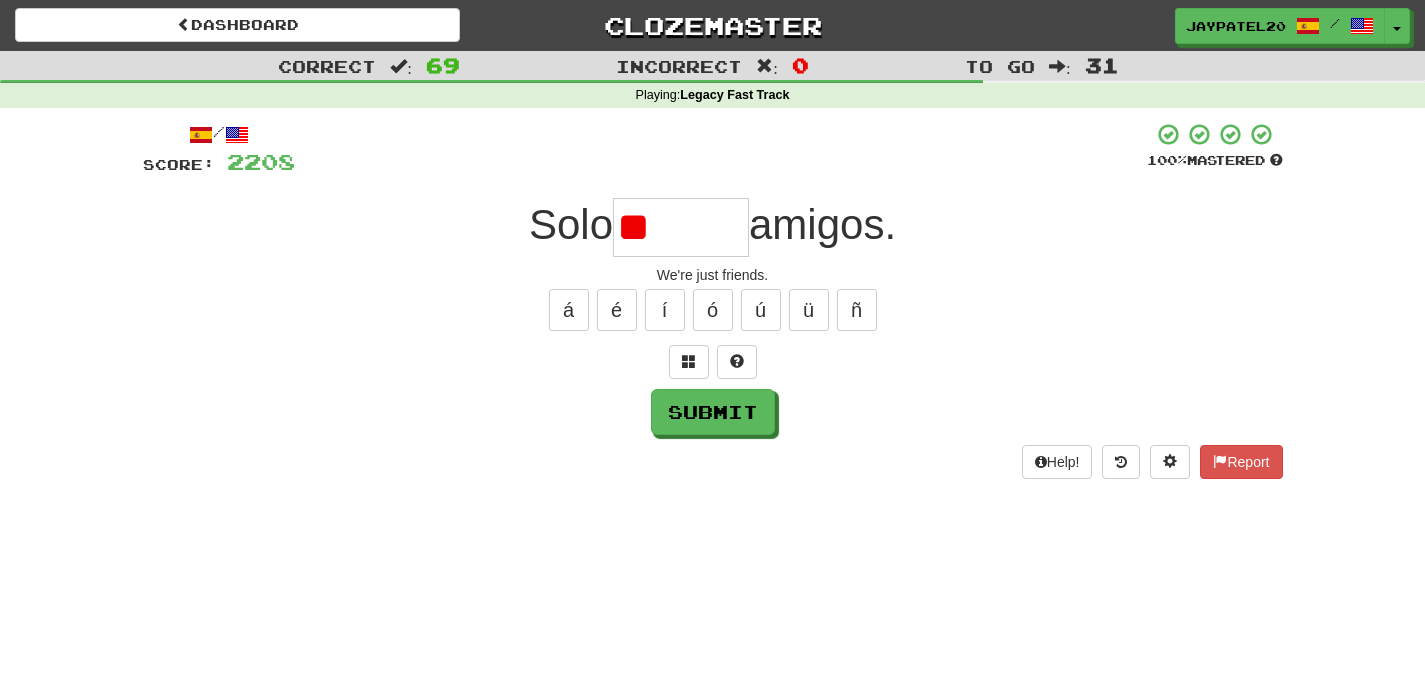 type on "*" 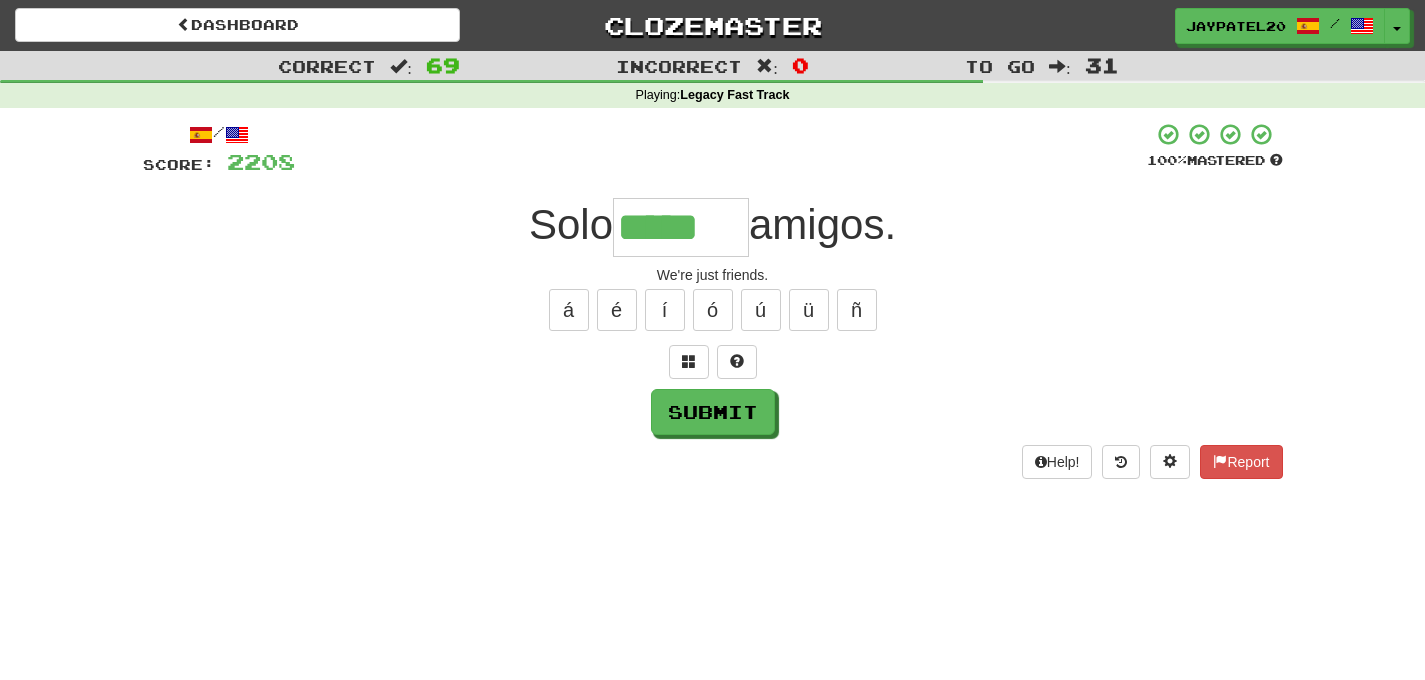 type on "*****" 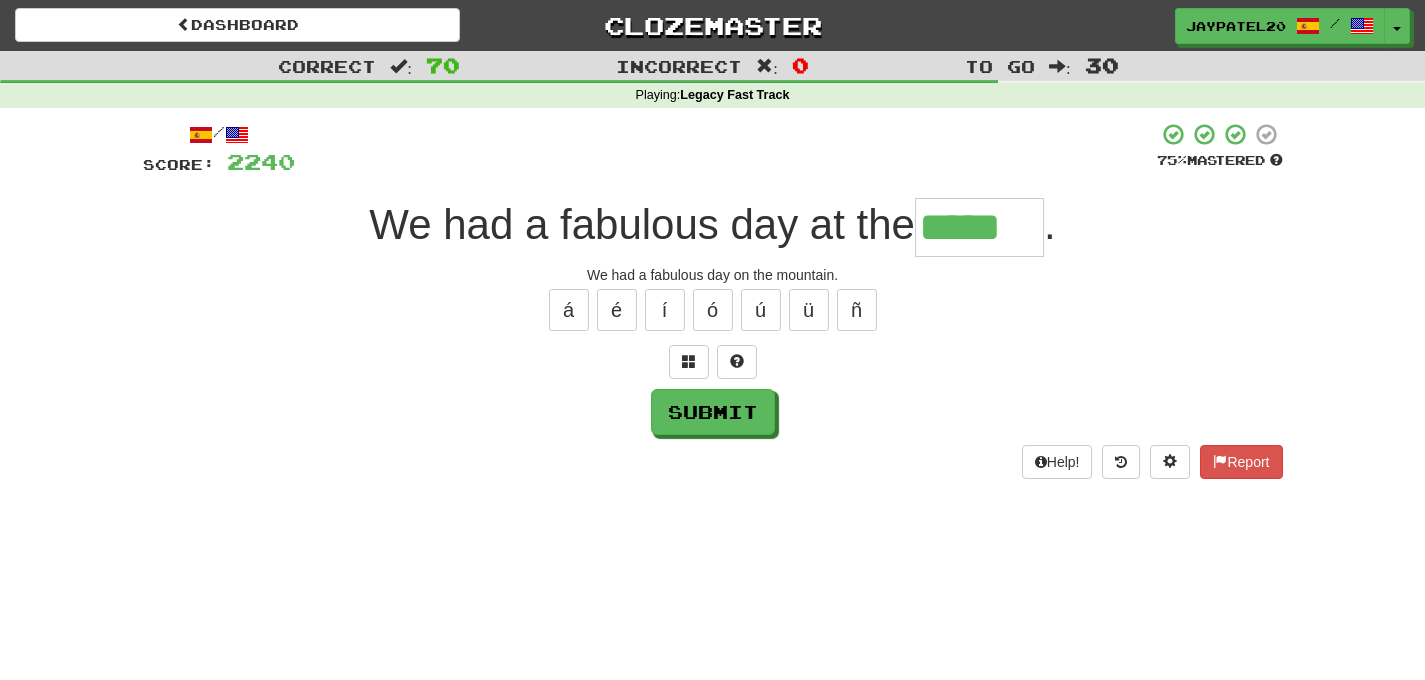 type on "*****" 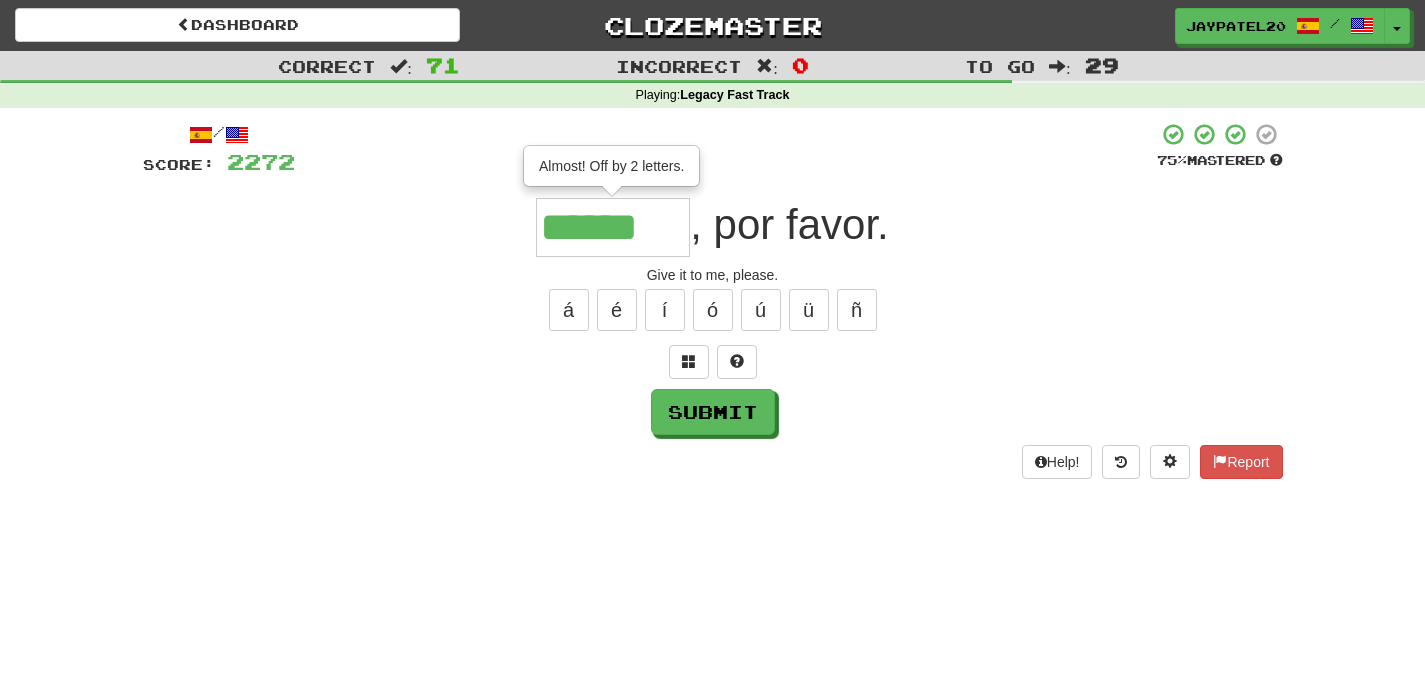 type on "******" 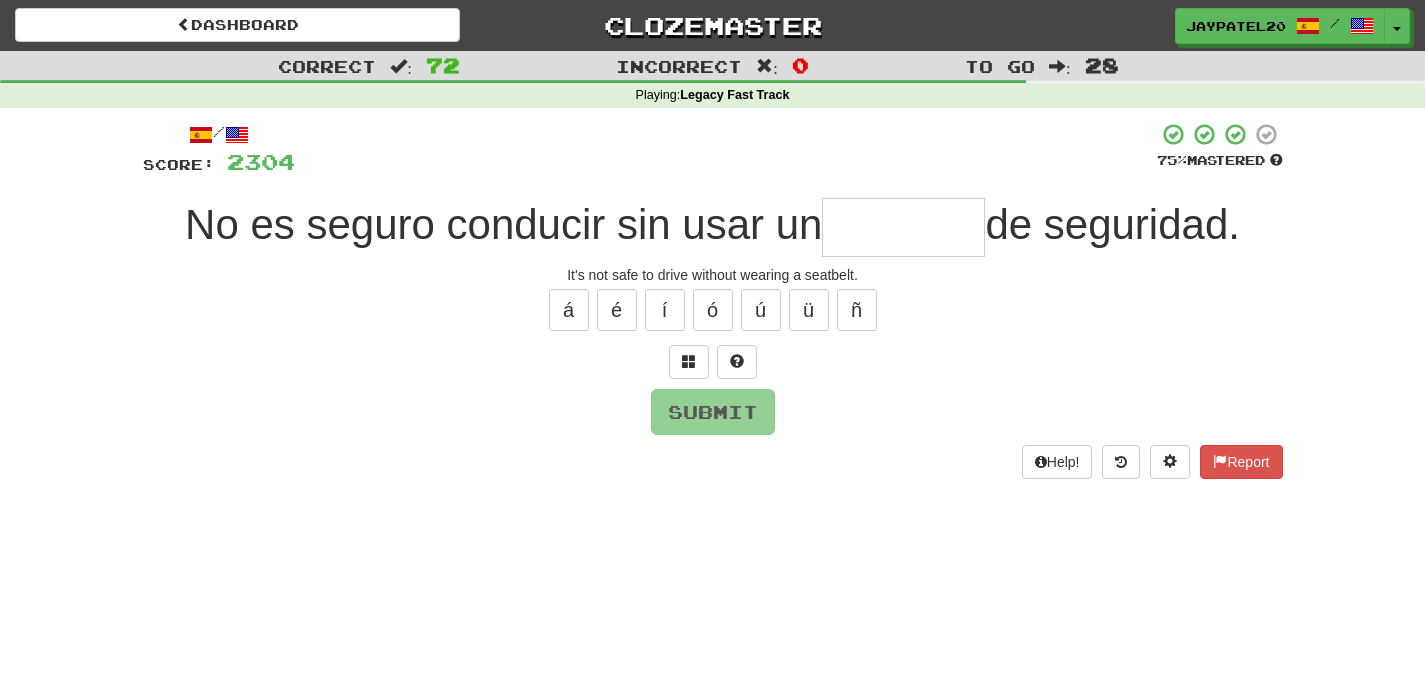 type on "*" 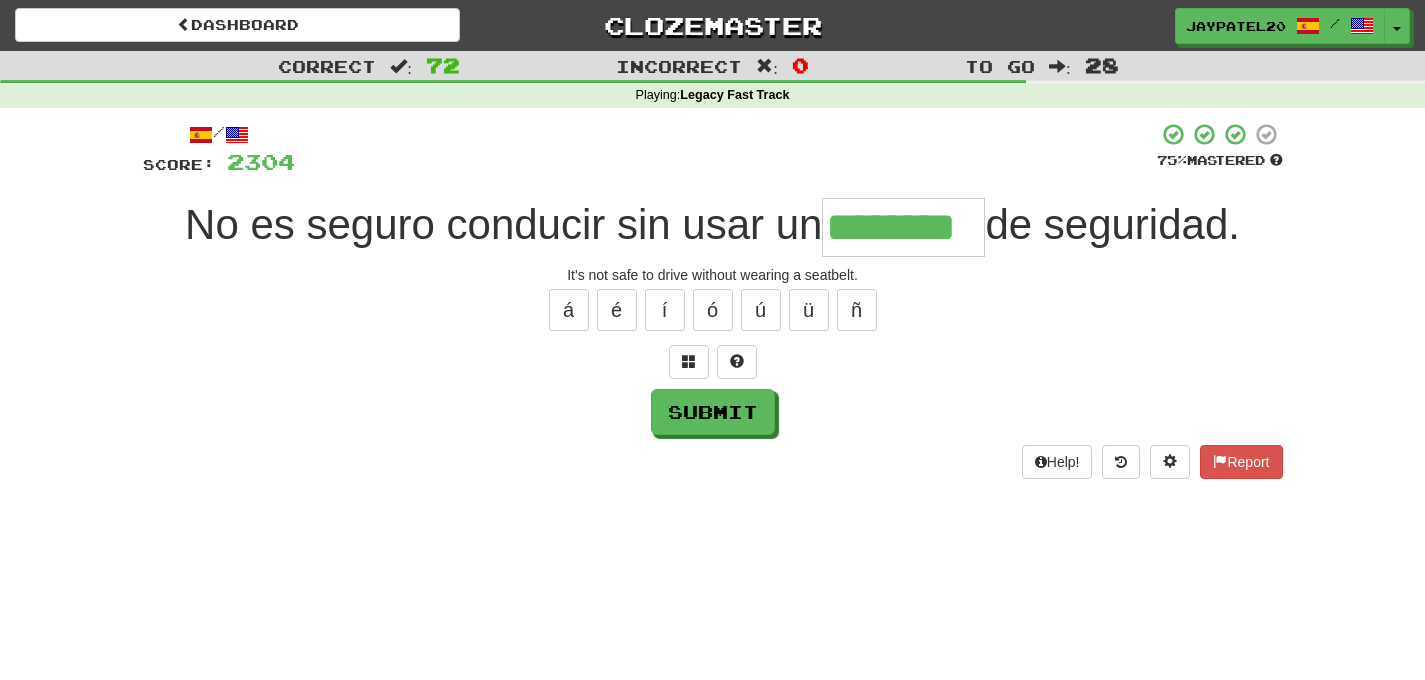 type on "********" 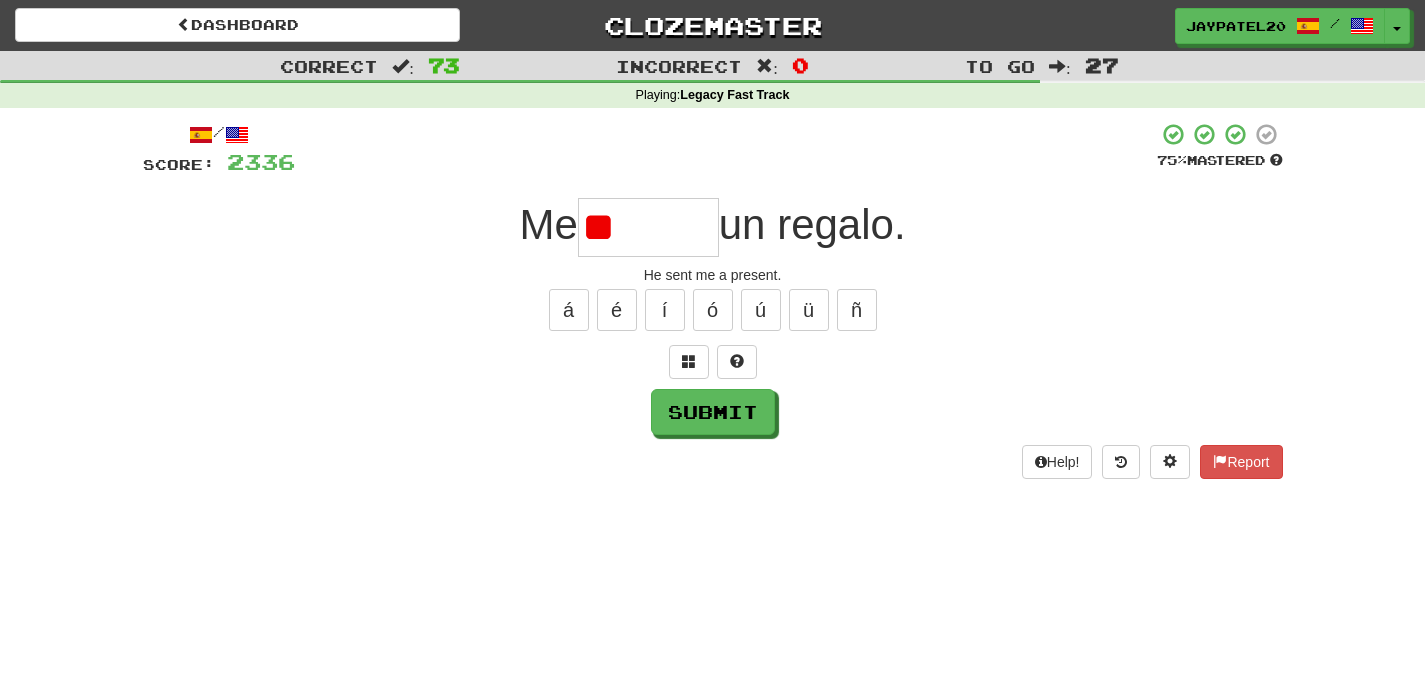 type on "*" 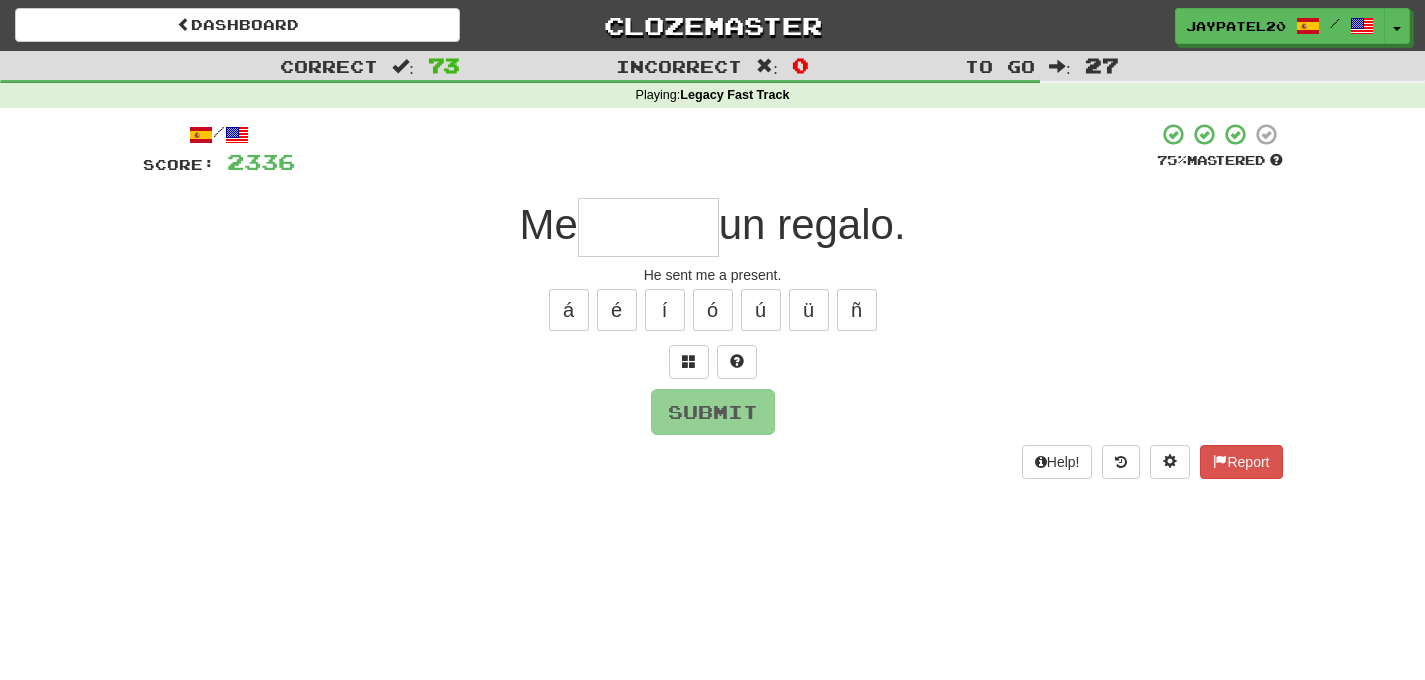type on "*" 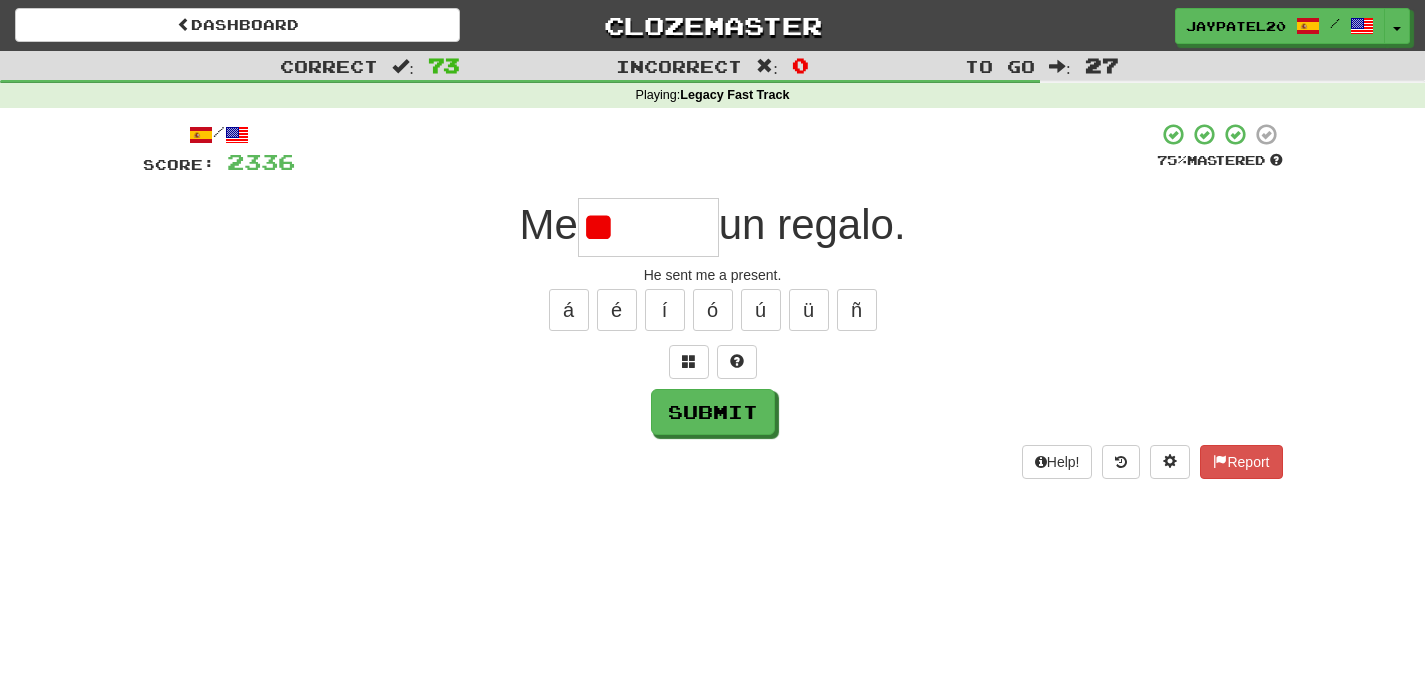 type on "*" 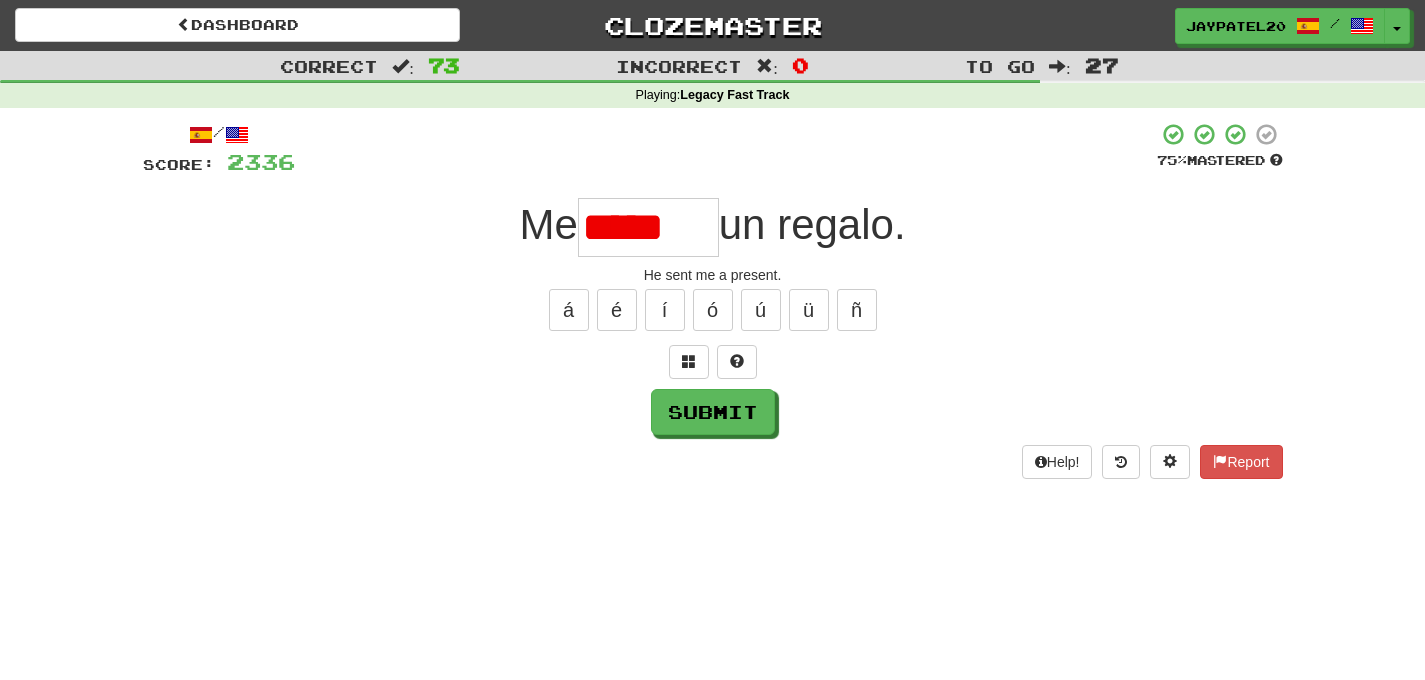 type on "*****" 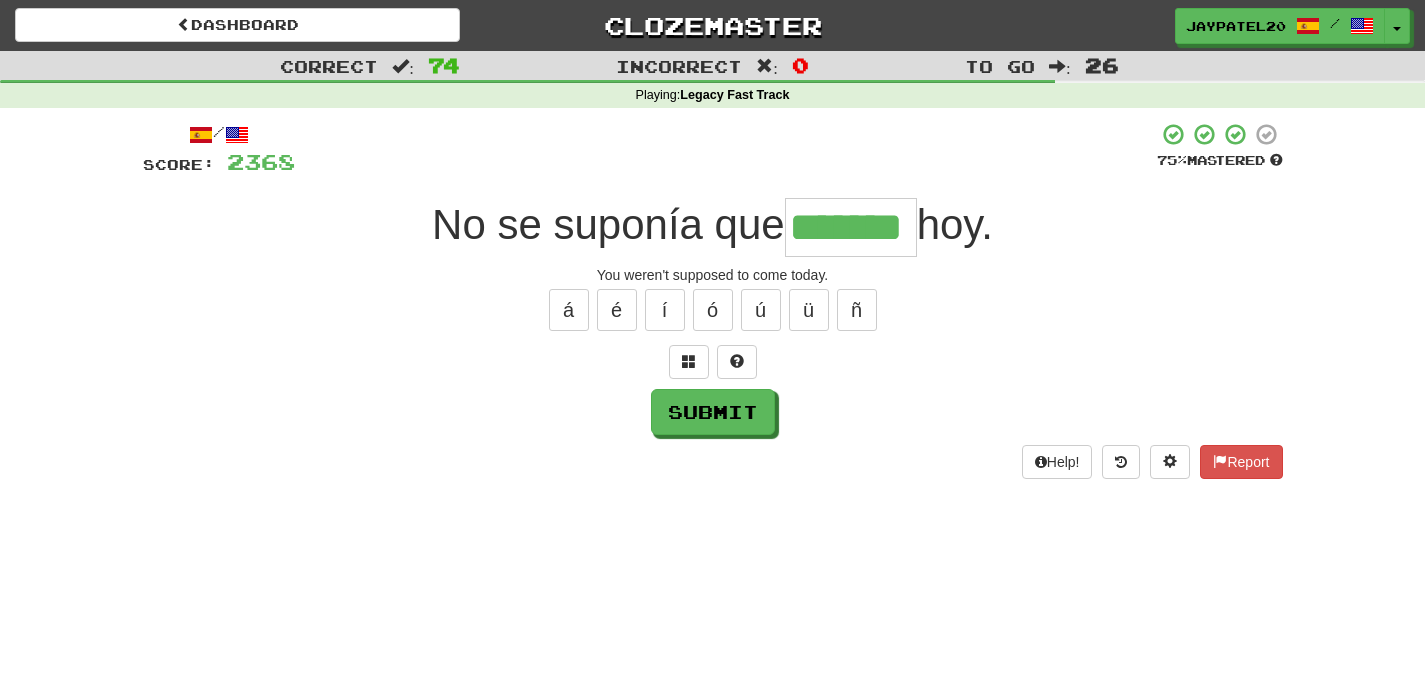 type on "*******" 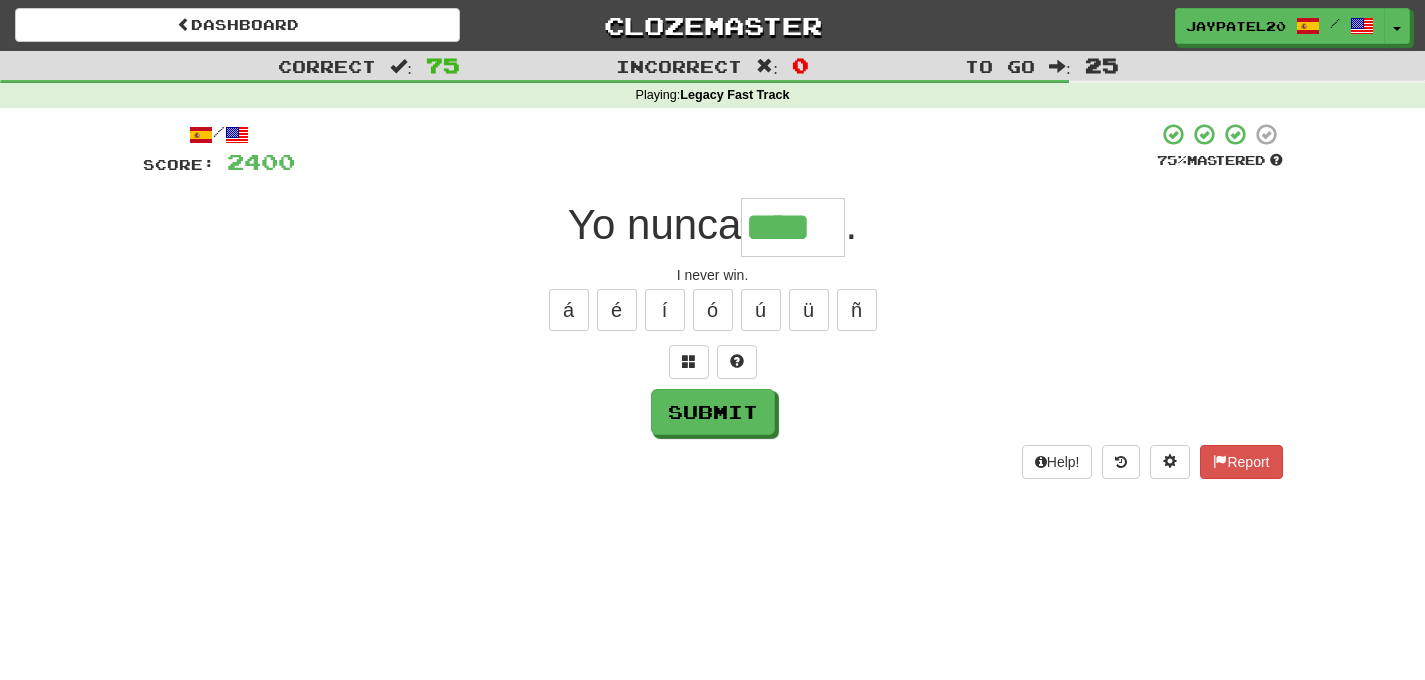 type on "****" 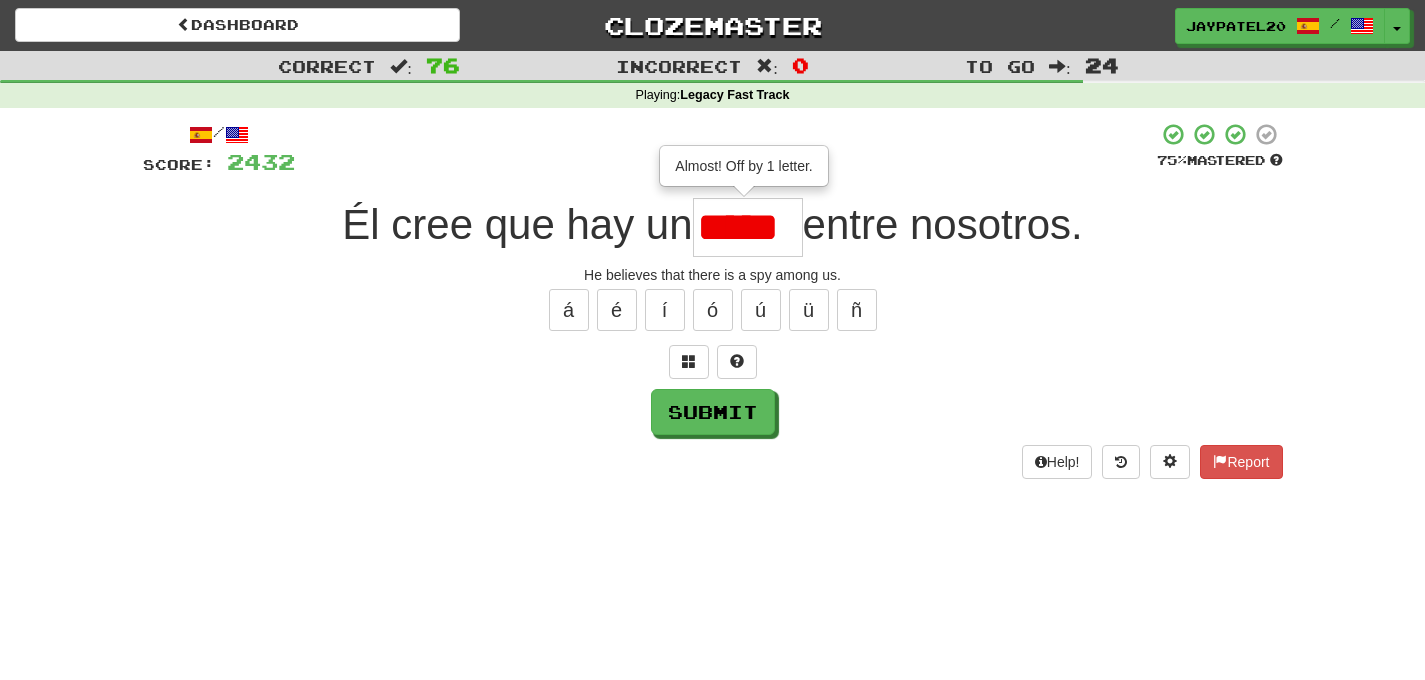 type on "*****" 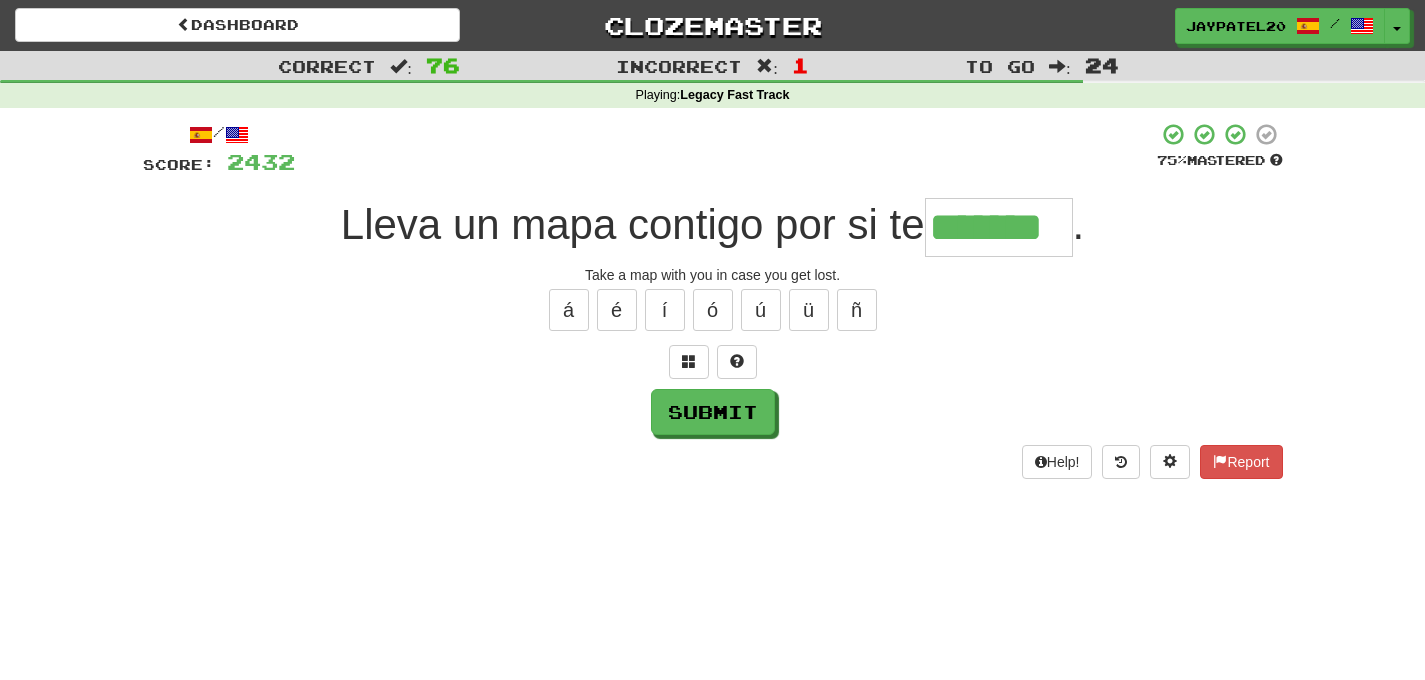 type on "*******" 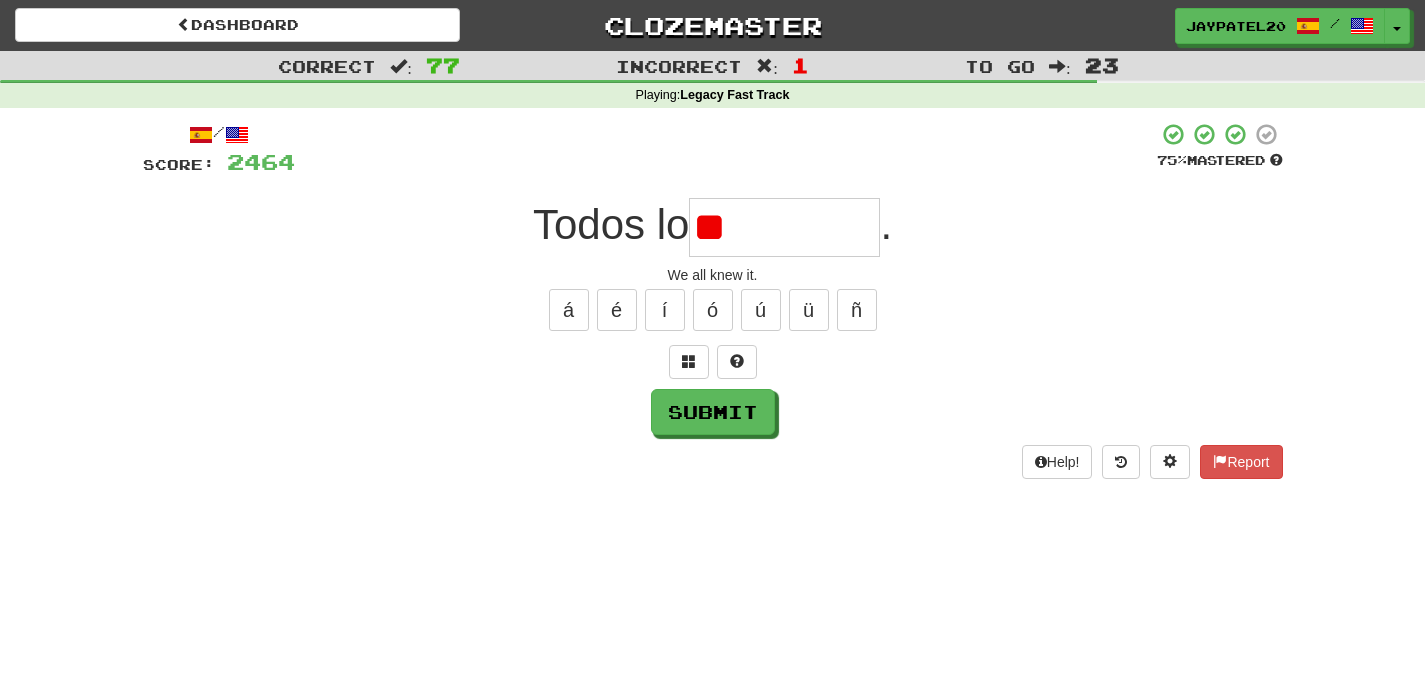 type on "*" 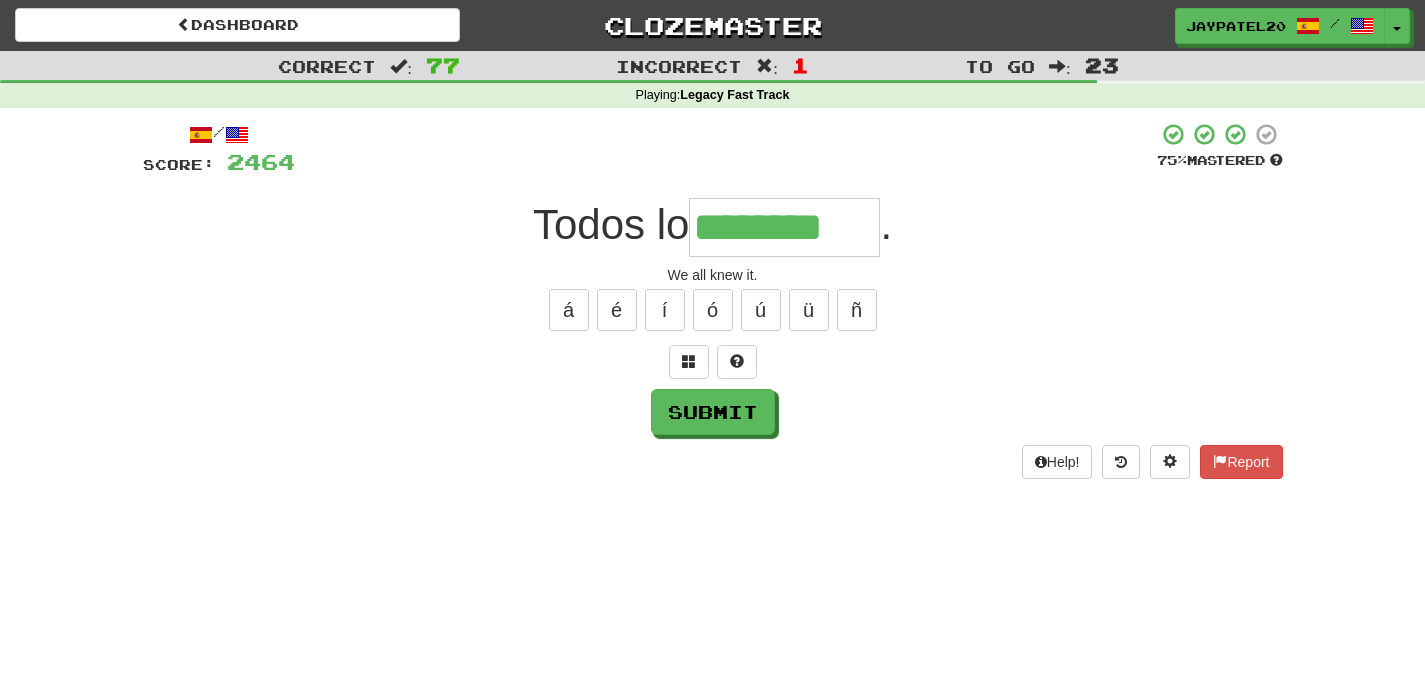 type on "********" 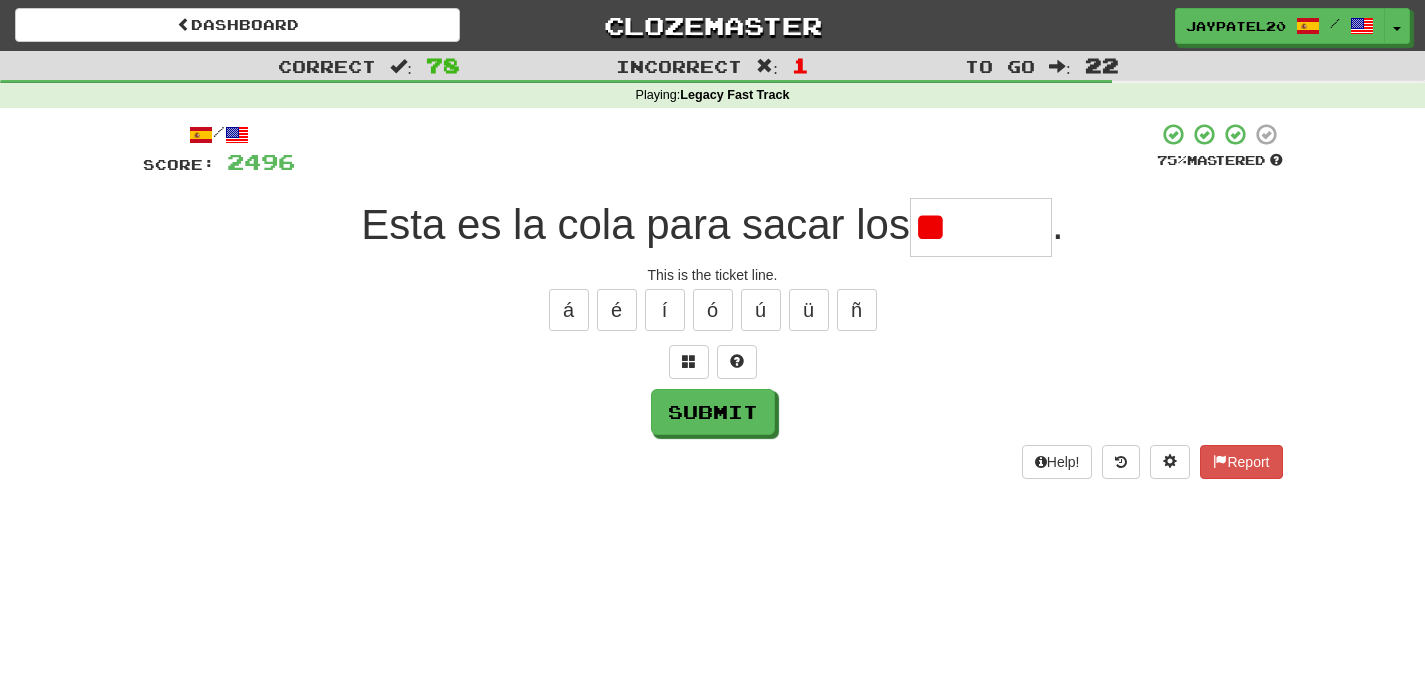 type on "*" 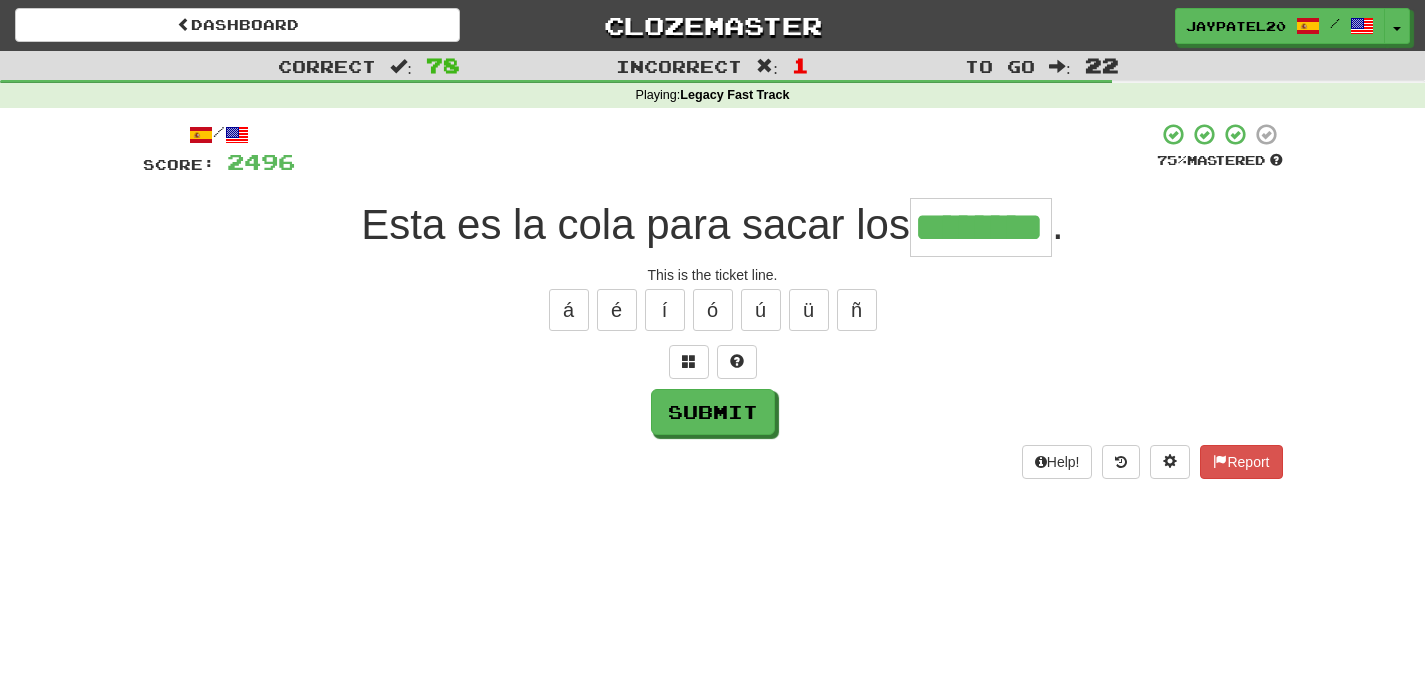 type on "********" 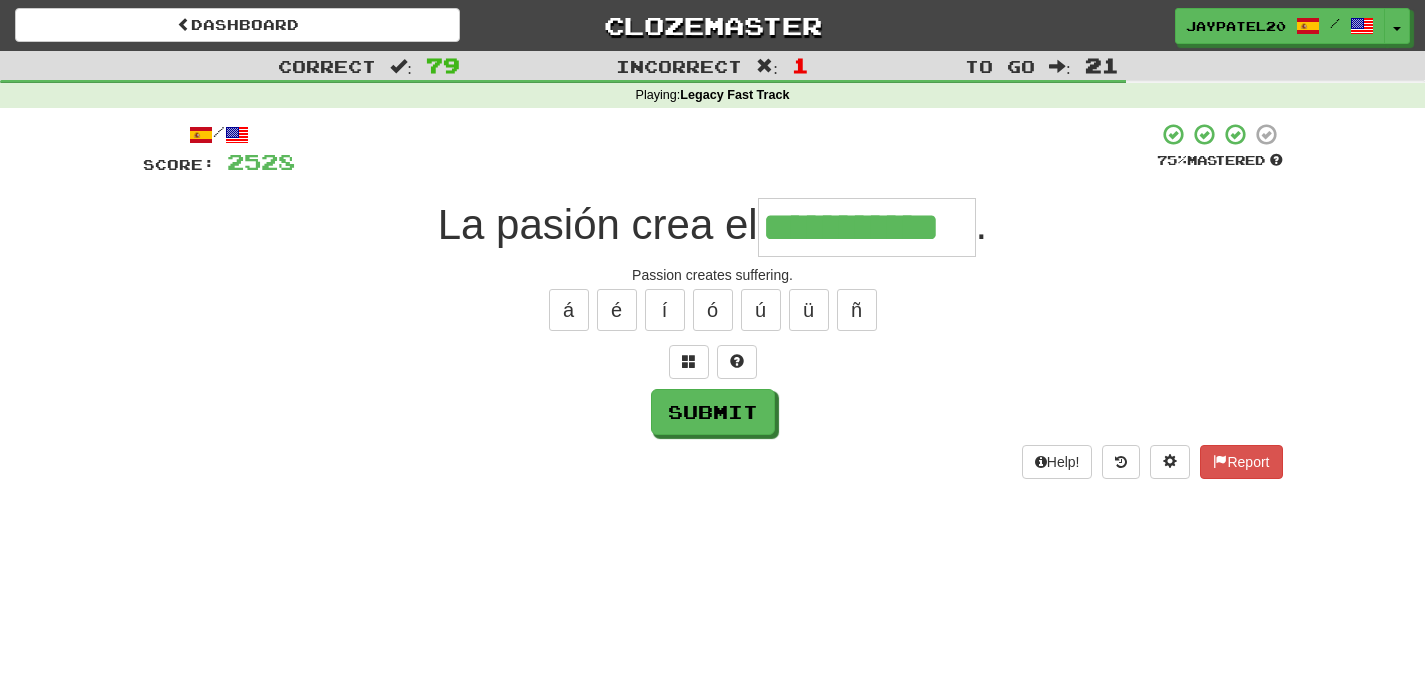 type on "**********" 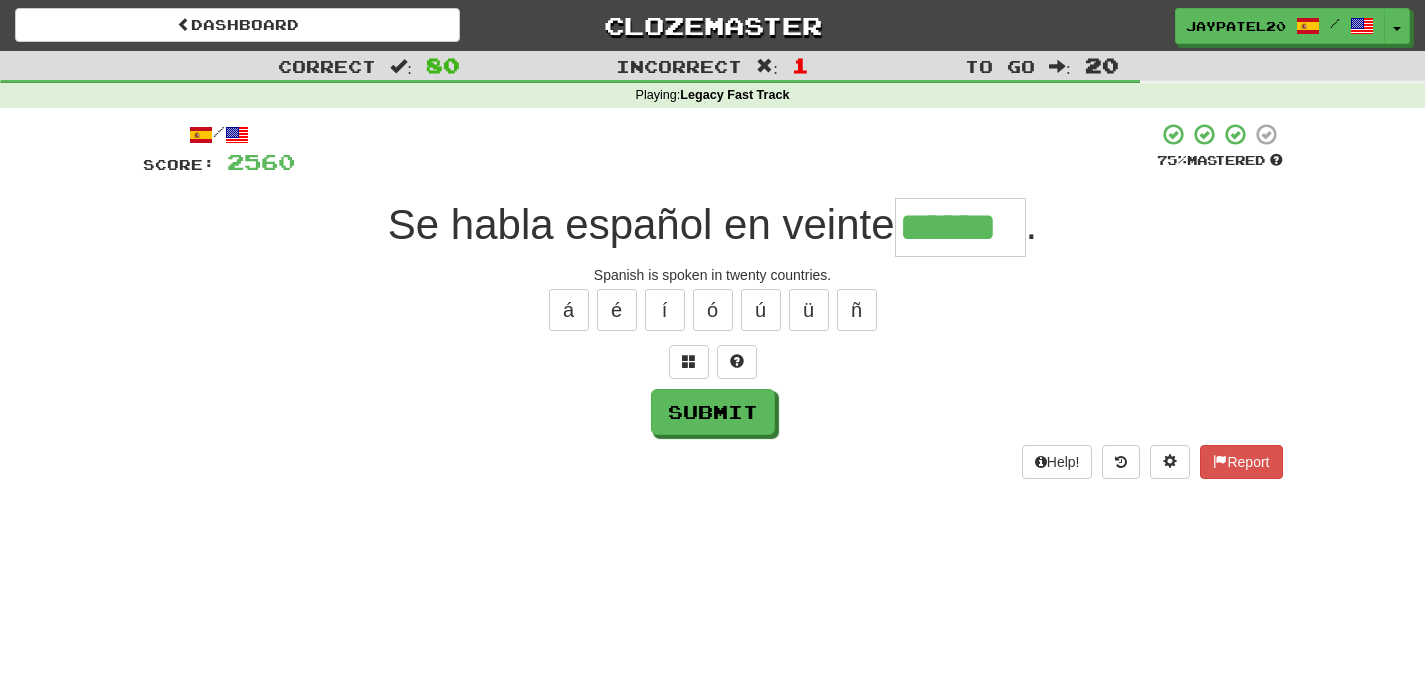 type on "******" 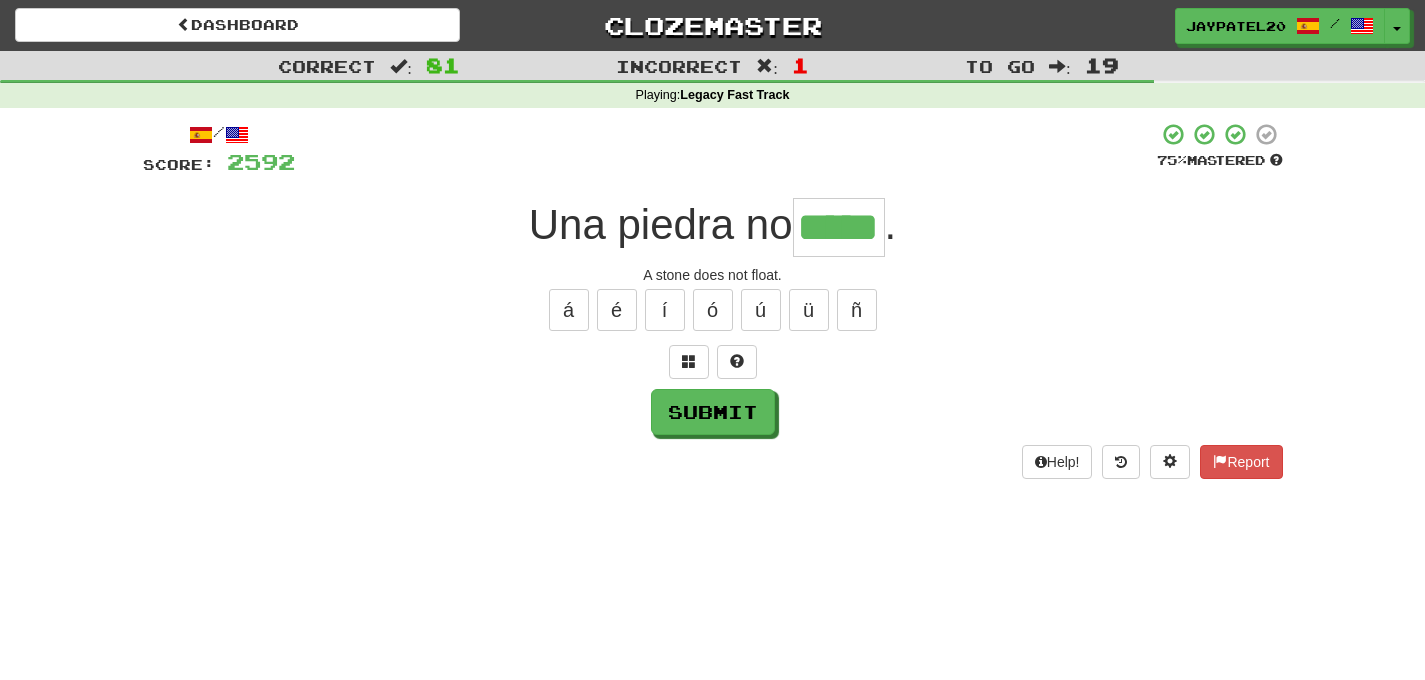 type on "*****" 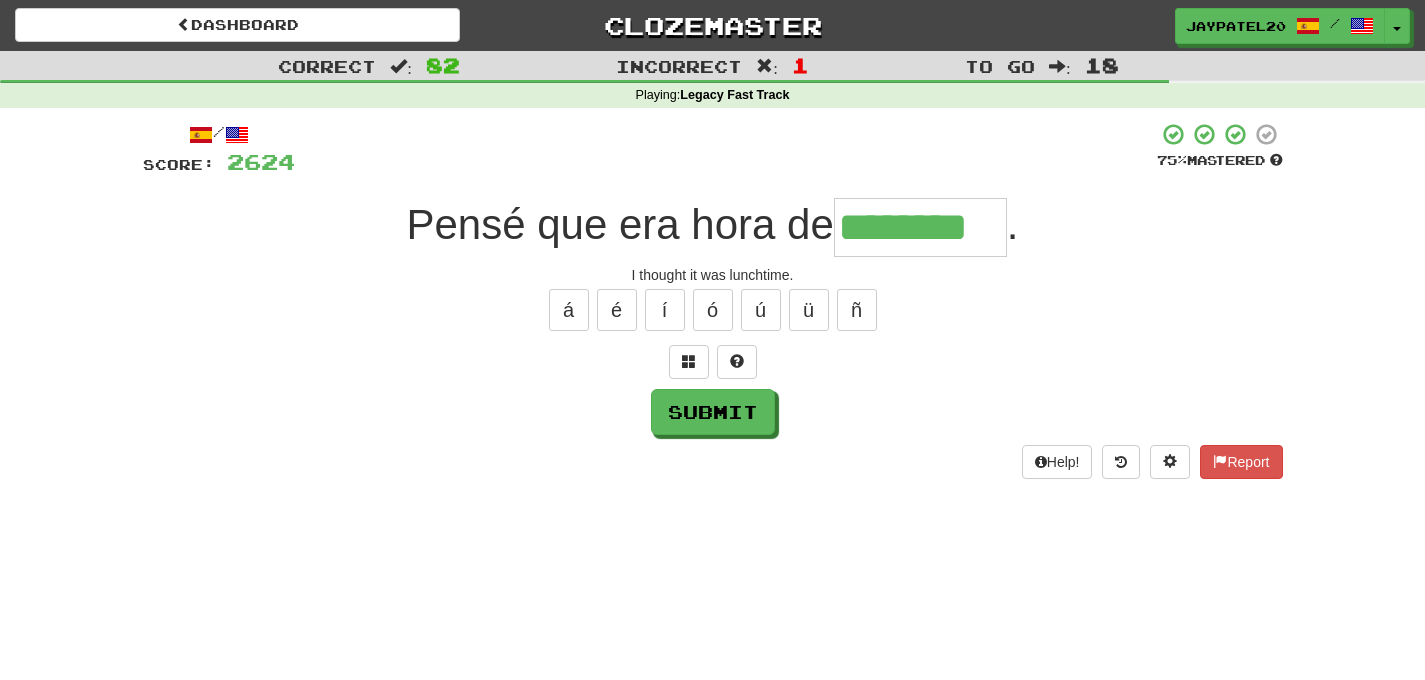 type on "********" 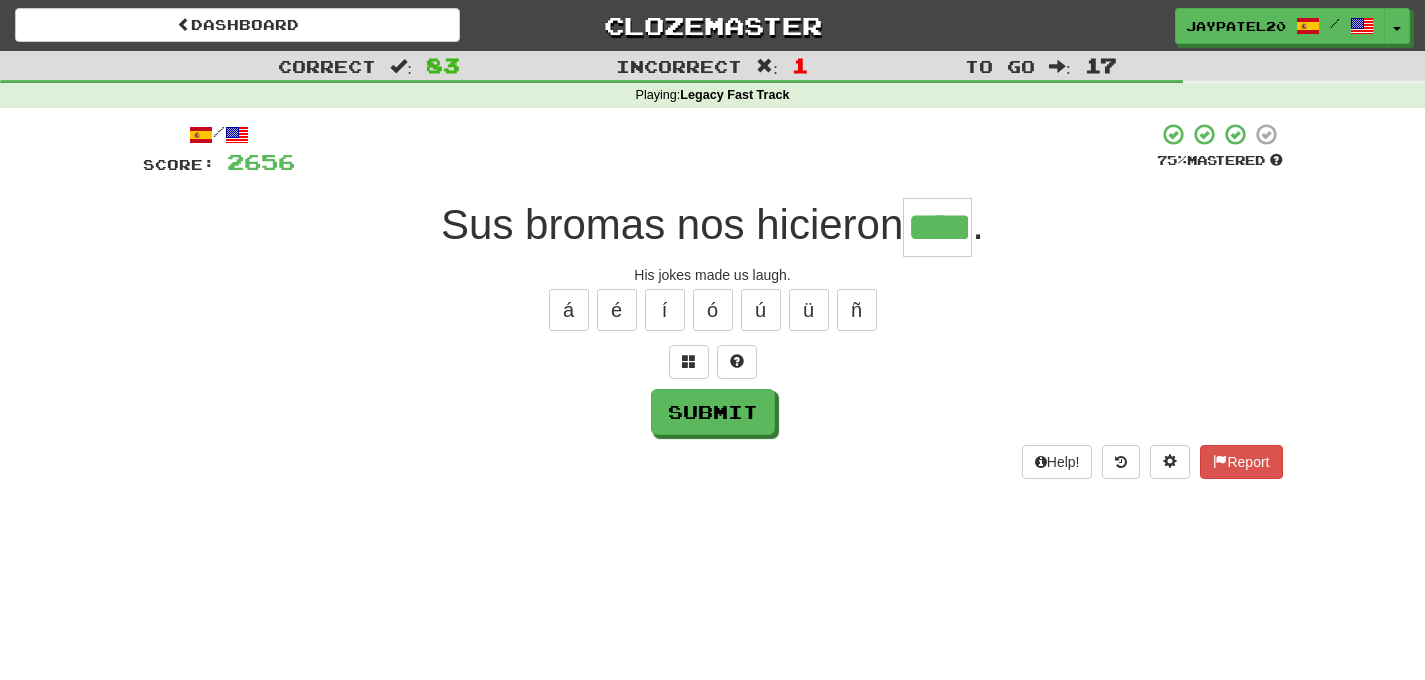 type on "****" 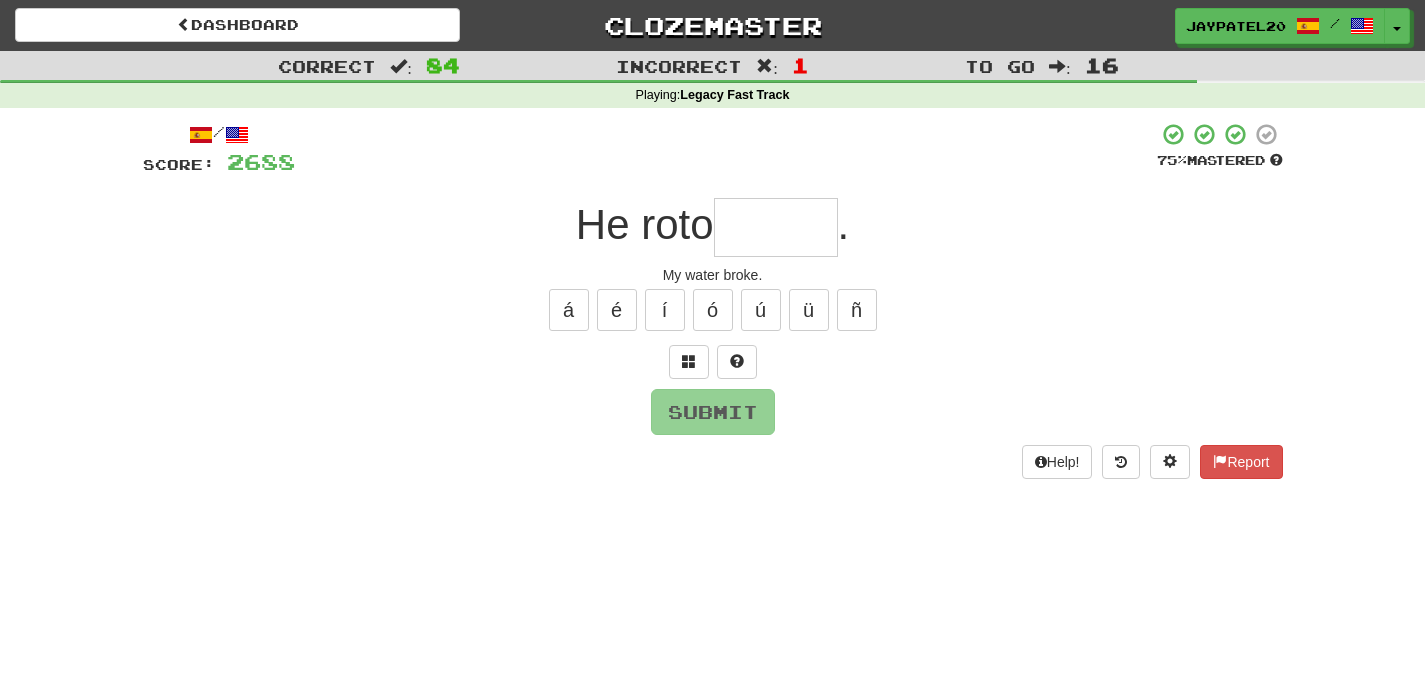type on "*****" 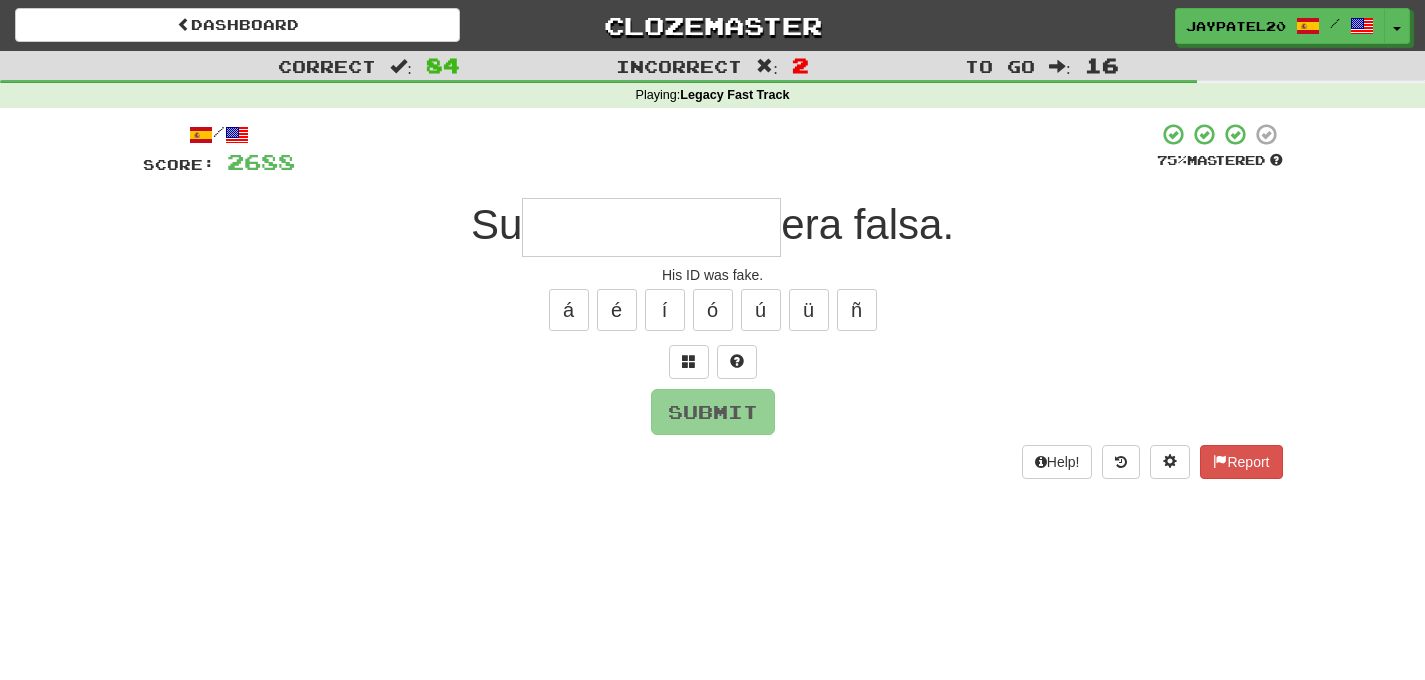 type on "*" 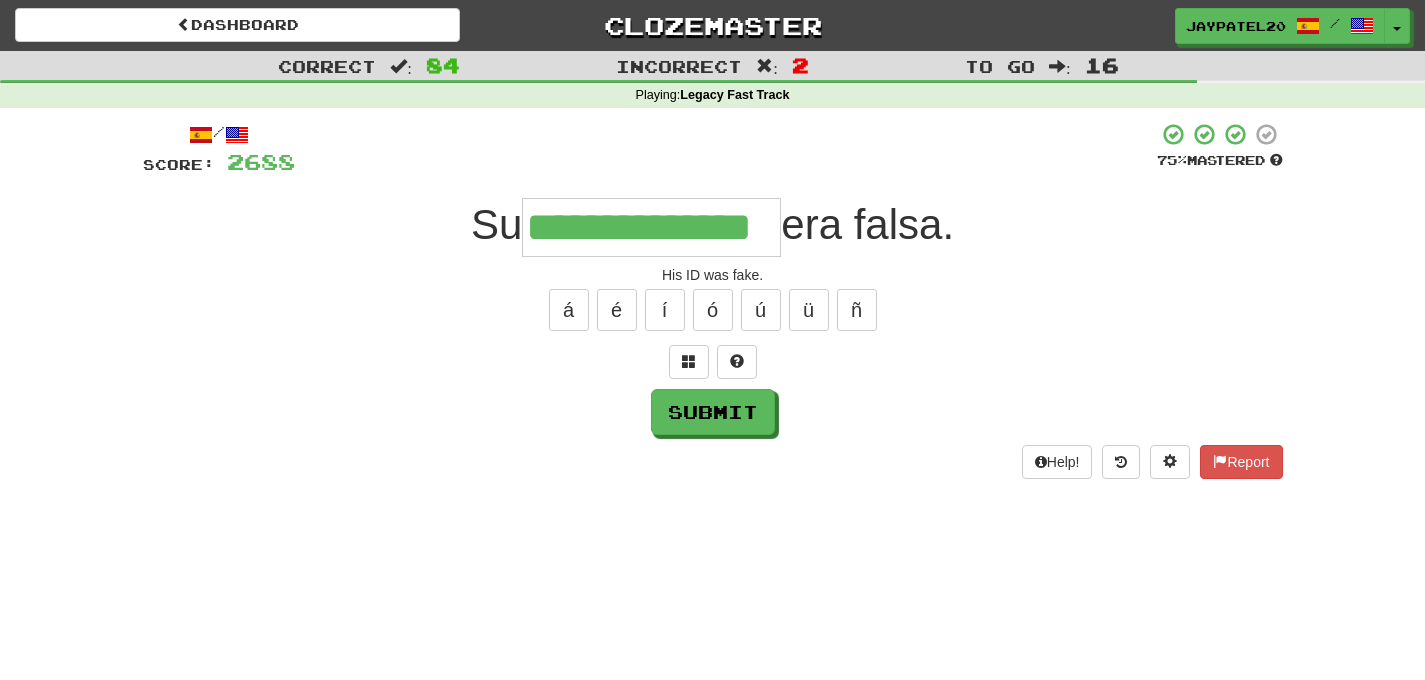 type on "**********" 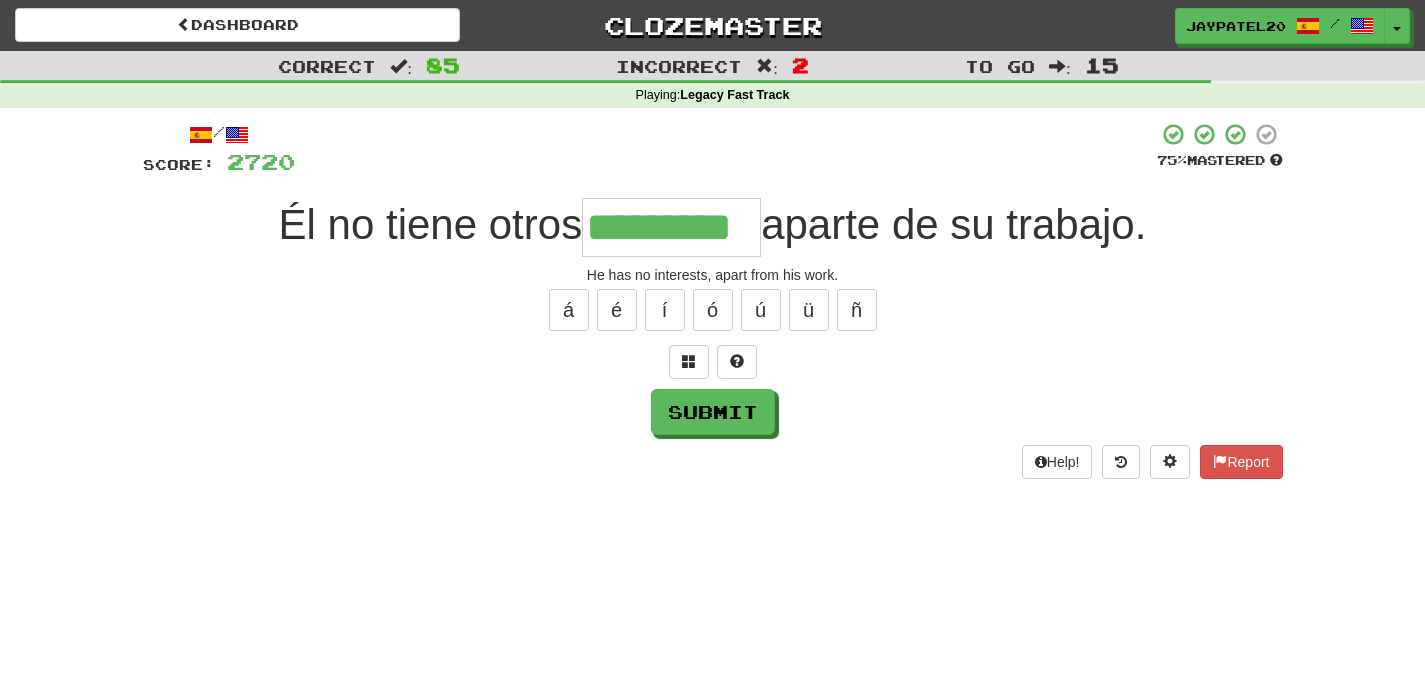 type on "*********" 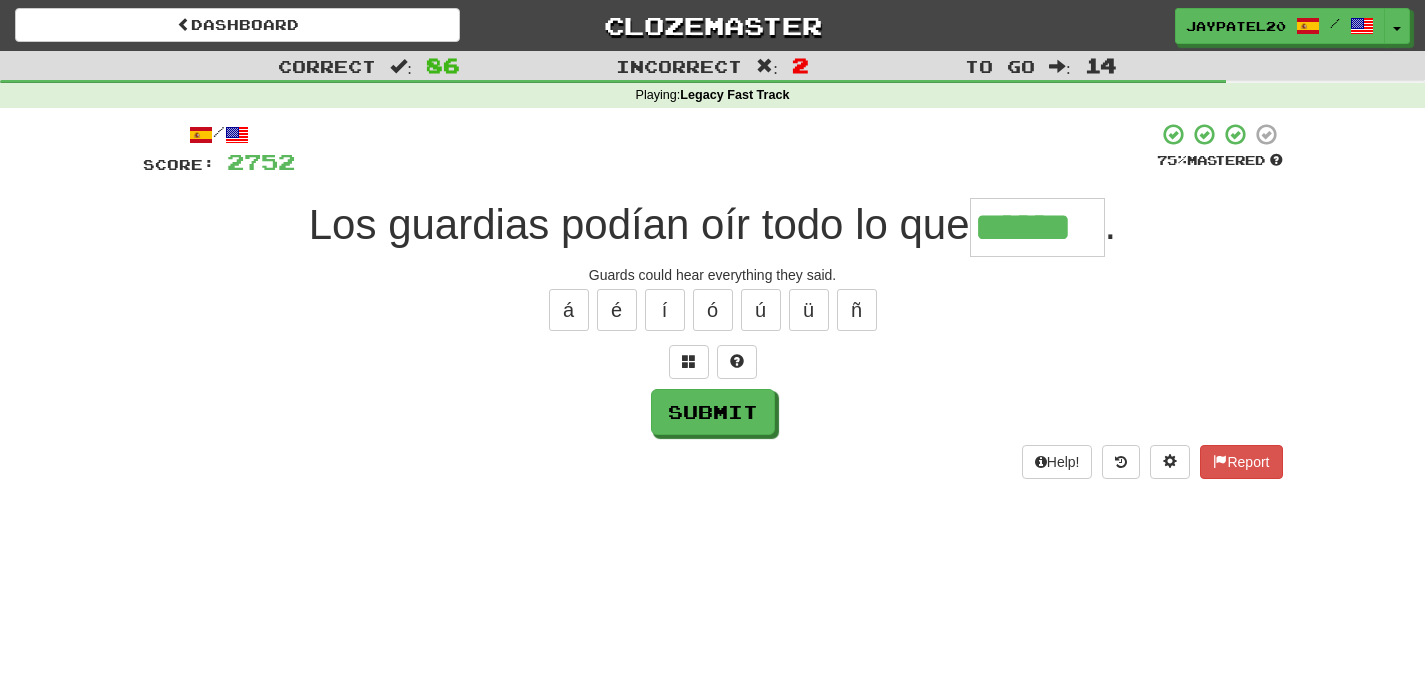 type on "******" 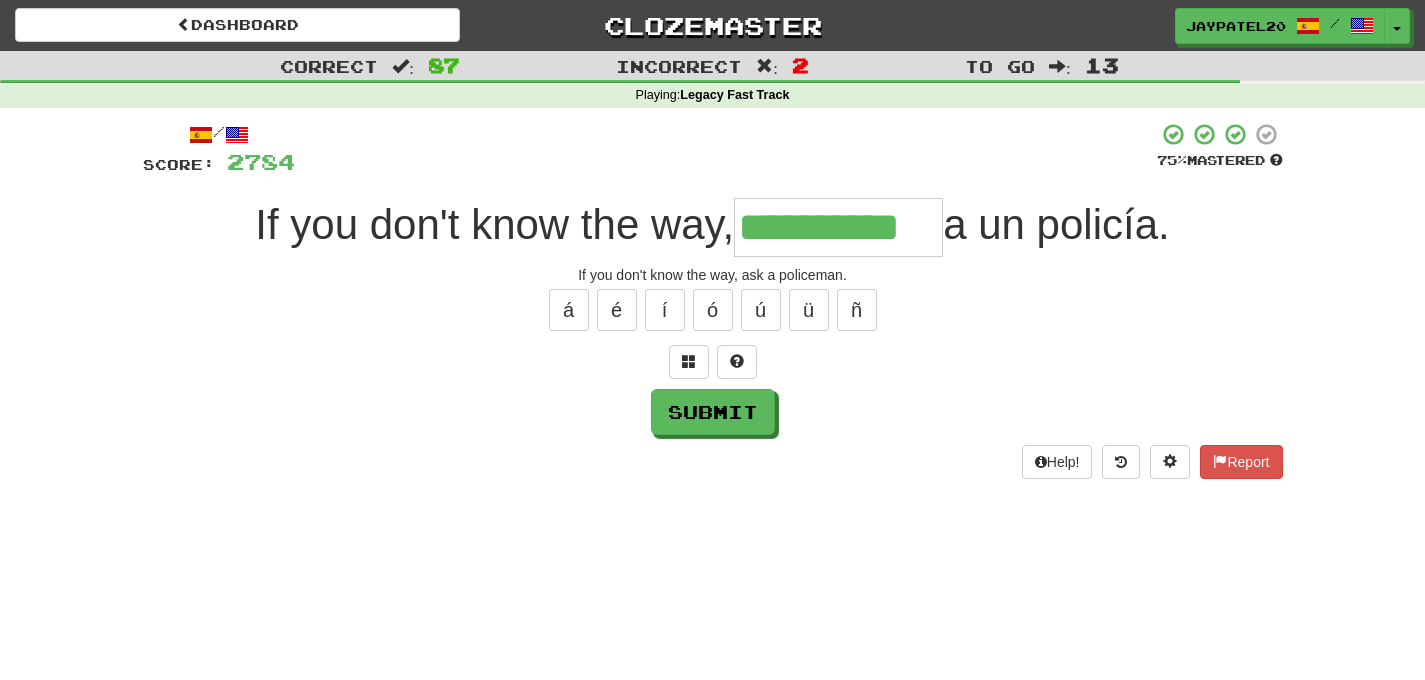 type on "**********" 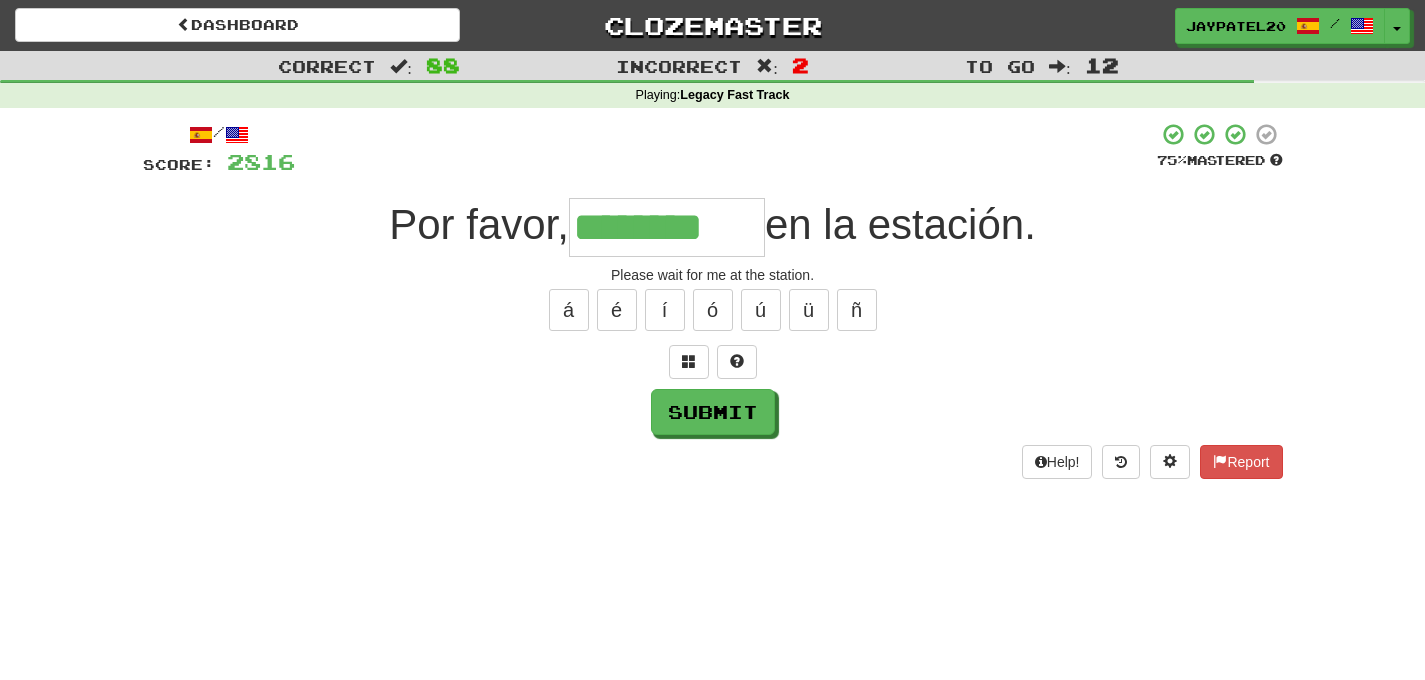 type on "********" 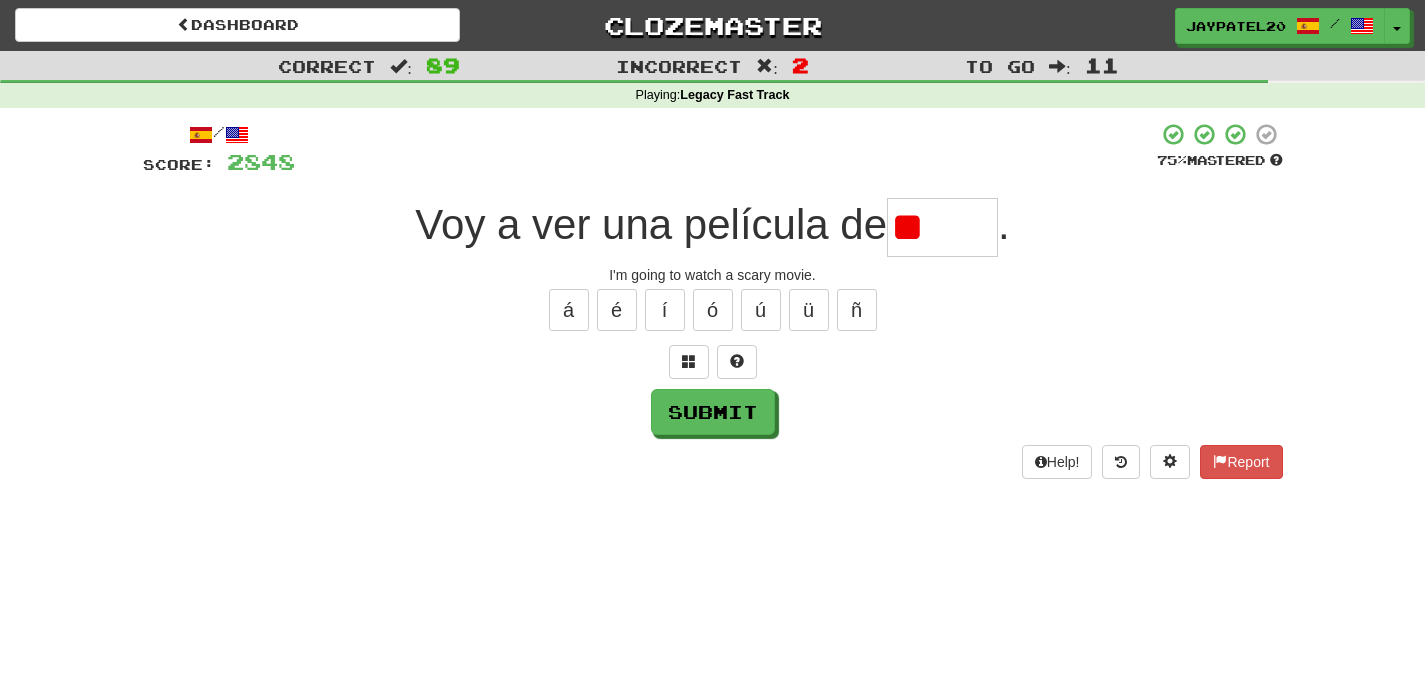 type on "*" 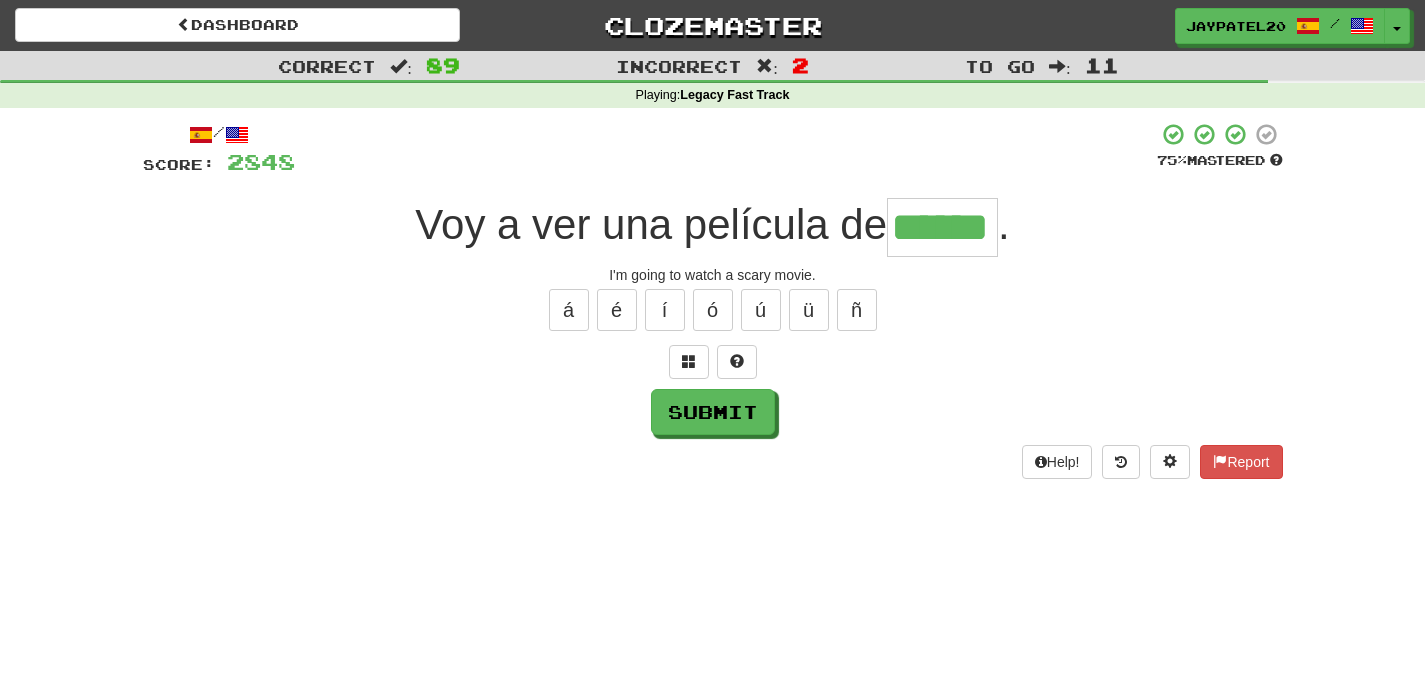 type on "******" 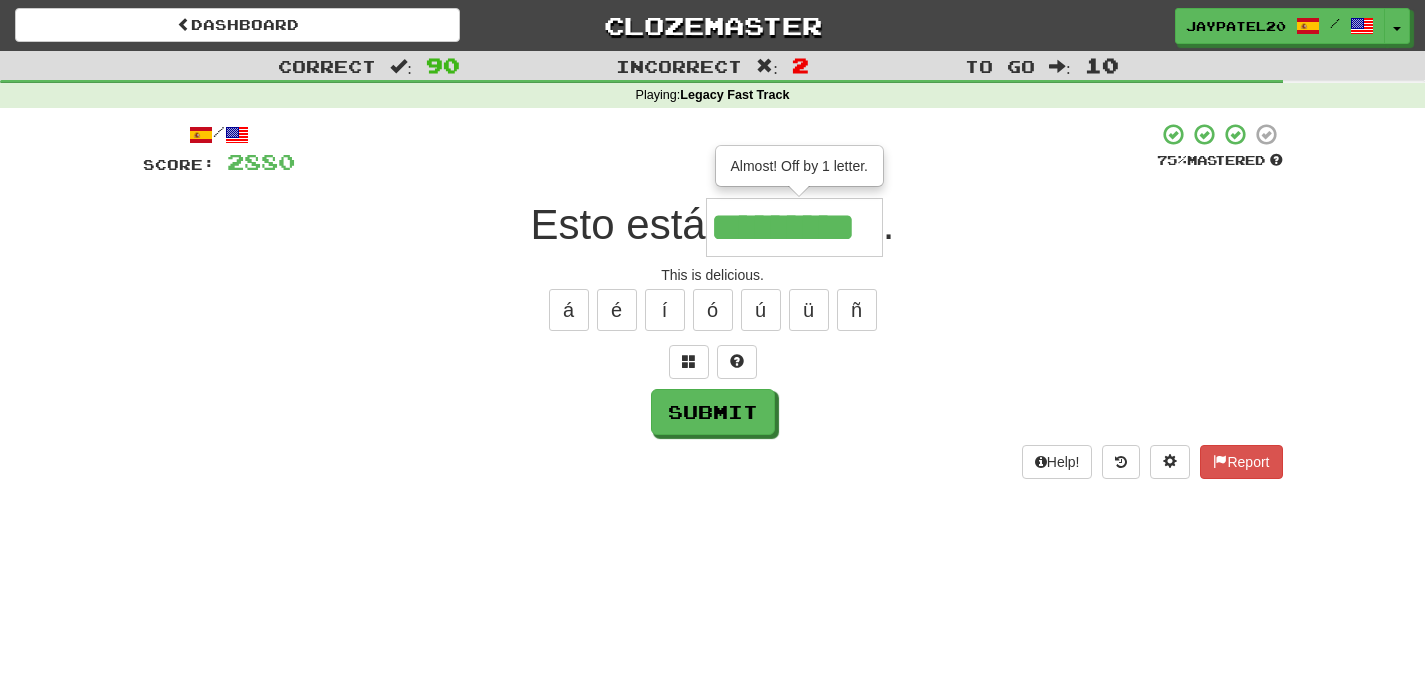 scroll, scrollTop: 0, scrollLeft: 0, axis: both 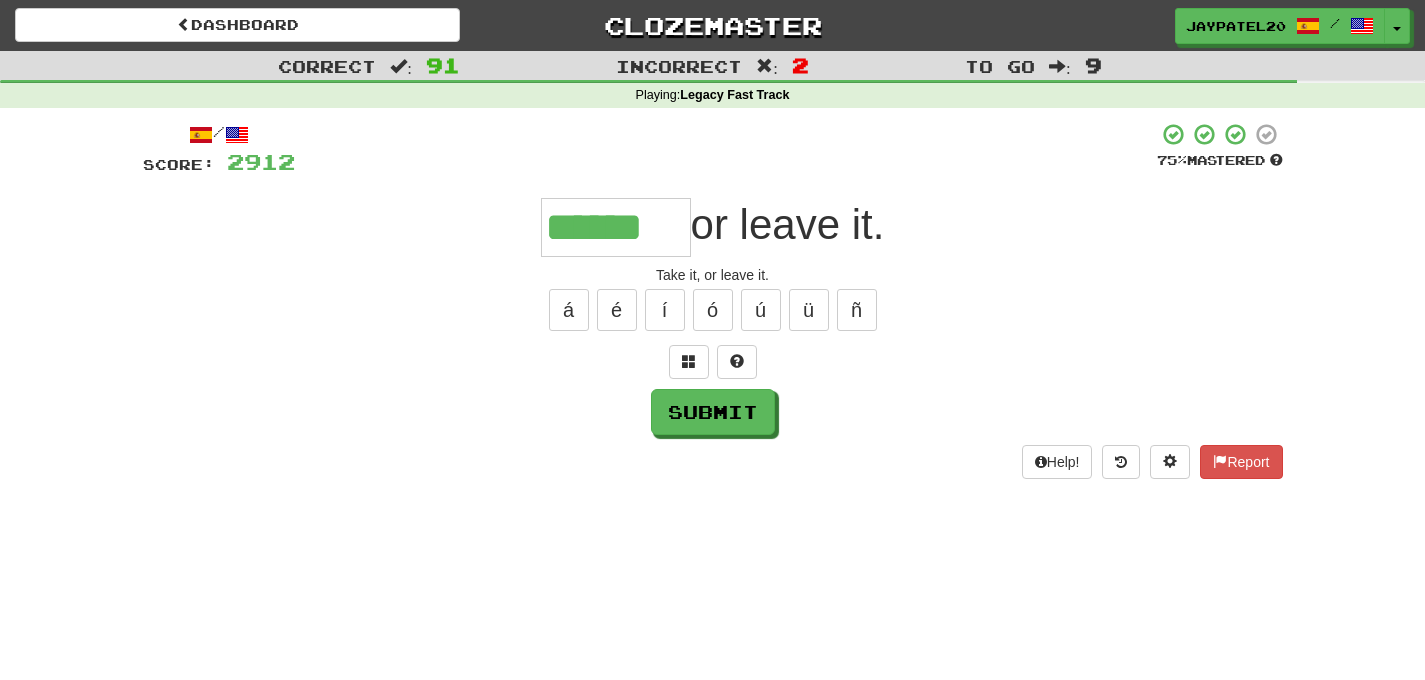 type on "******" 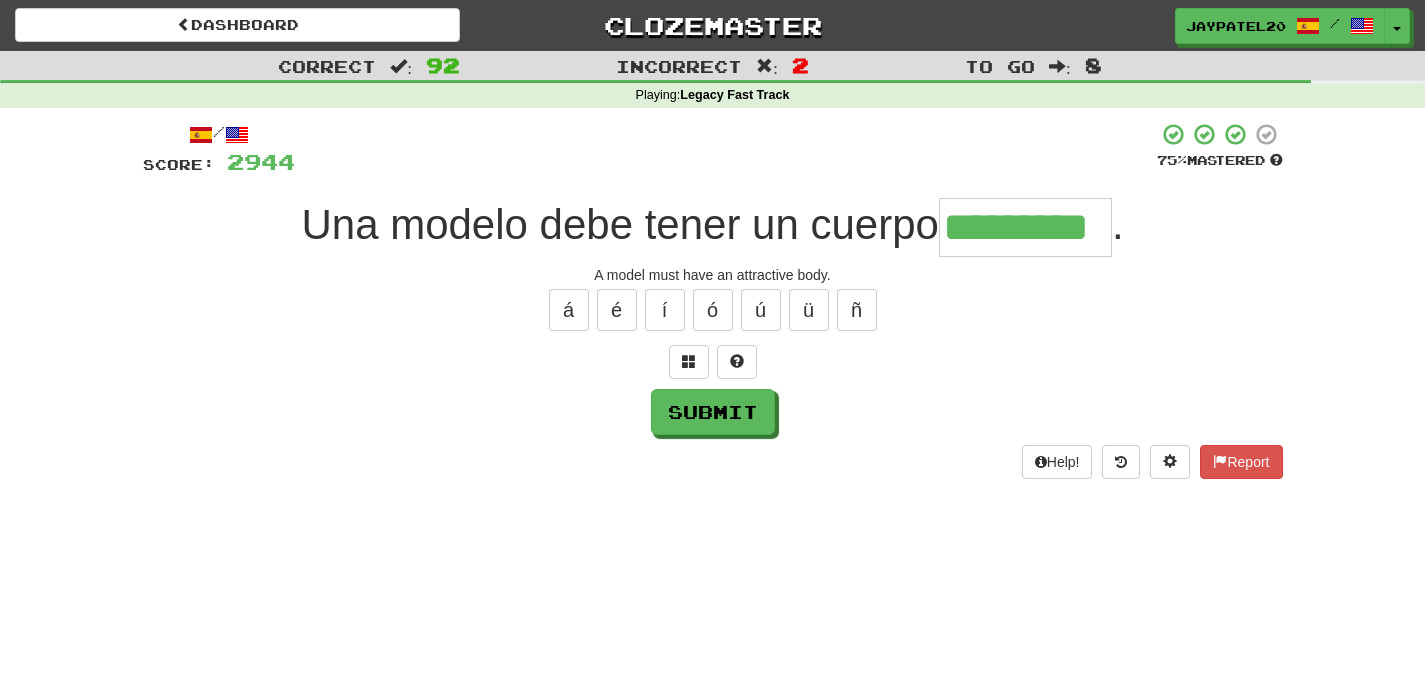 type on "*********" 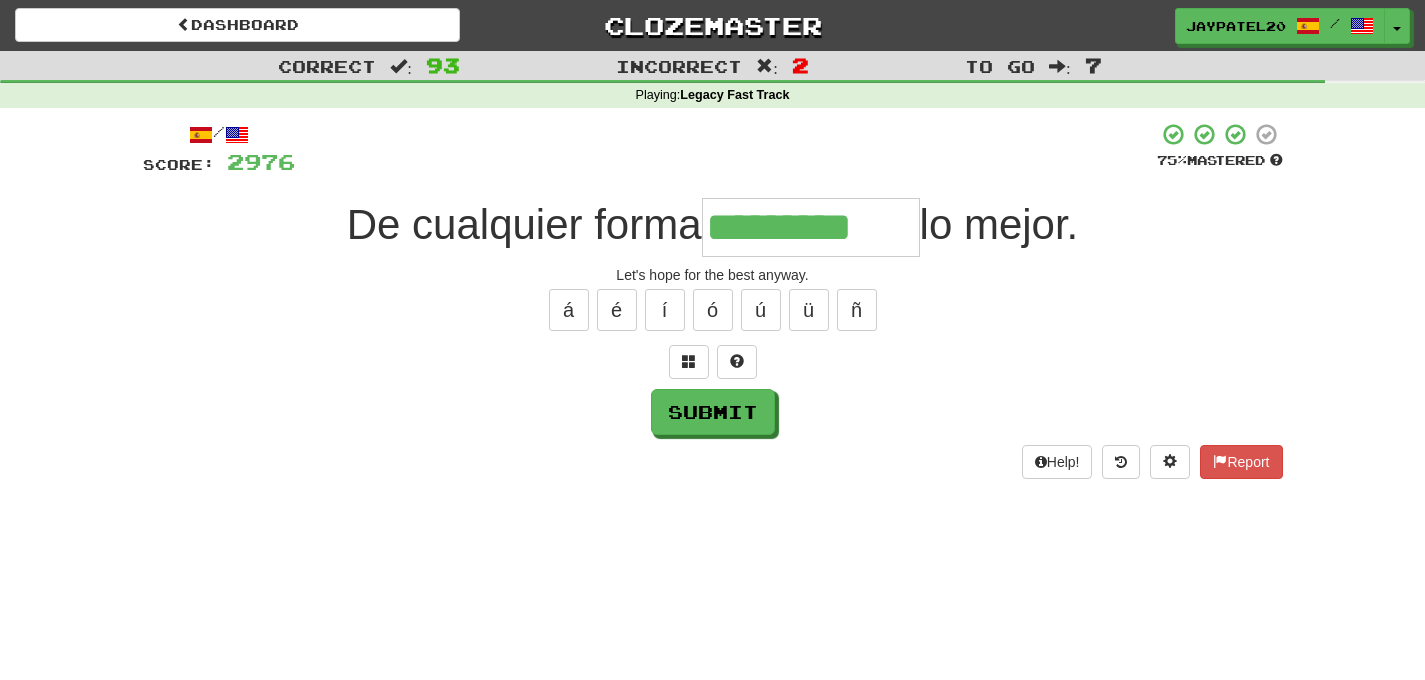 type on "*********" 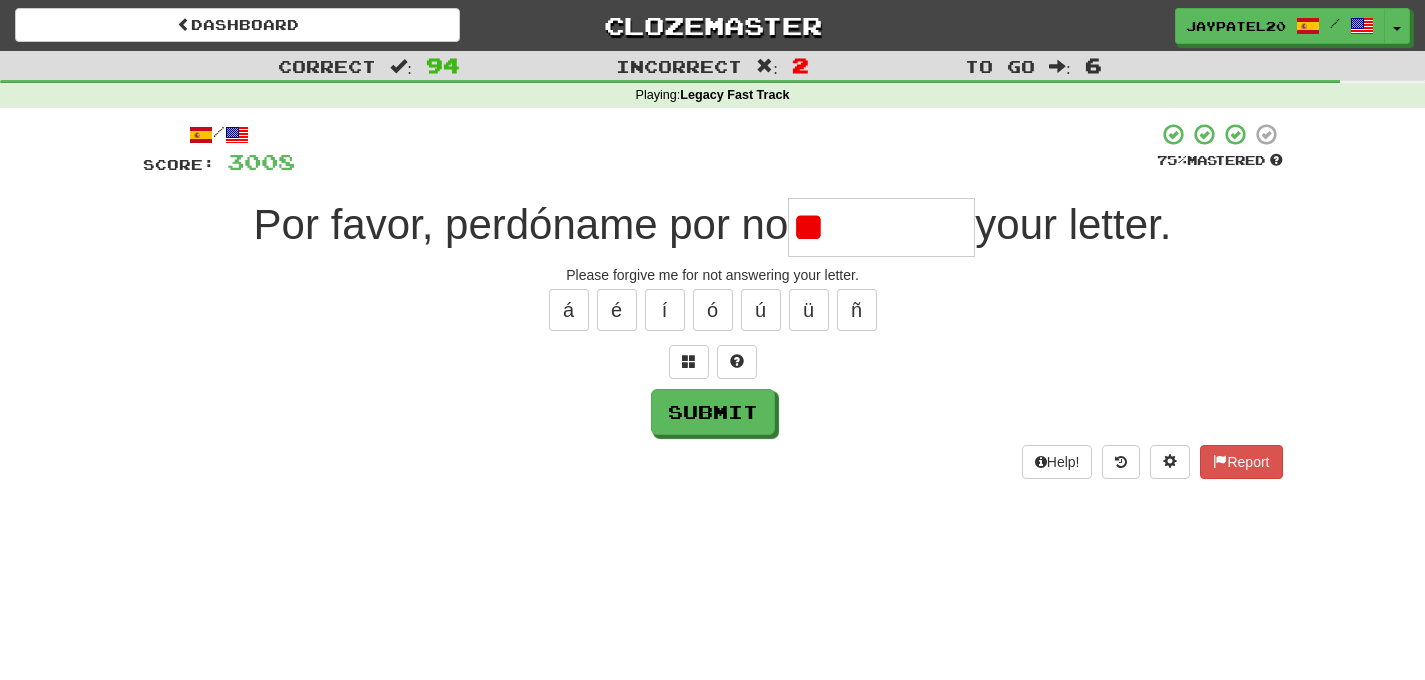type on "*" 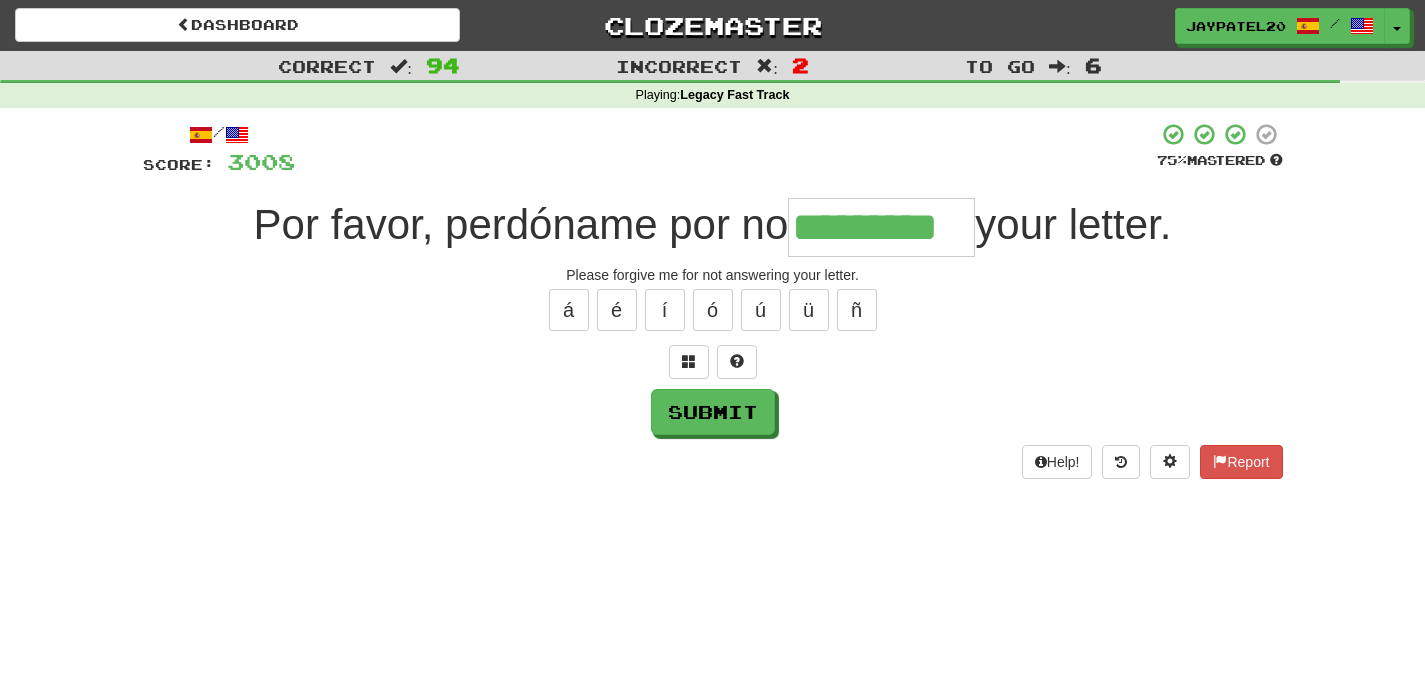 type on "*********" 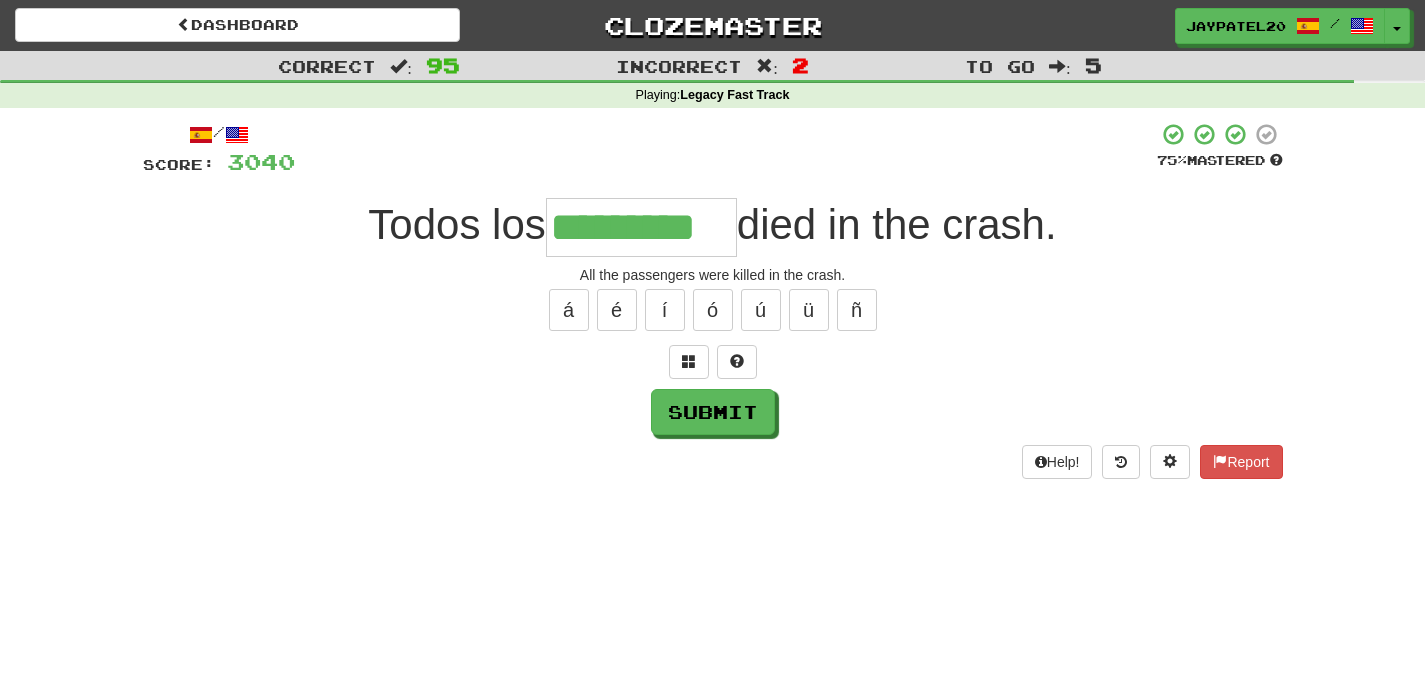 type on "*********" 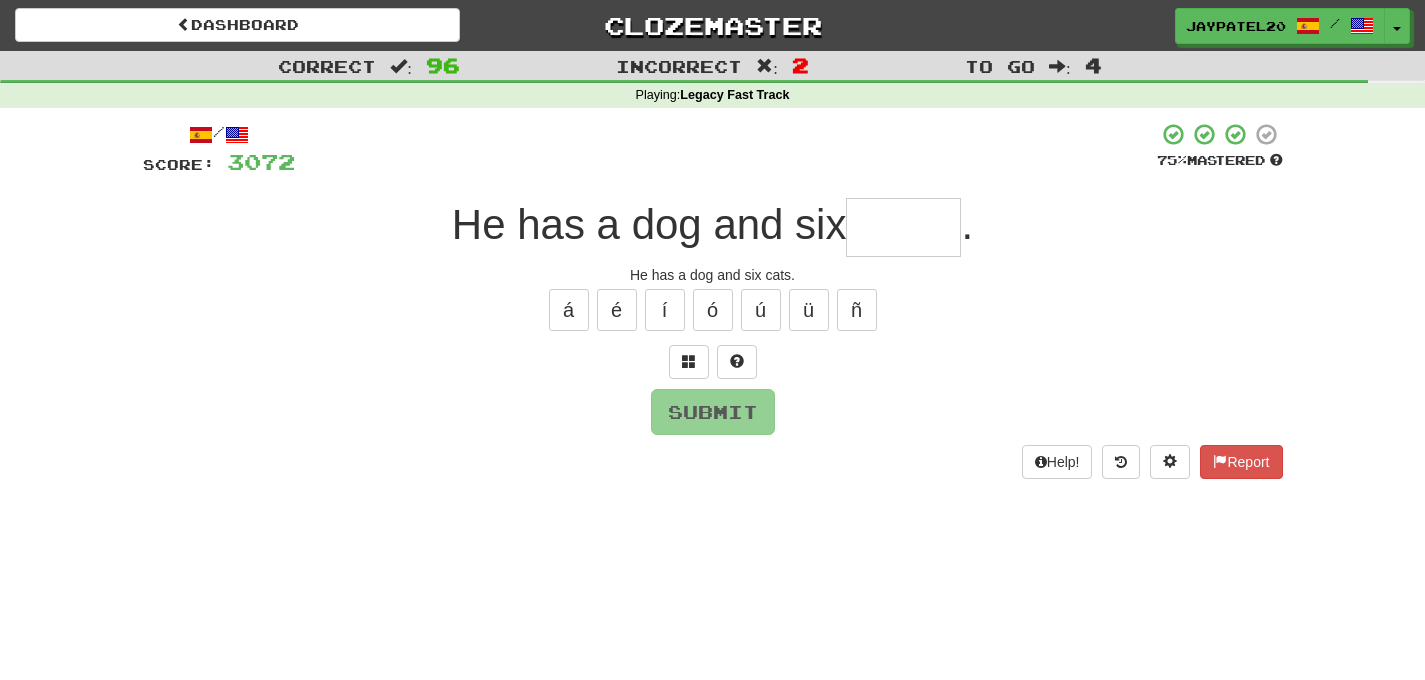 type on "*" 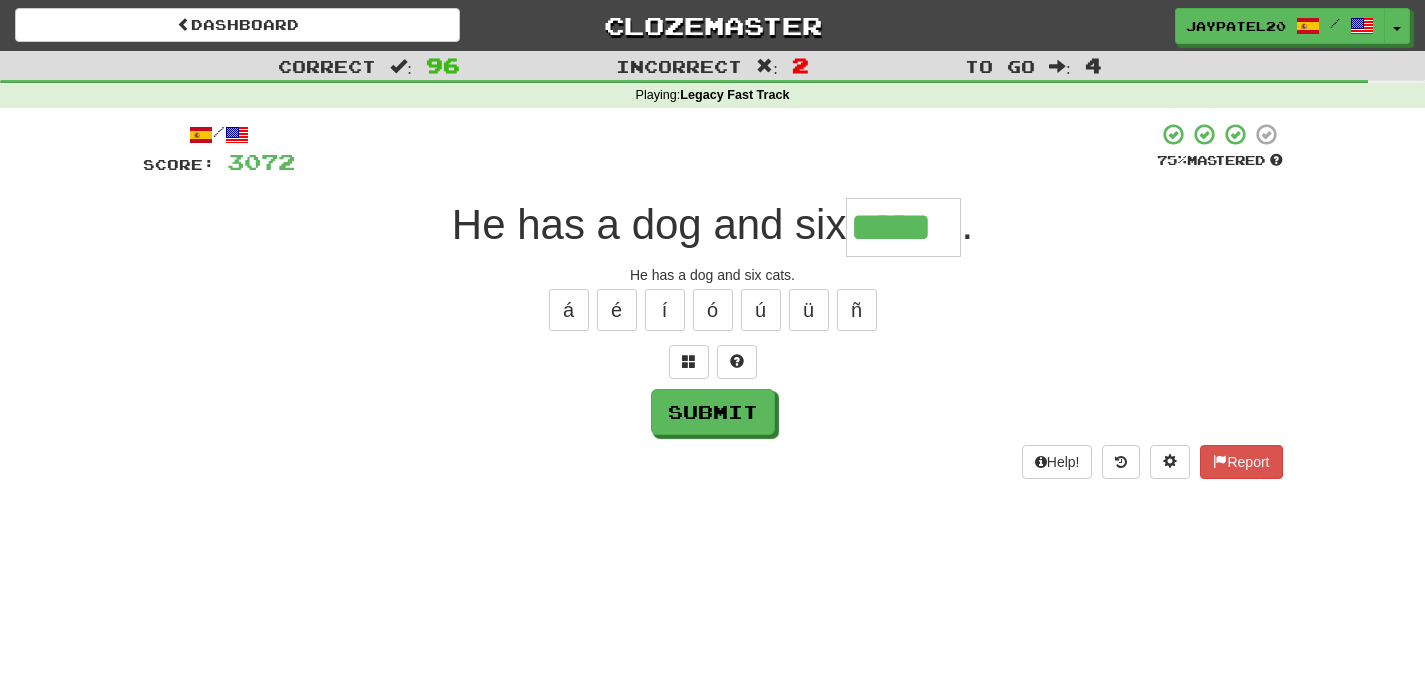 type on "*****" 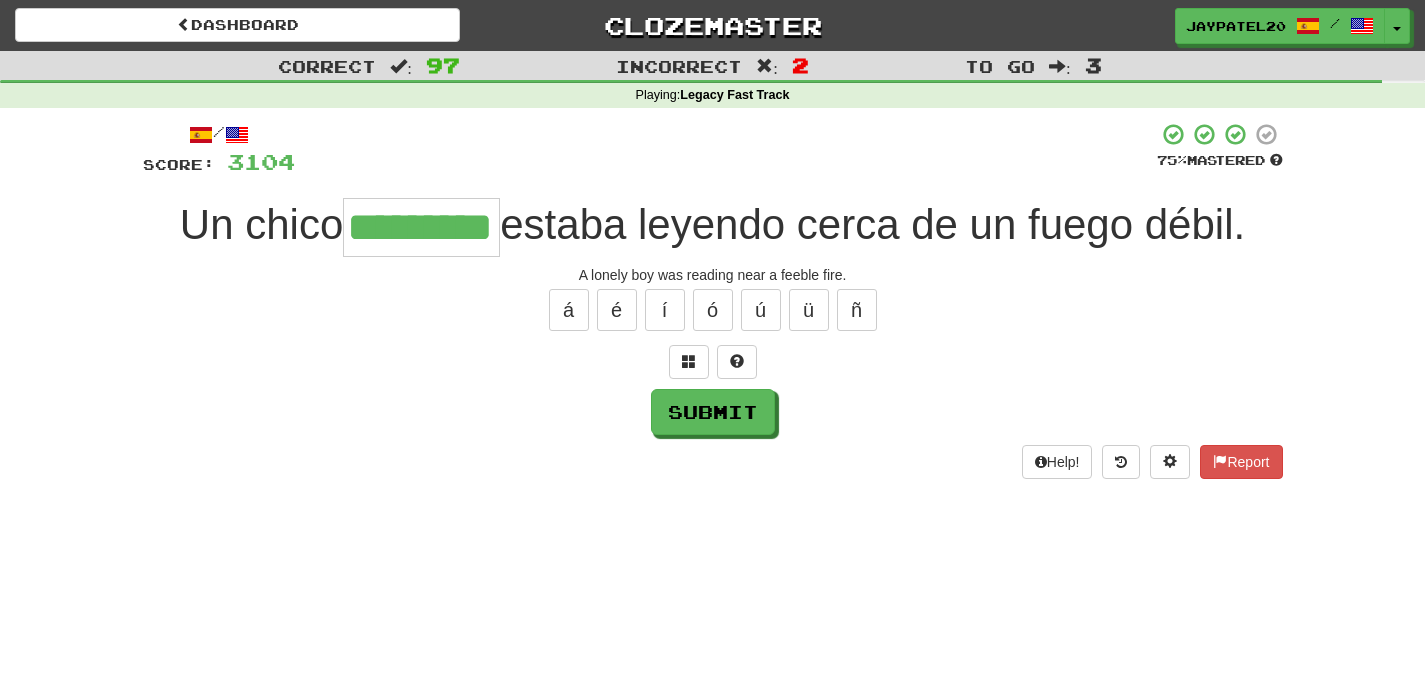 type on "*********" 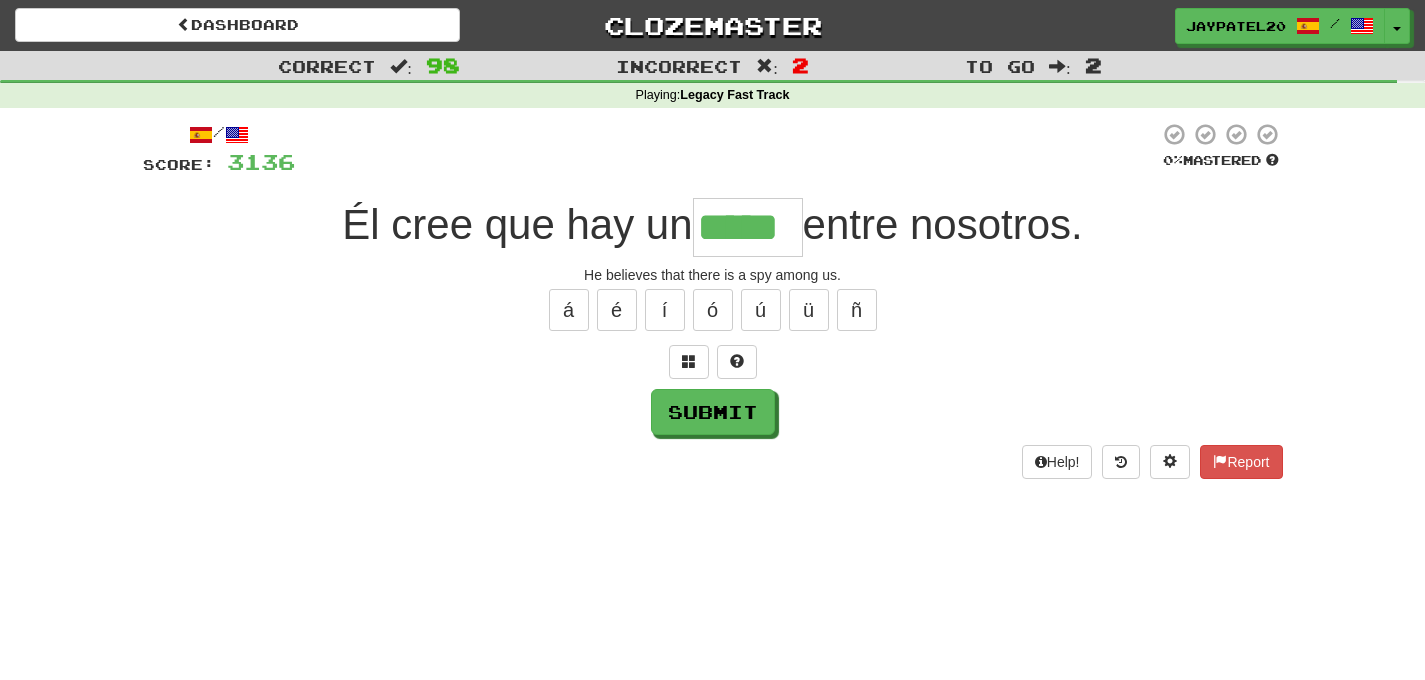 type on "*****" 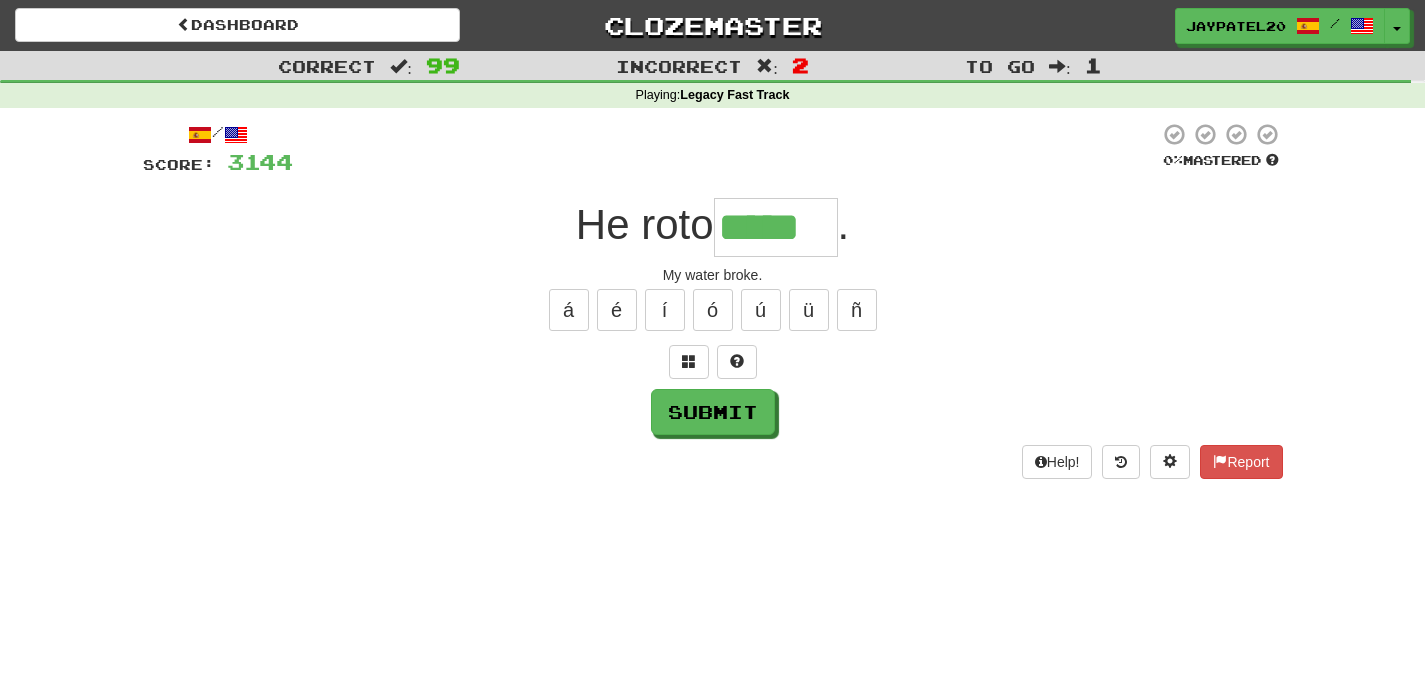 type on "*****" 